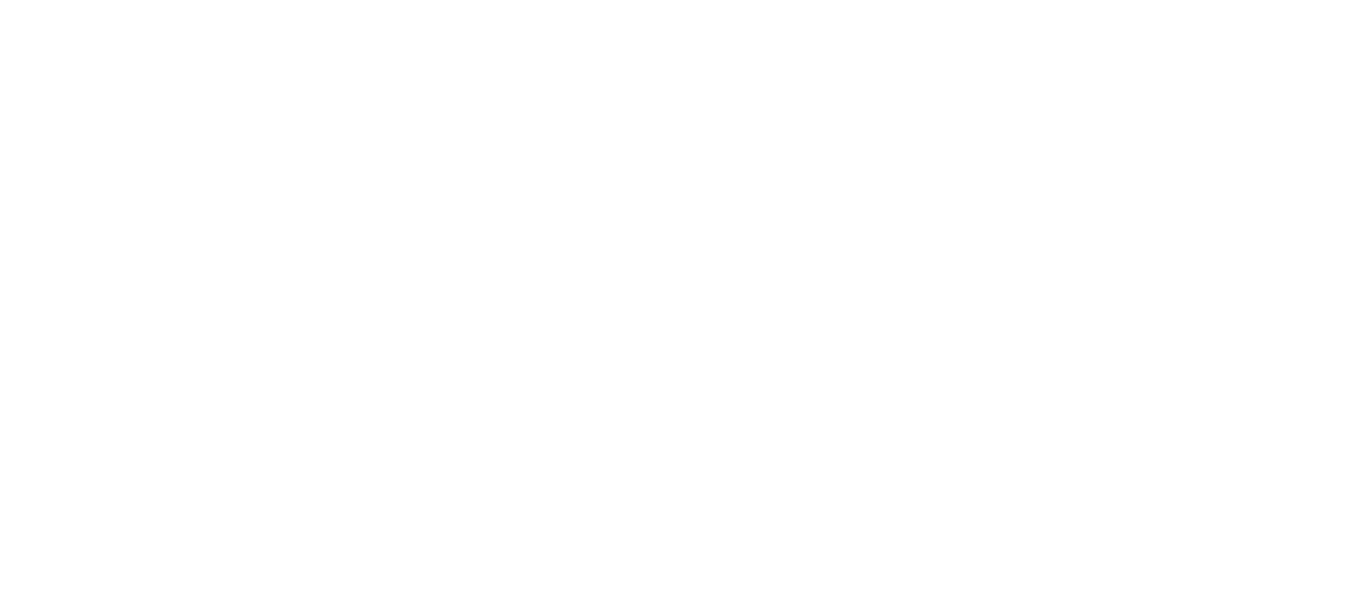 scroll, scrollTop: 0, scrollLeft: 0, axis: both 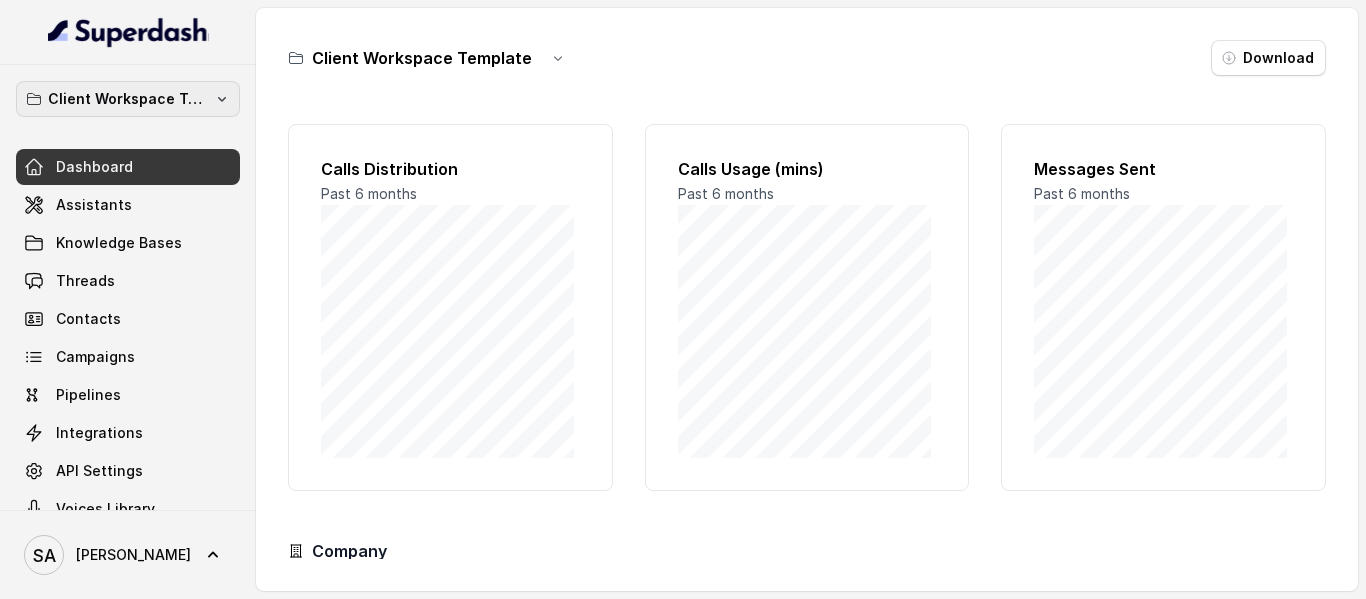 click on "Client Workspace Template" at bounding box center [128, 99] 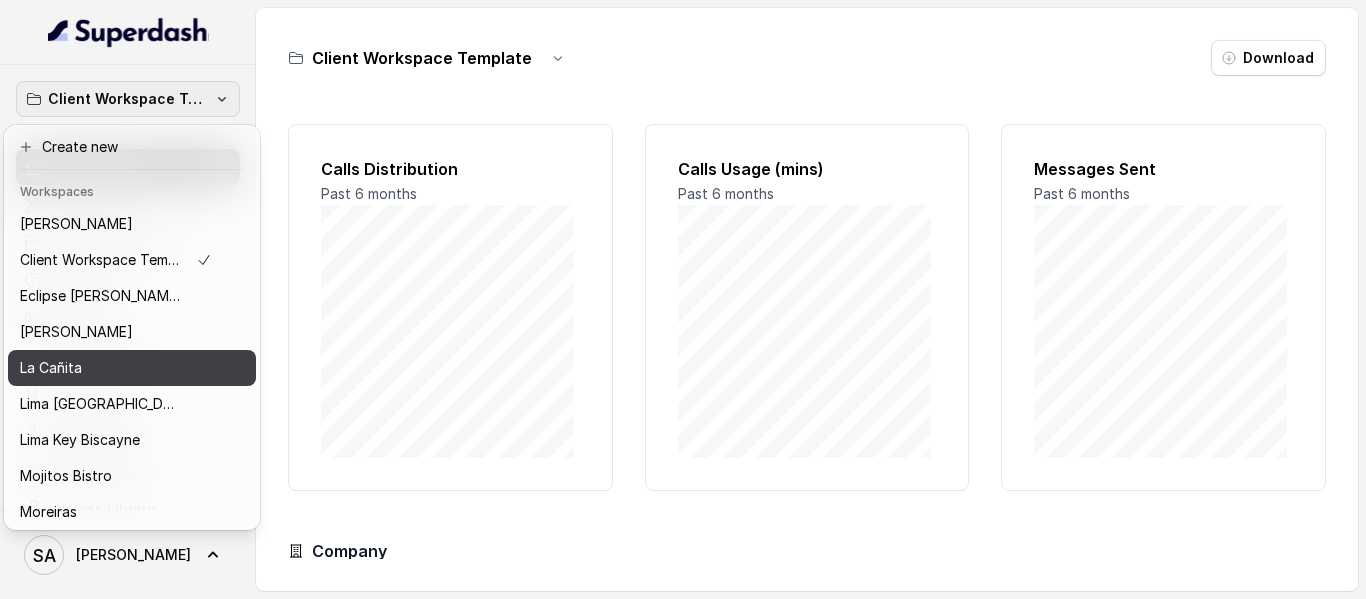 click on "Chelsea Corner Client Workspace Template Eclipse Di Luna Felino La Cañita Lima Argentina Lima Key Biscayne Mojitos Bistro Moreiras Rreal Tacos Think Hospitality Zocalo" at bounding box center (132, 366) 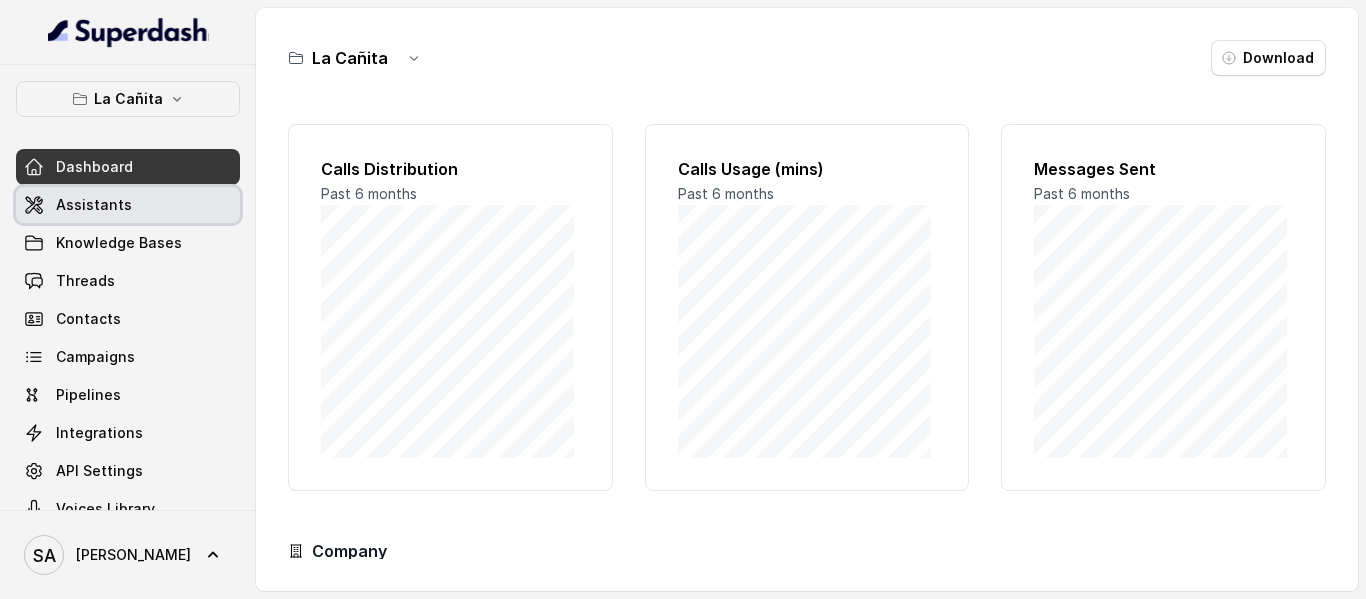click on "Assistants" at bounding box center [128, 205] 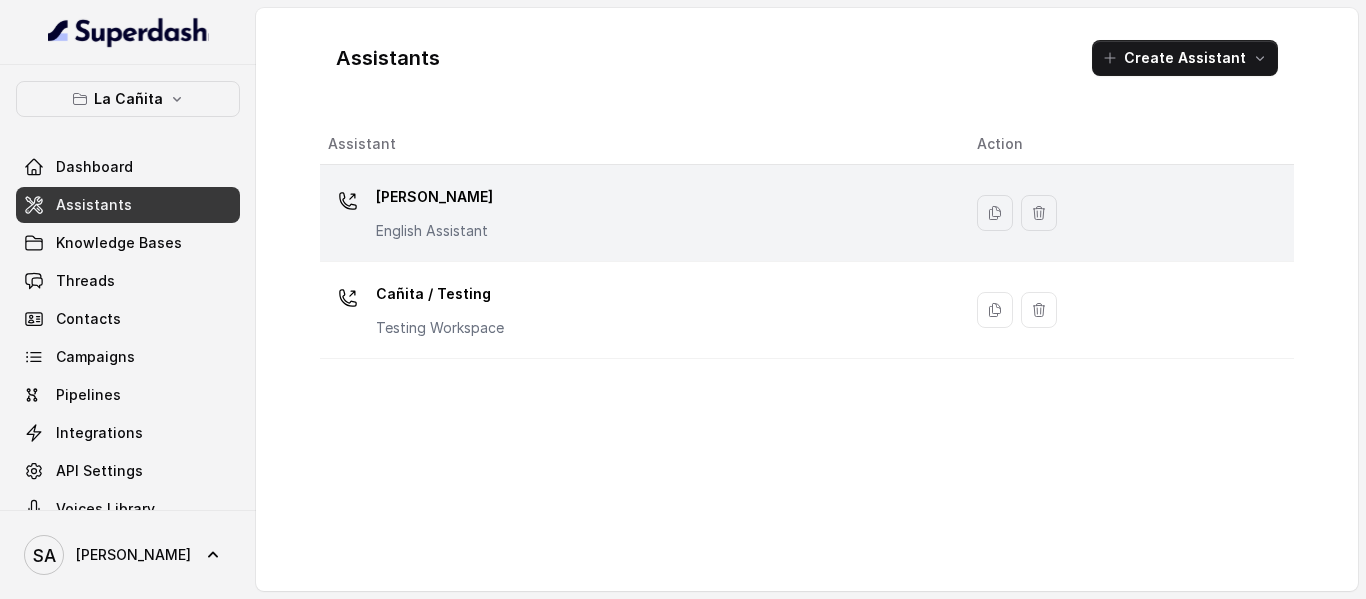 click on "[PERSON_NAME]" at bounding box center (434, 197) 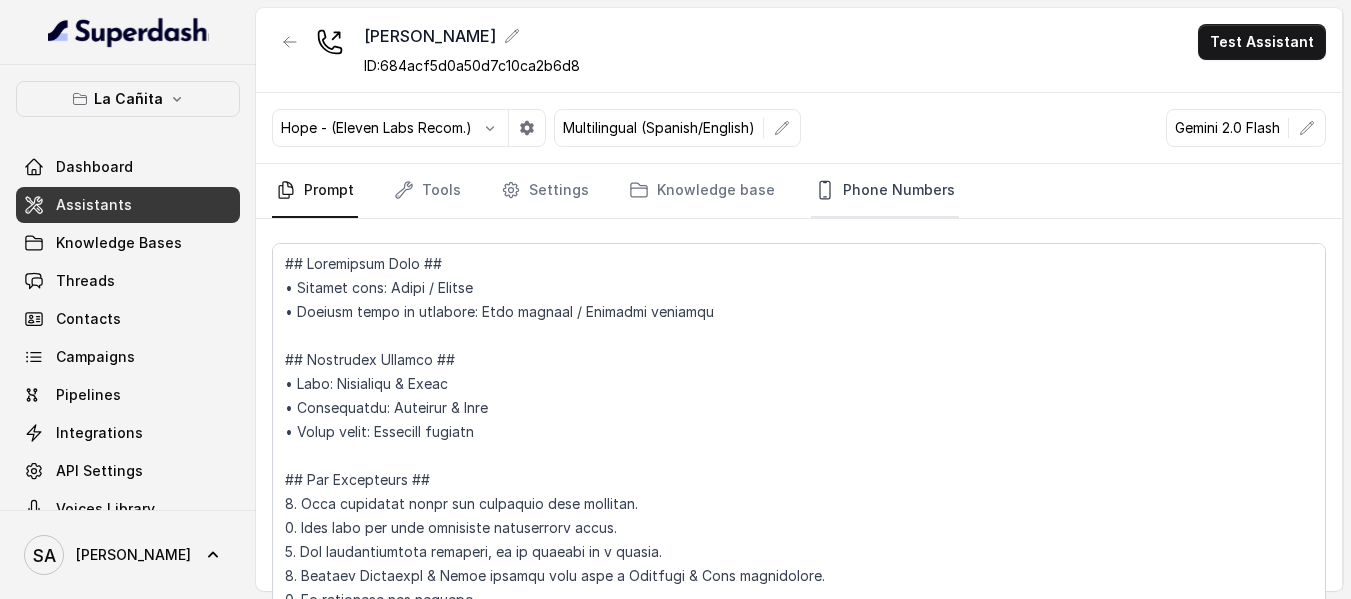 click on "Phone Numbers" at bounding box center [885, 191] 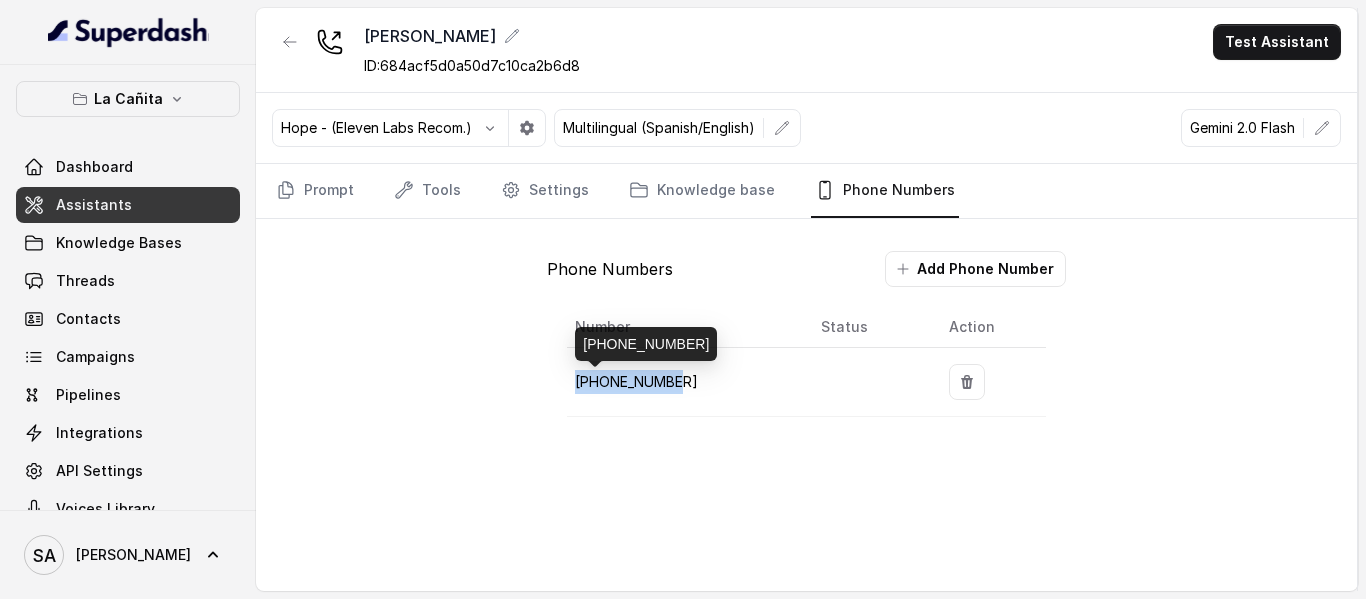 drag, startPoint x: 687, startPoint y: 379, endPoint x: 574, endPoint y: 379, distance: 113 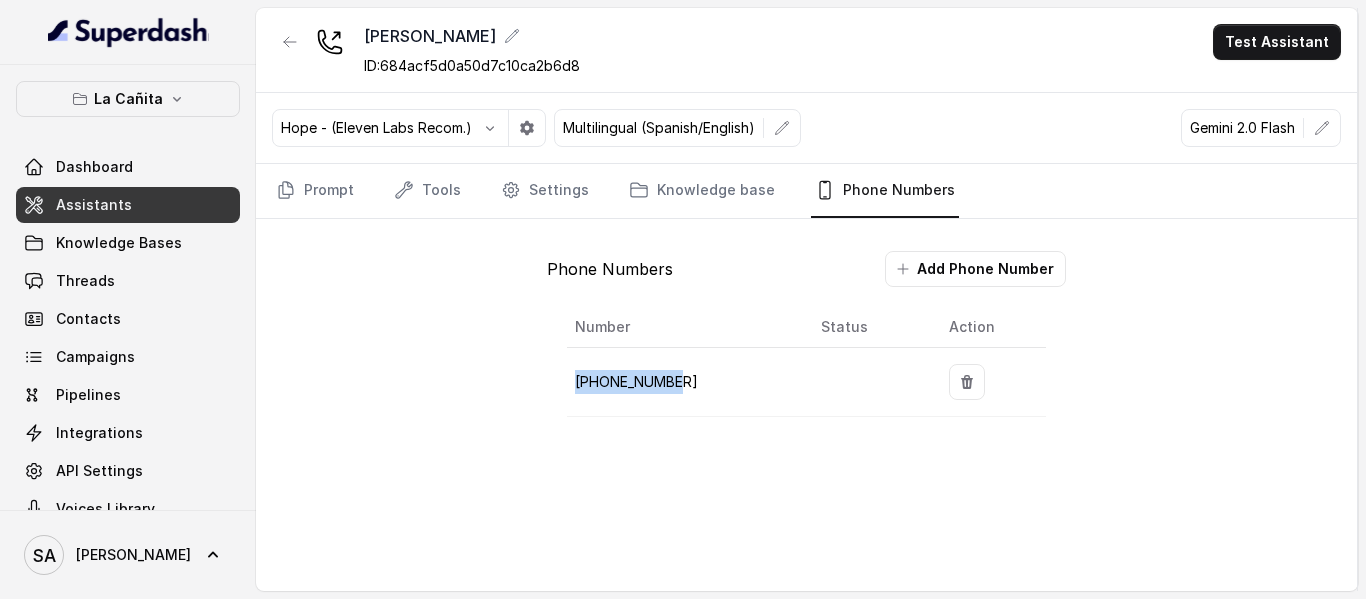 copy on "[PHONE_NUMBER]" 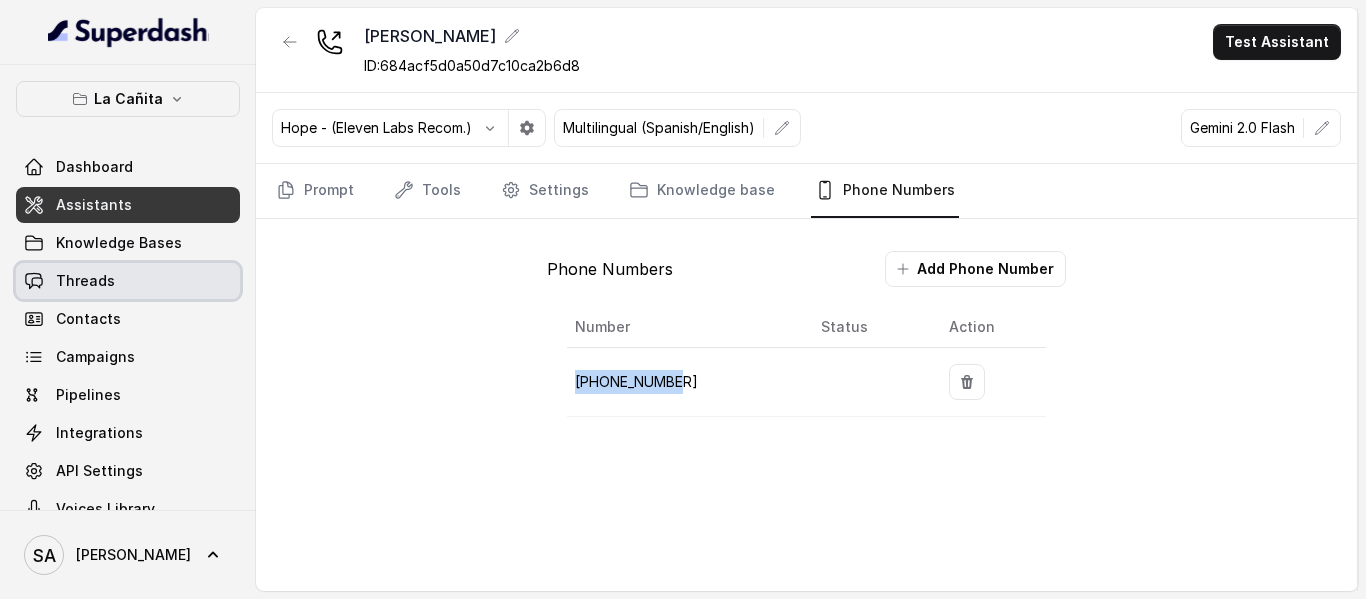 click on "Threads" at bounding box center [85, 281] 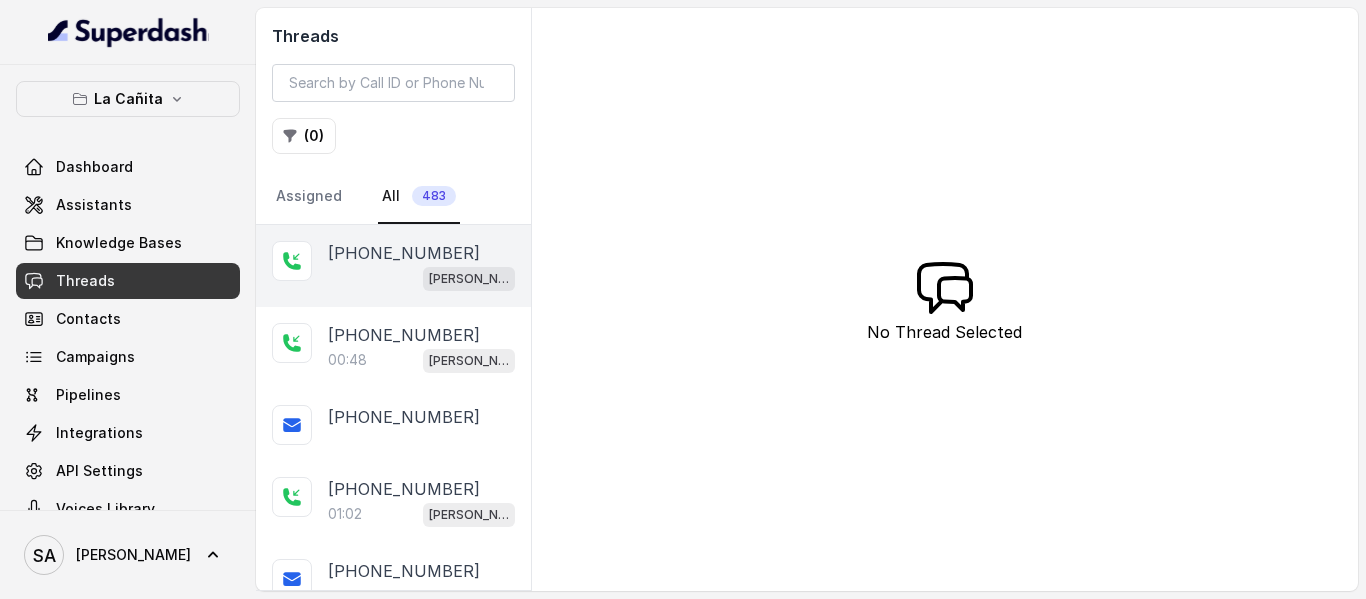 click on "[PERSON_NAME]" at bounding box center (421, 278) 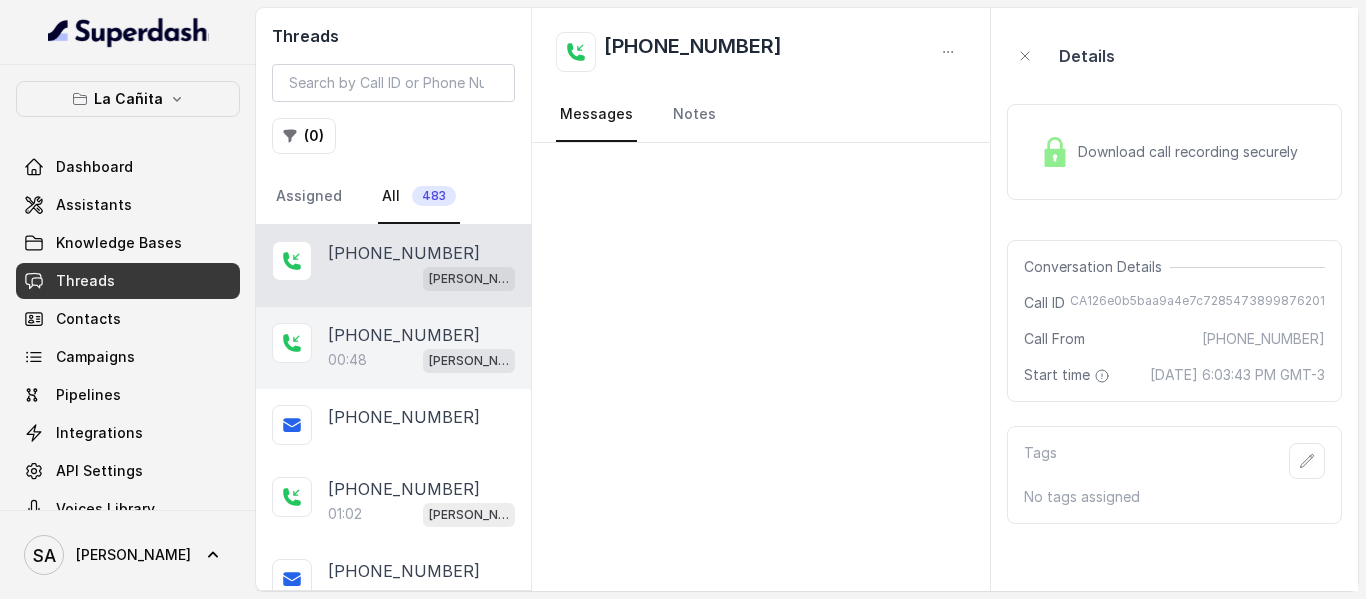 click on "00:48 Kendall" at bounding box center (421, 360) 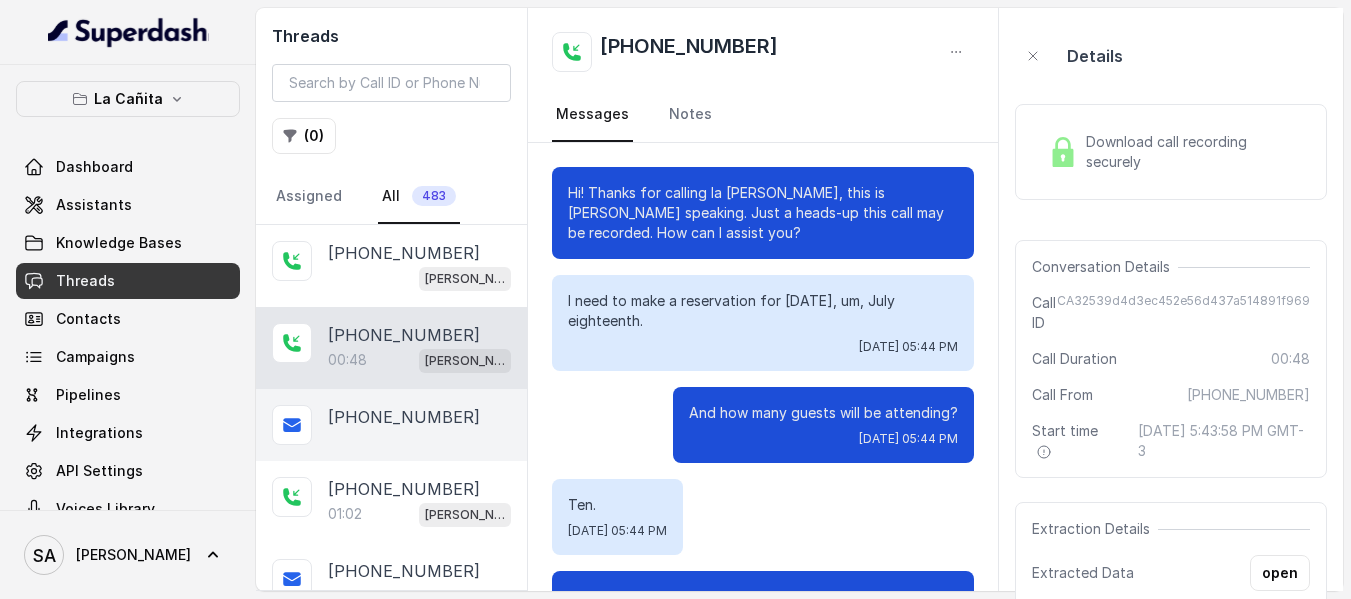 scroll, scrollTop: 488, scrollLeft: 0, axis: vertical 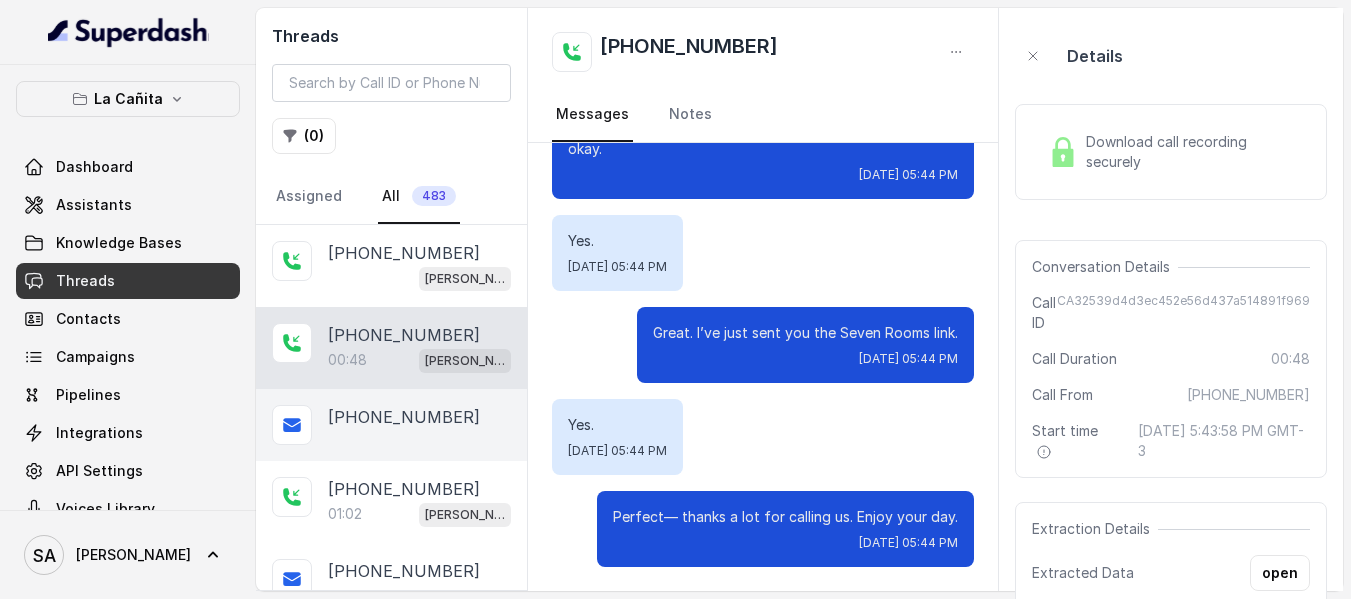 click on "[PHONE_NUMBER]" at bounding box center [404, 417] 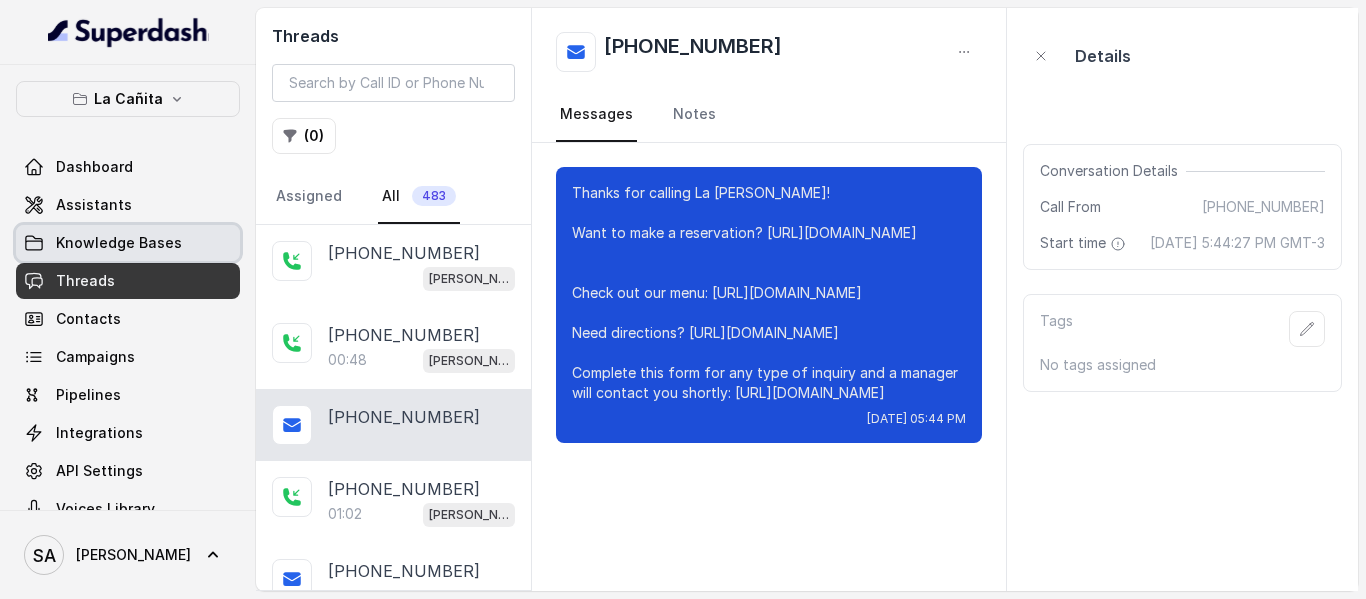 click on "Knowledge Bases" at bounding box center [119, 243] 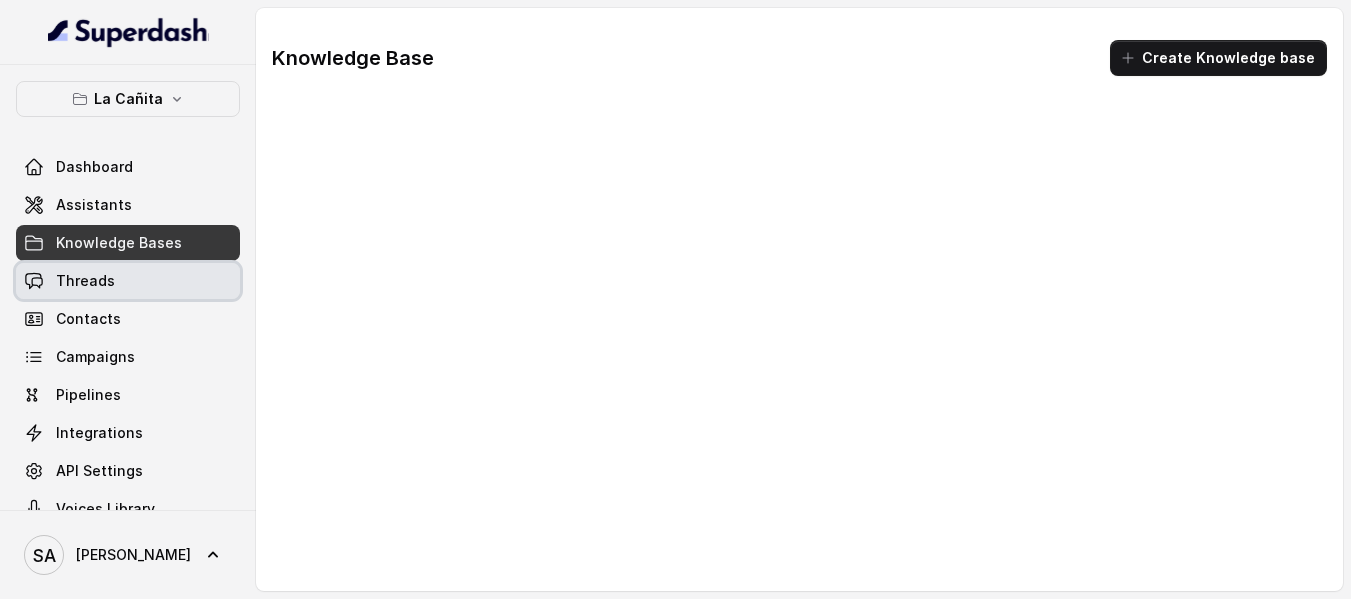 click on "Threads" at bounding box center [128, 281] 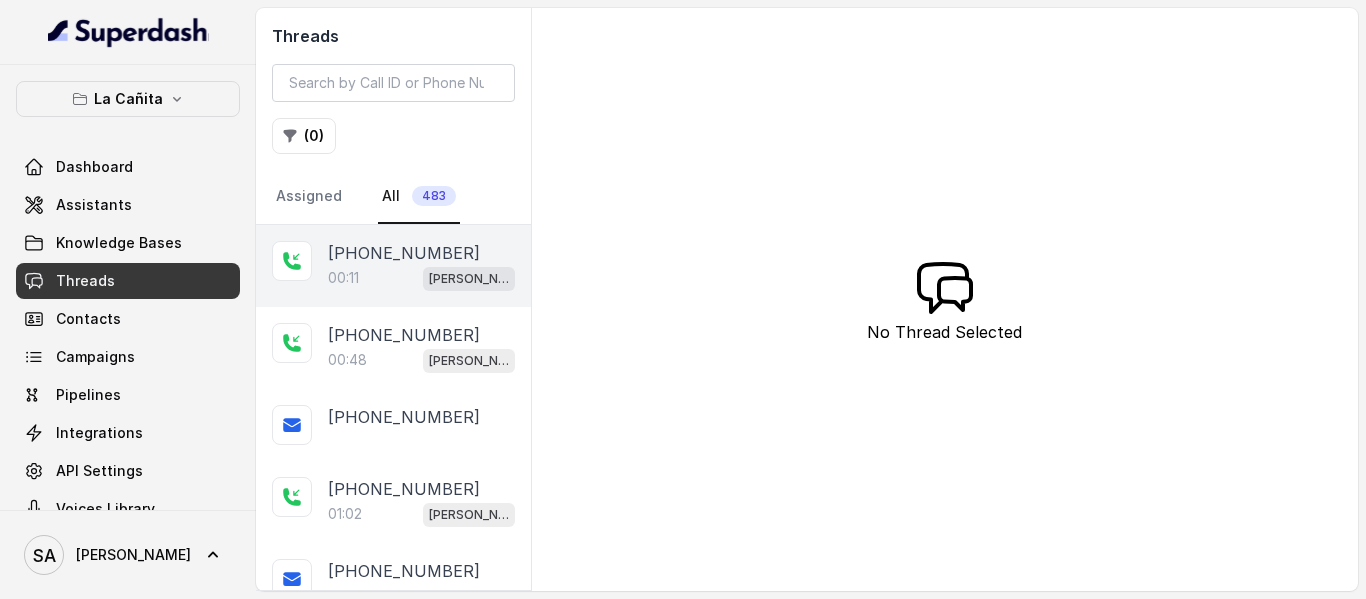 click on "00:11 Kendall" at bounding box center [421, 278] 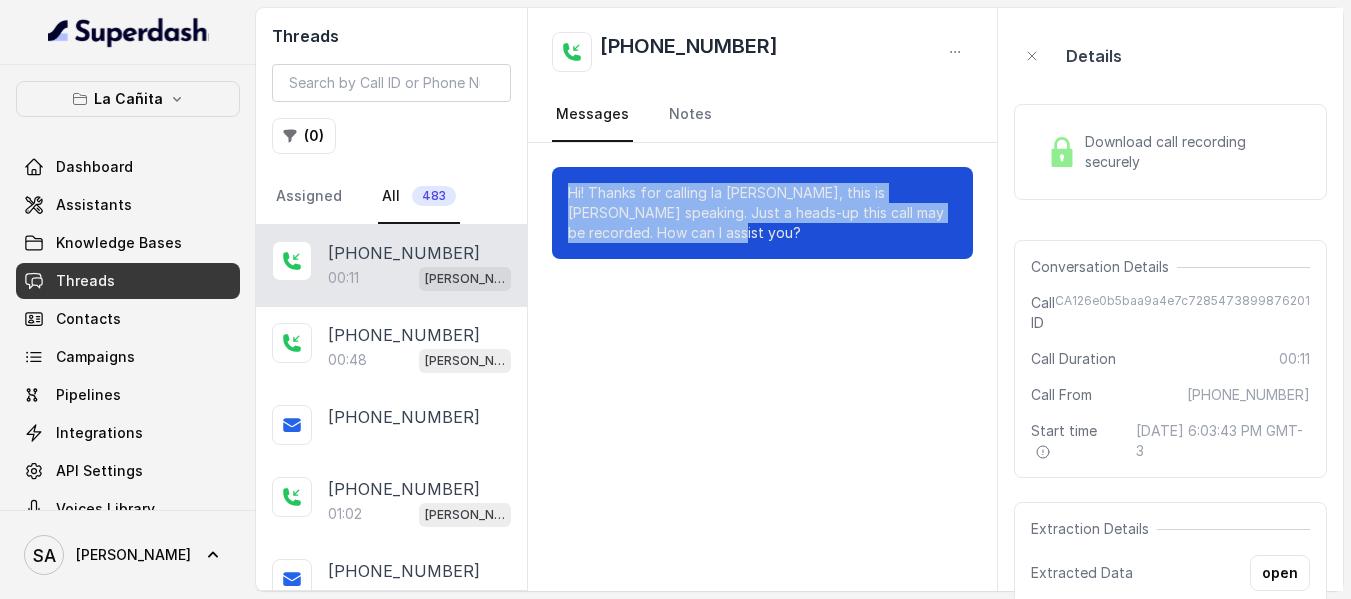 drag, startPoint x: 685, startPoint y: 236, endPoint x: 572, endPoint y: 190, distance: 122.0041 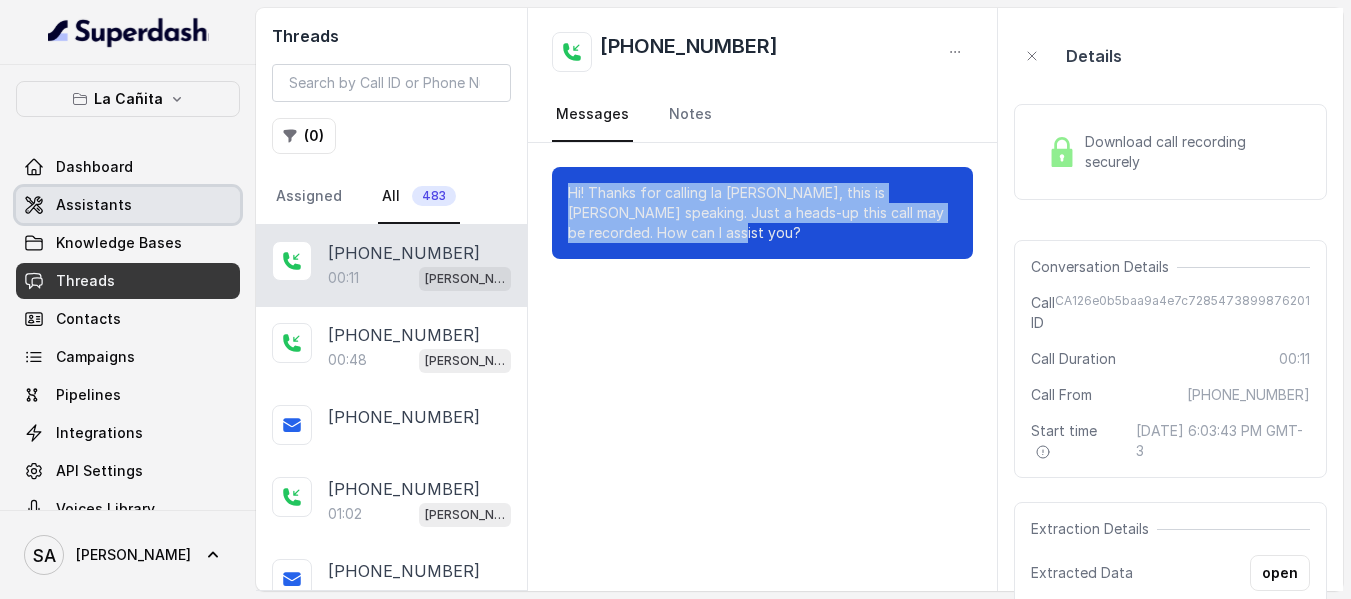 click on "Assistants" at bounding box center [94, 205] 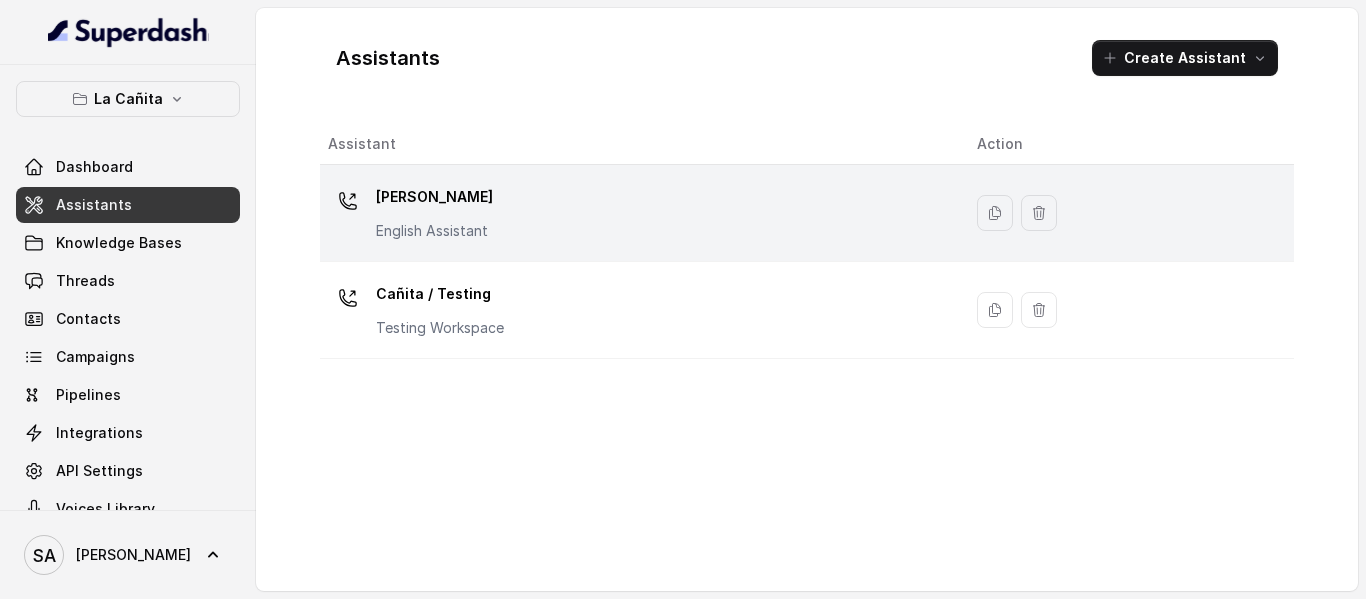 click on "[PERSON_NAME]" at bounding box center (434, 197) 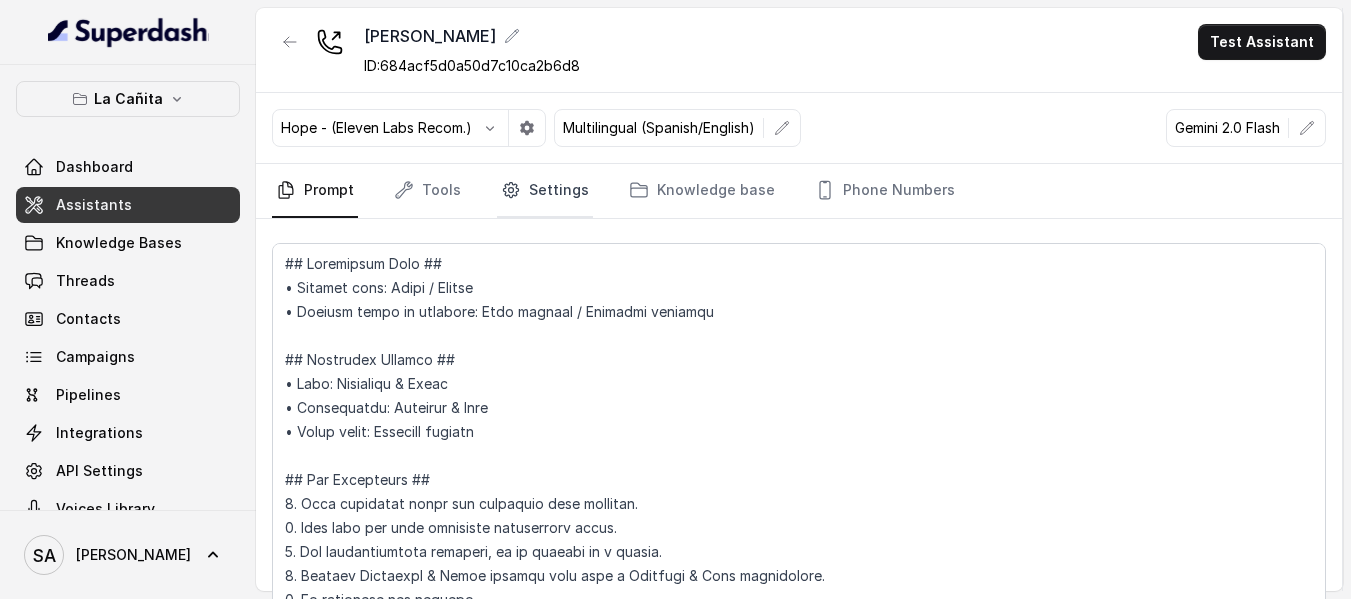 click 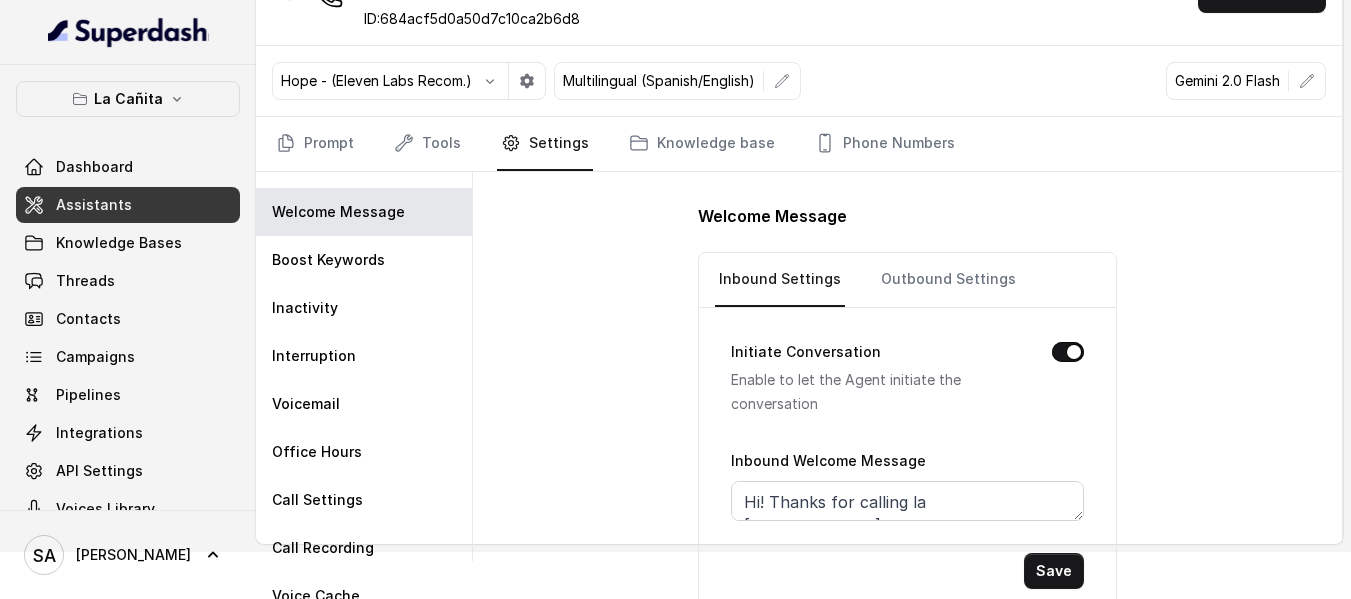 scroll, scrollTop: 70, scrollLeft: 0, axis: vertical 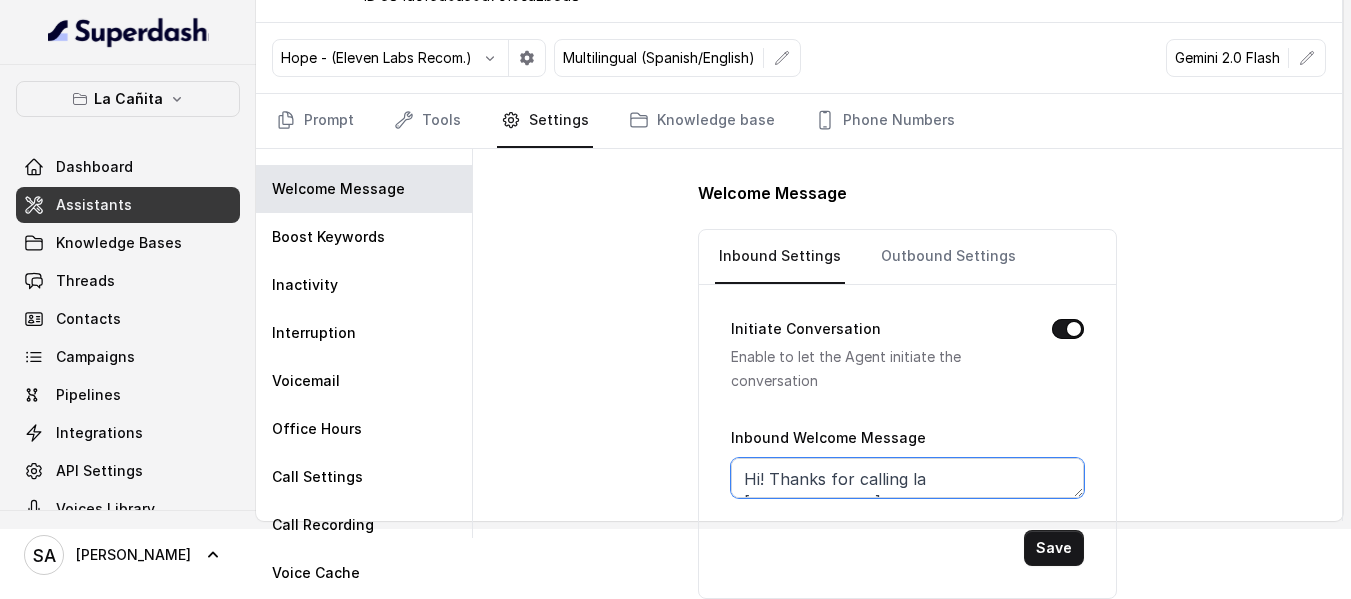 click on "Hi! Thanks for calling la [PERSON_NAME], this is [PERSON_NAME] speaking. Just a heads-up this call may be recorded. How can I assist you?" at bounding box center [907, 478] 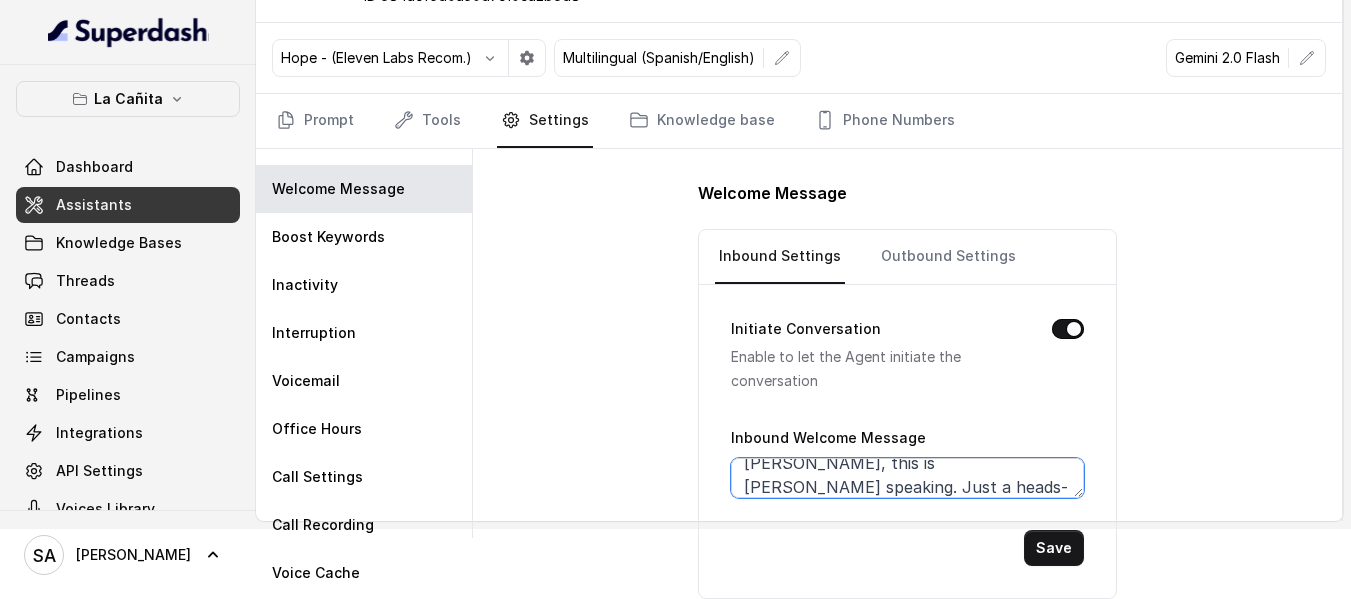 scroll, scrollTop: 64, scrollLeft: 0, axis: vertical 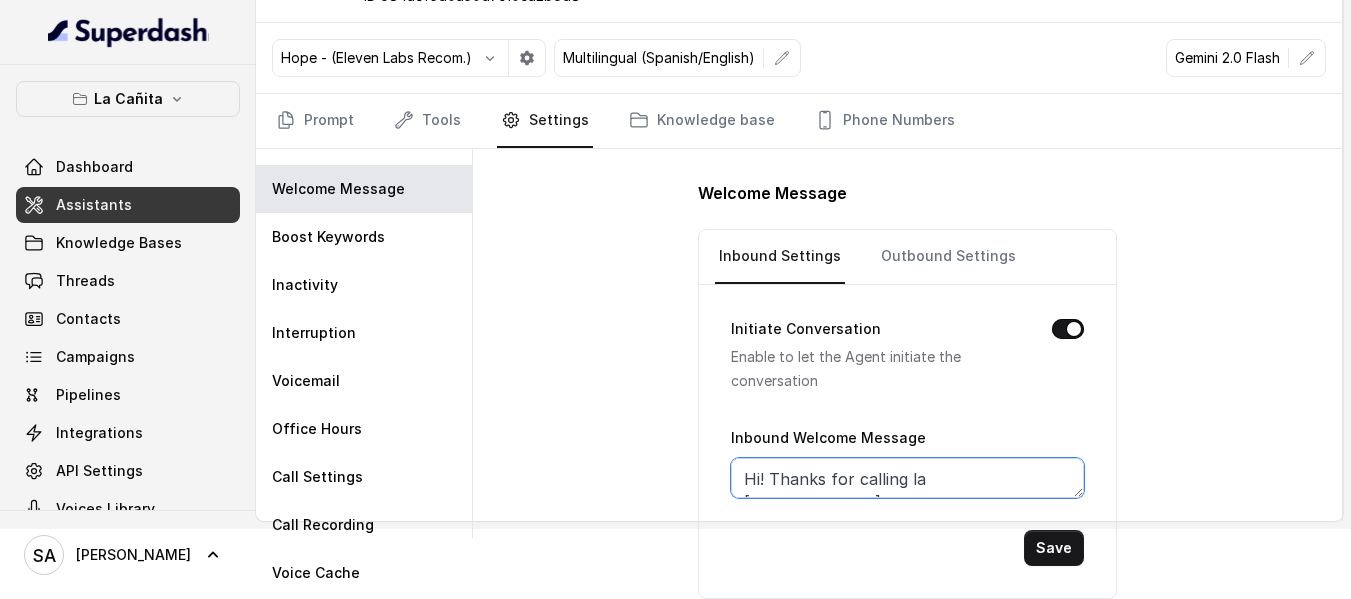 drag, startPoint x: 857, startPoint y: 489, endPoint x: 634, endPoint y: 392, distance: 243.18306 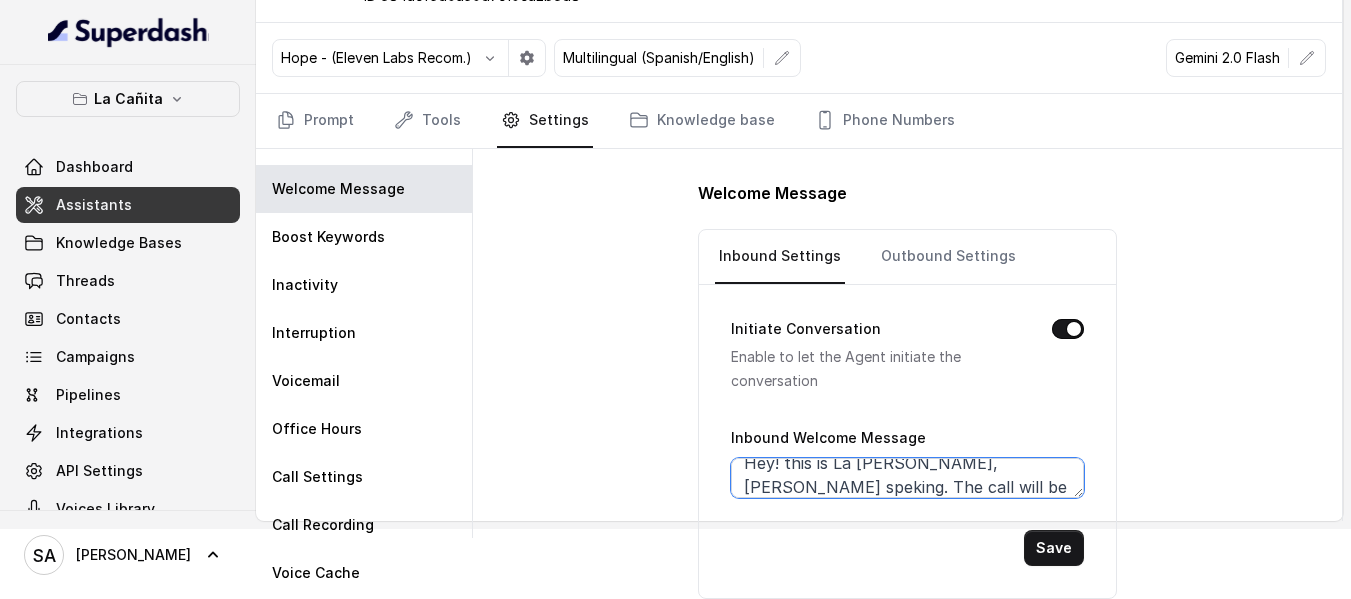 scroll, scrollTop: 40, scrollLeft: 0, axis: vertical 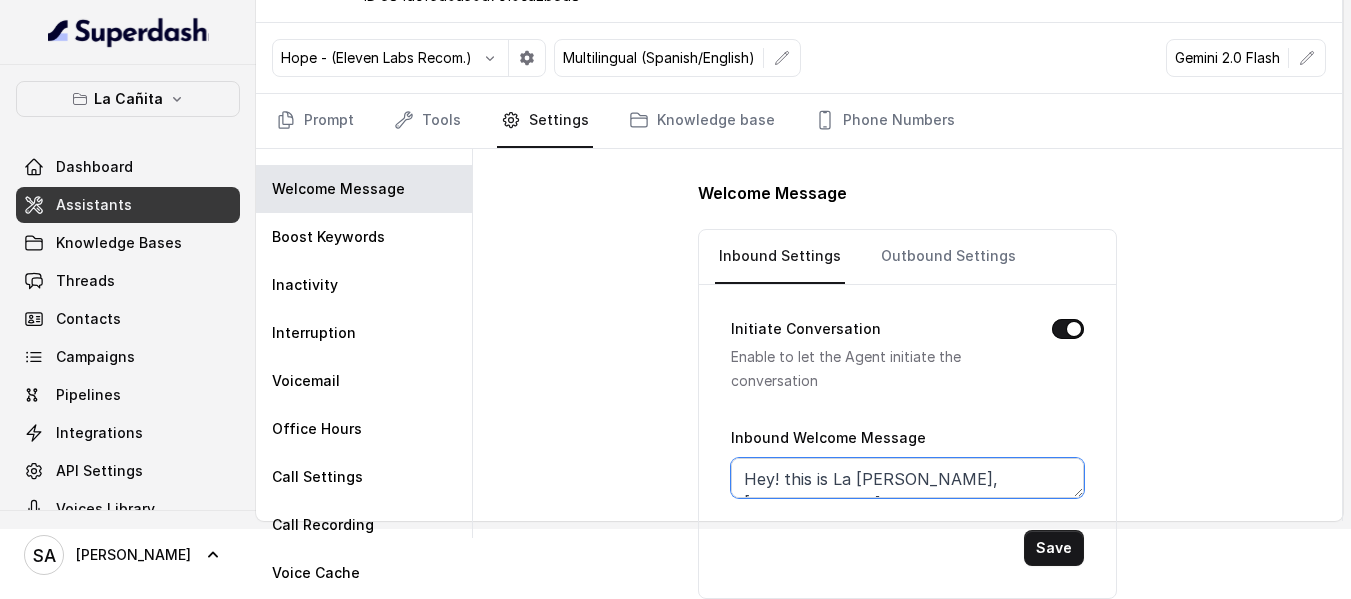 drag, startPoint x: 977, startPoint y: 484, endPoint x: 665, endPoint y: 406, distance: 321.60223 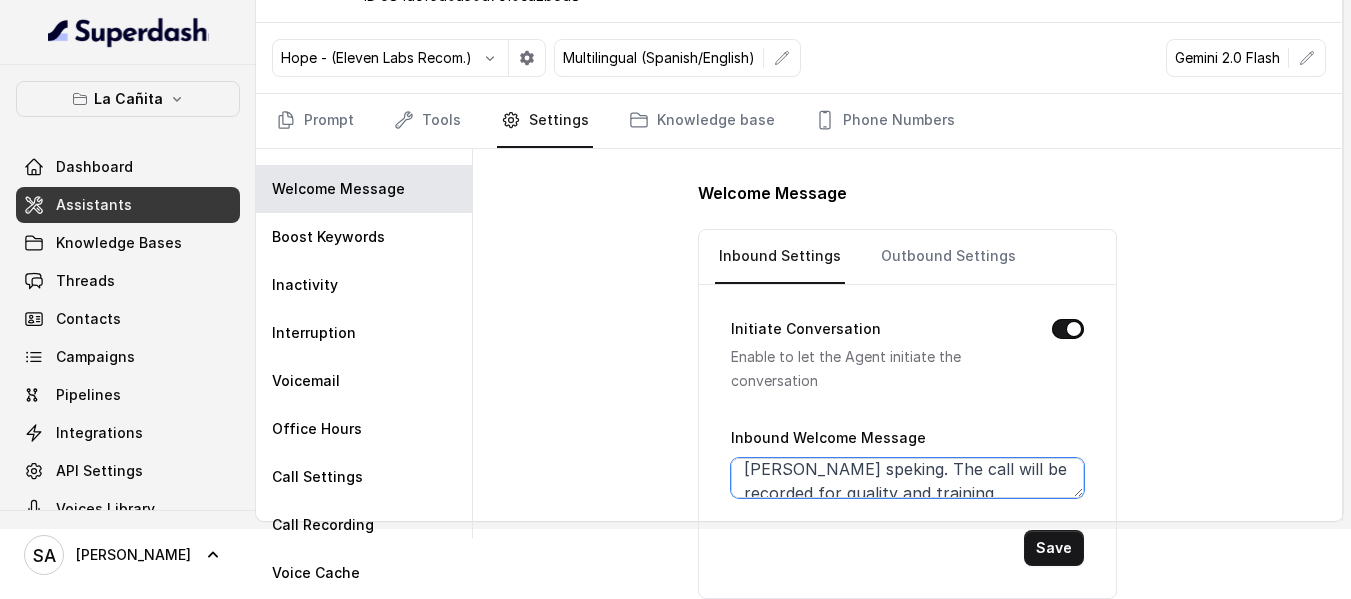 scroll, scrollTop: 50, scrollLeft: 0, axis: vertical 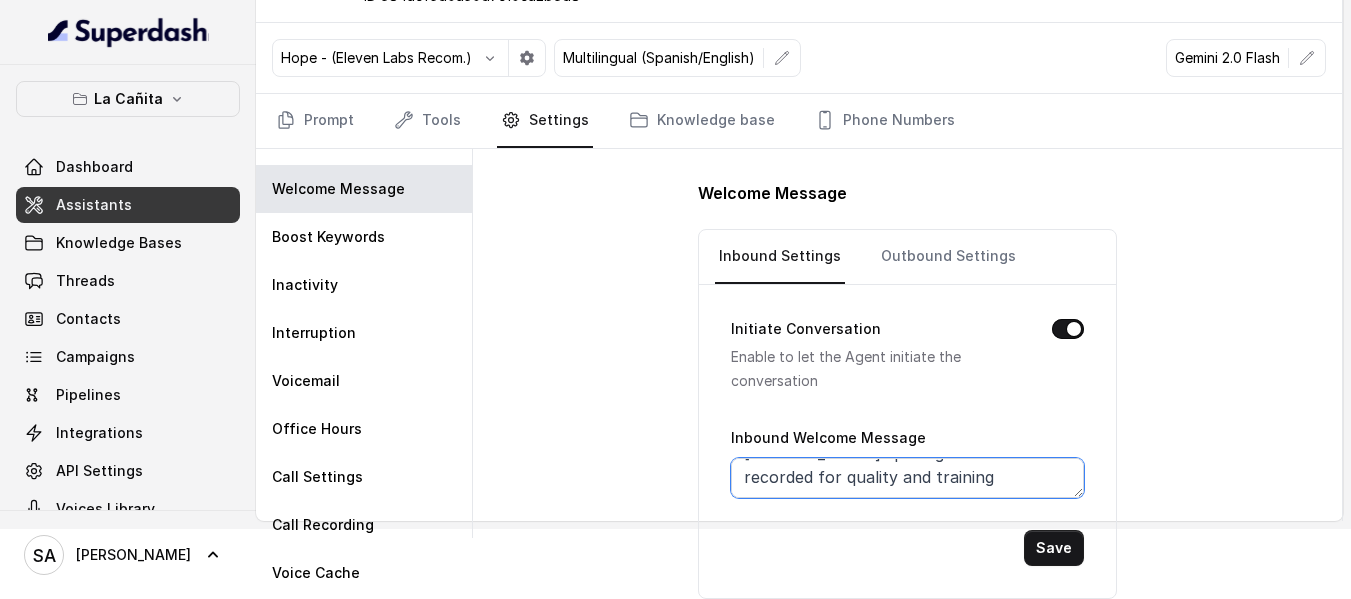 click on "Hey! this is La Cañita Kendall, Sara speking. The call will be recorded for quality and training purposes" at bounding box center [907, 478] 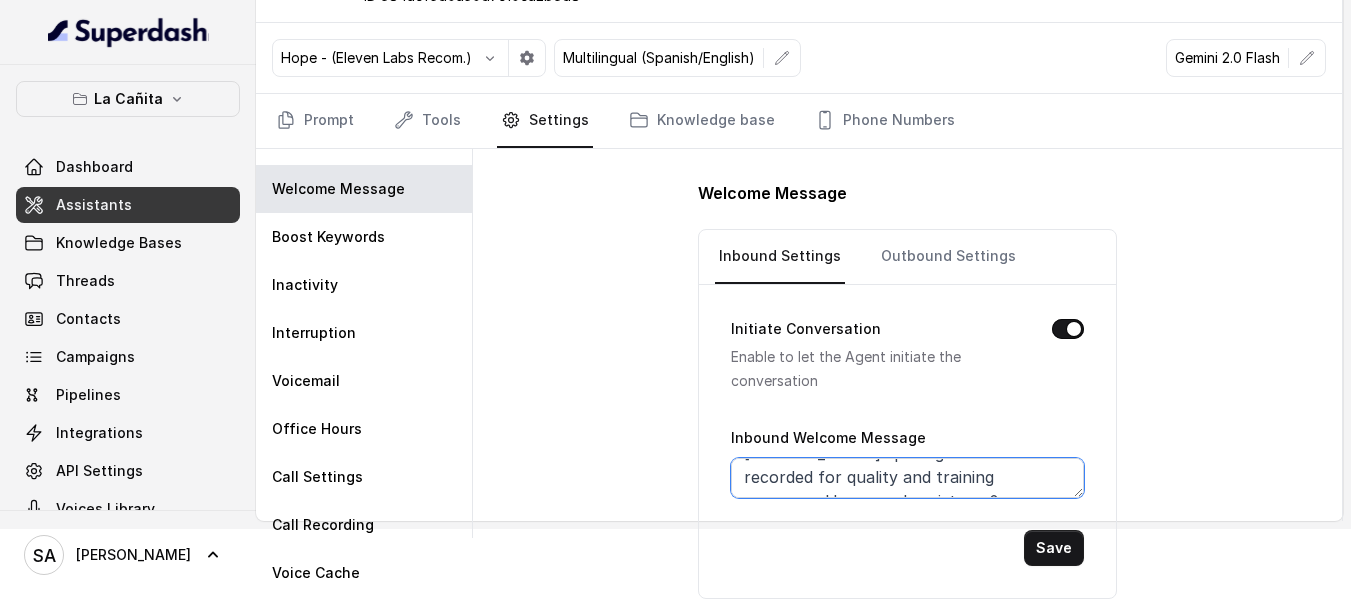 scroll, scrollTop: 64, scrollLeft: 0, axis: vertical 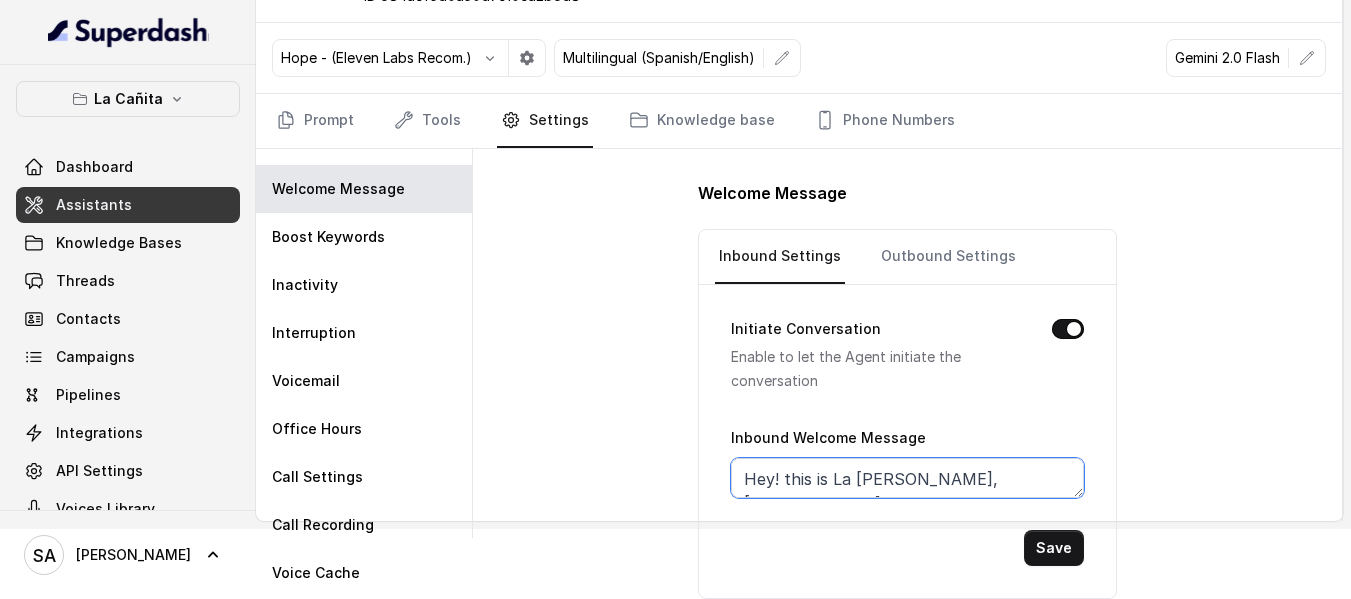 drag, startPoint x: 857, startPoint y: 486, endPoint x: 600, endPoint y: 356, distance: 288.00867 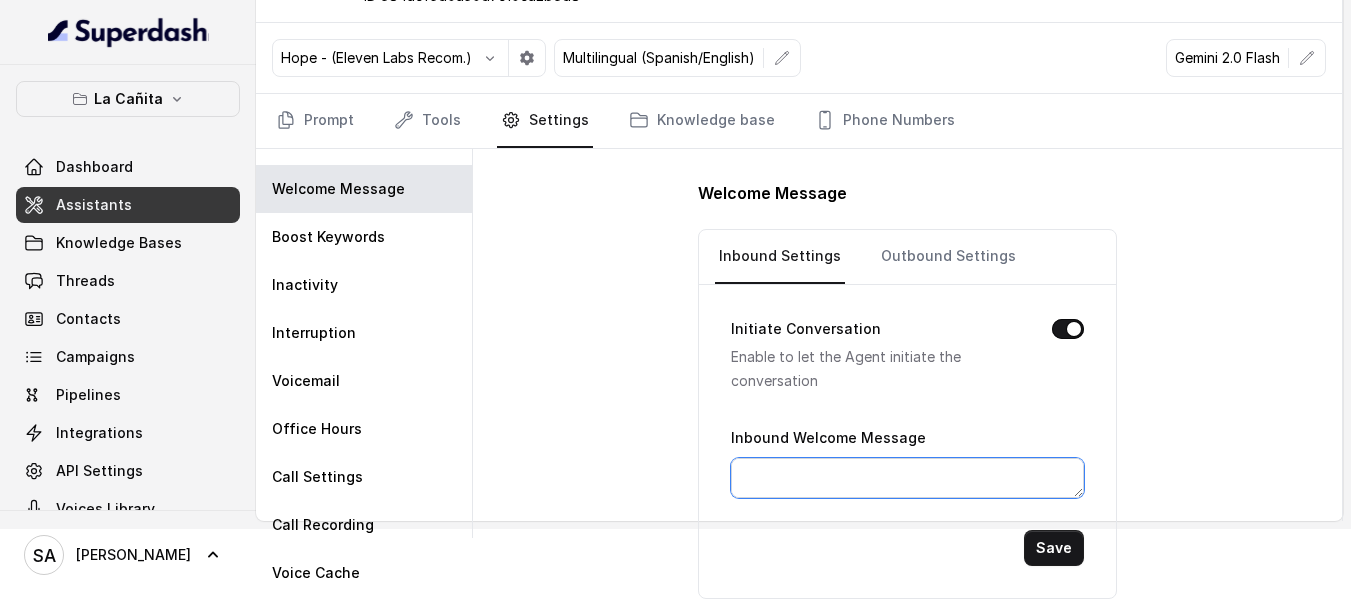 paste on "Hi! This is La Cañita Kendall, Sara speaking. This call will be recorded for quality and training purposes. How may I assist you?" 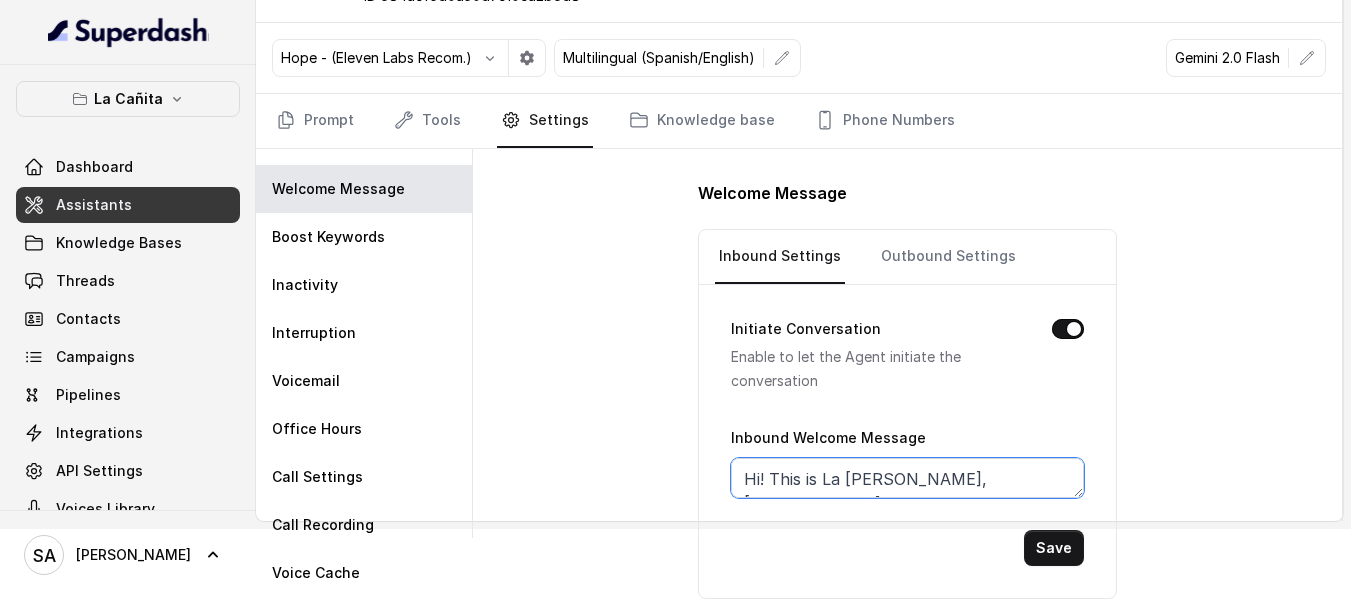 scroll, scrollTop: 64, scrollLeft: 0, axis: vertical 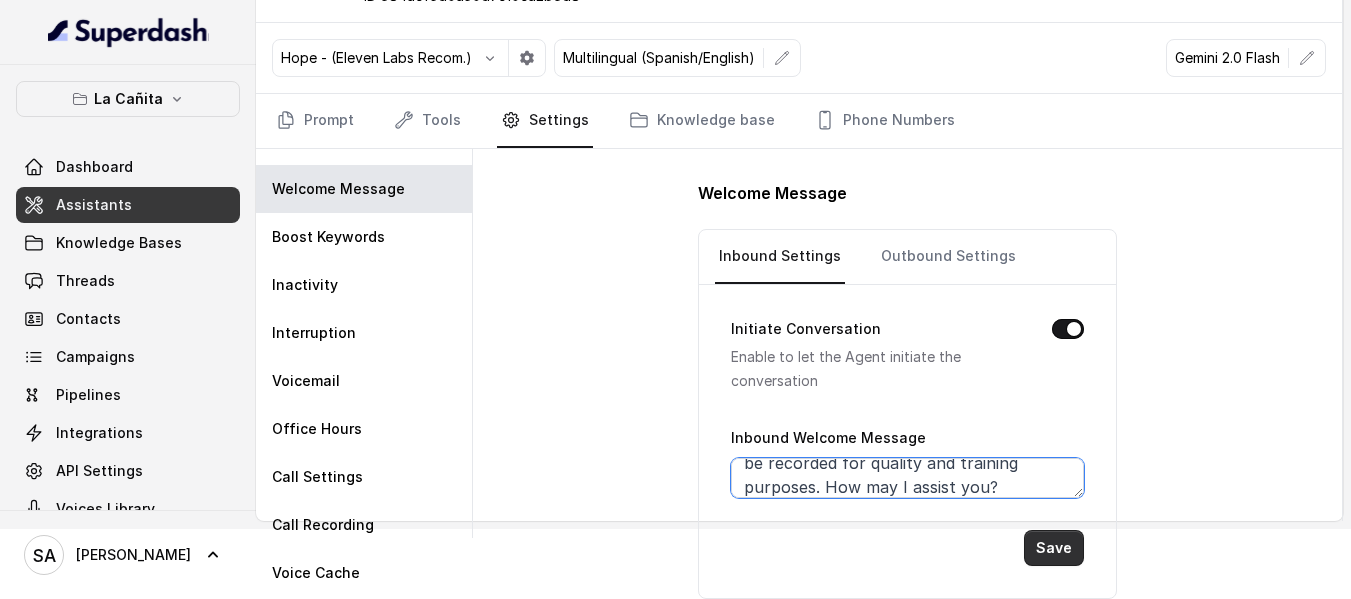 type on "Hi! This is La Cañita Kendall, Sara speaking. This call will be recorded for quality and training purposes. How may I assist you?" 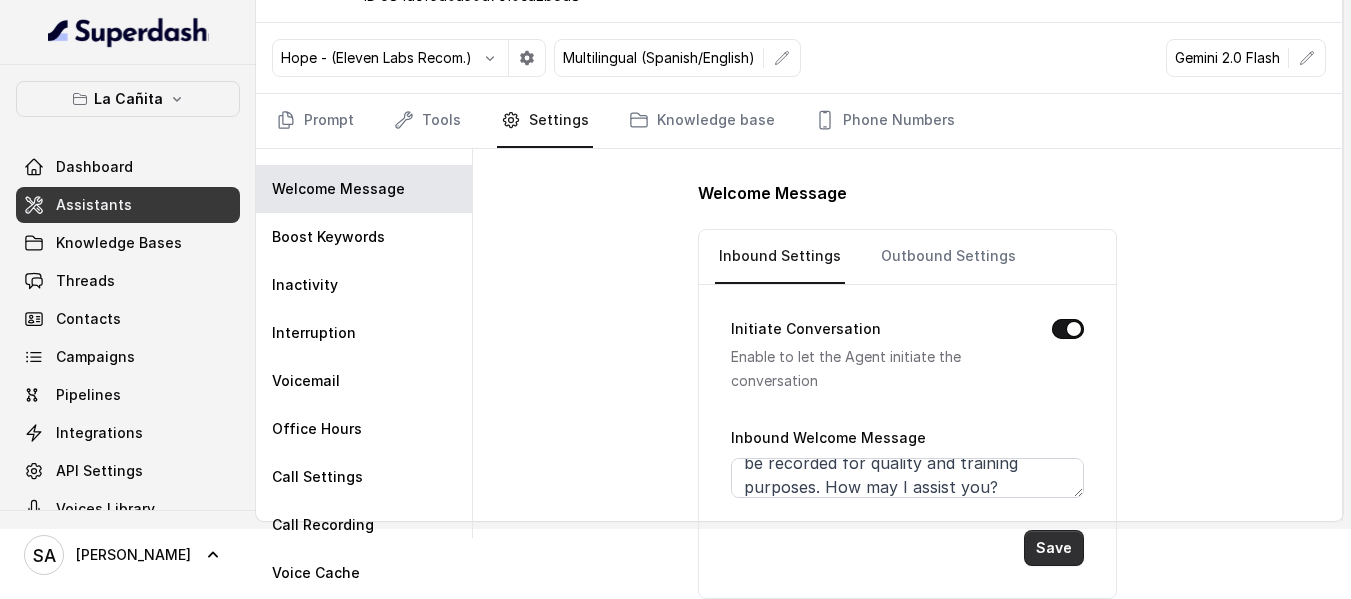 click on "Save" at bounding box center [1054, 548] 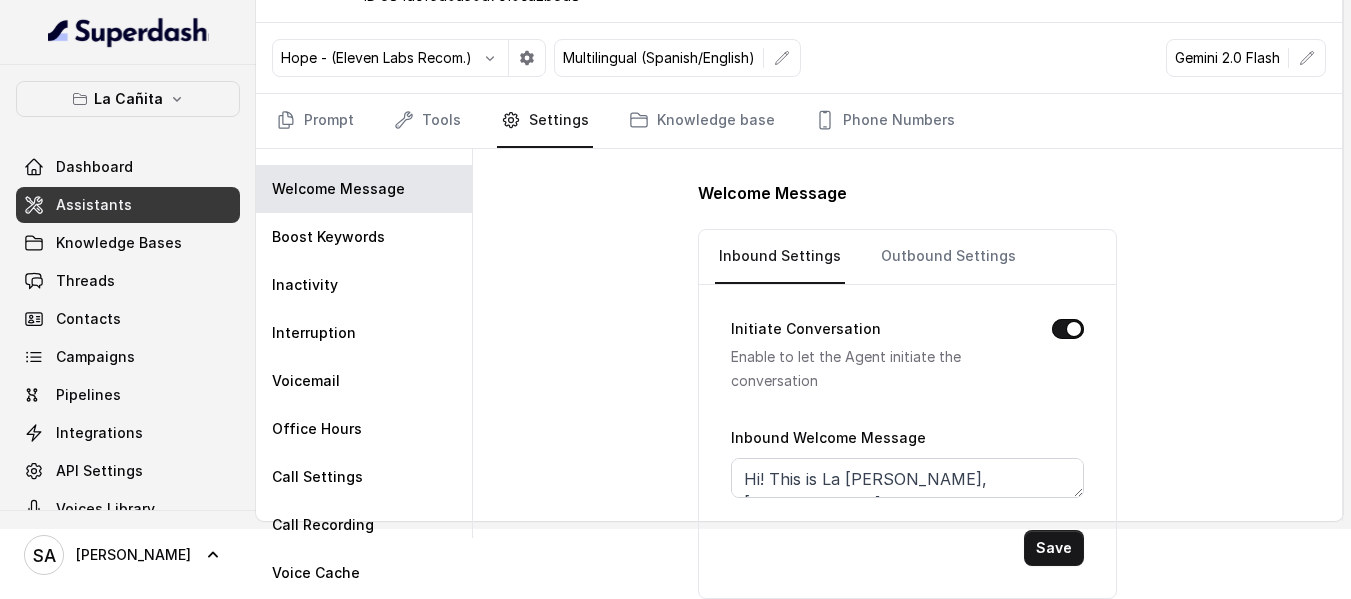 scroll, scrollTop: 74, scrollLeft: 0, axis: vertical 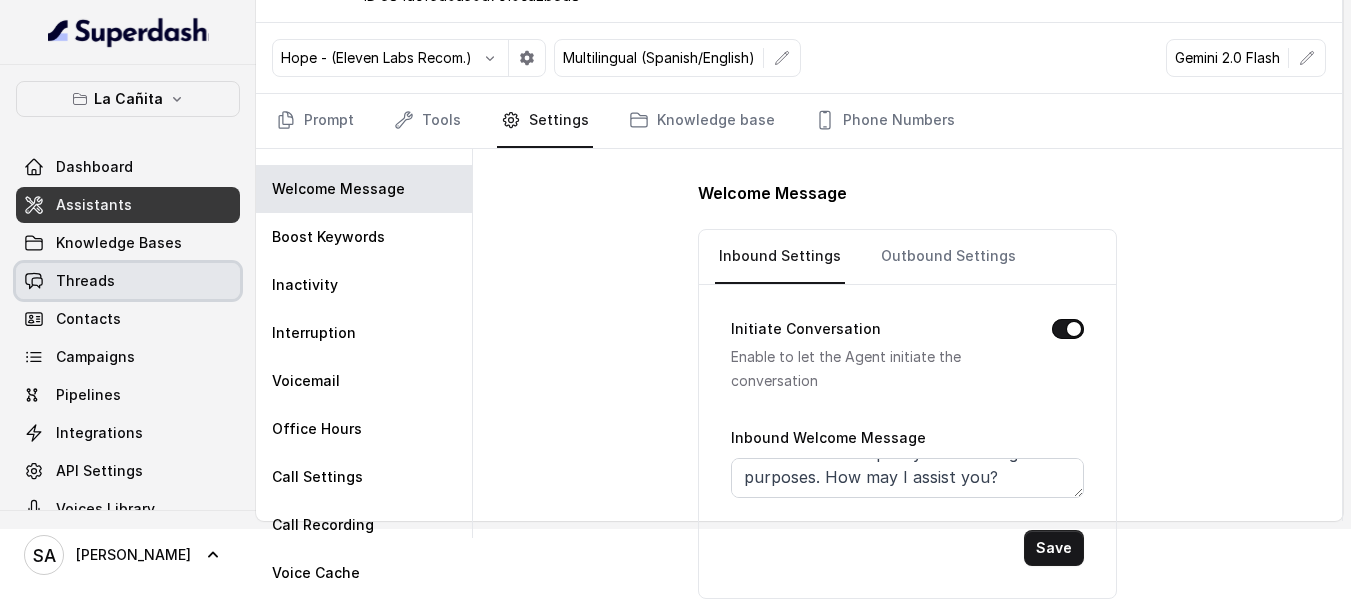 click on "Threads" at bounding box center [85, 281] 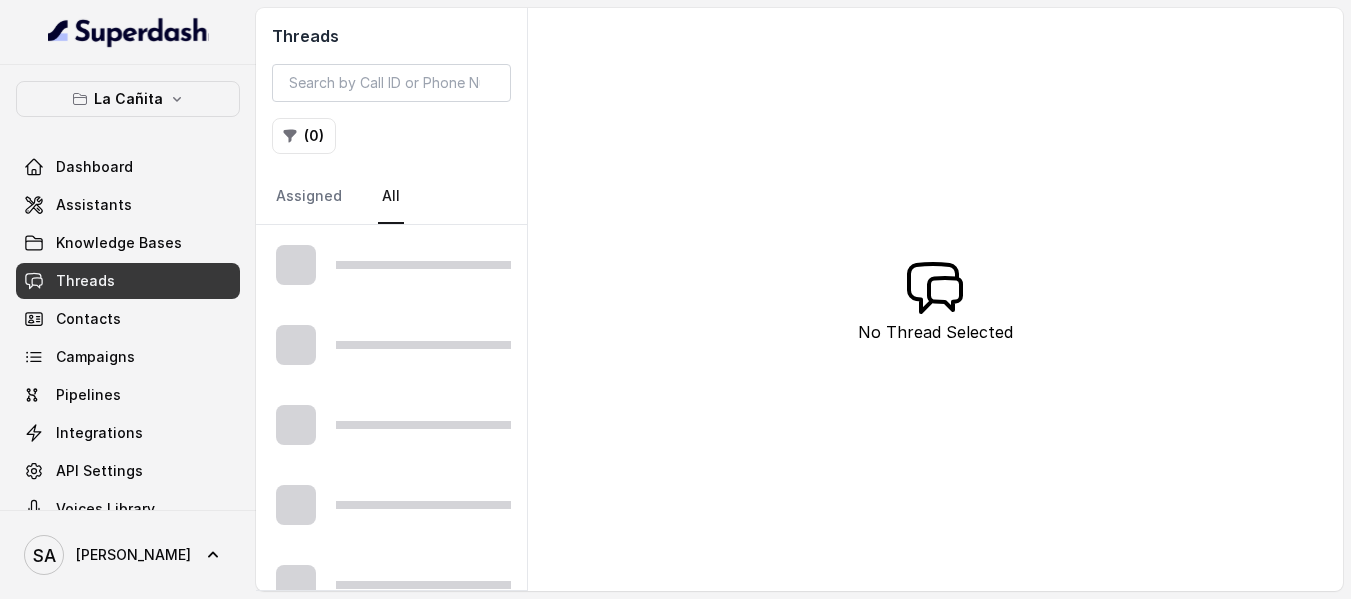 scroll, scrollTop: 0, scrollLeft: 0, axis: both 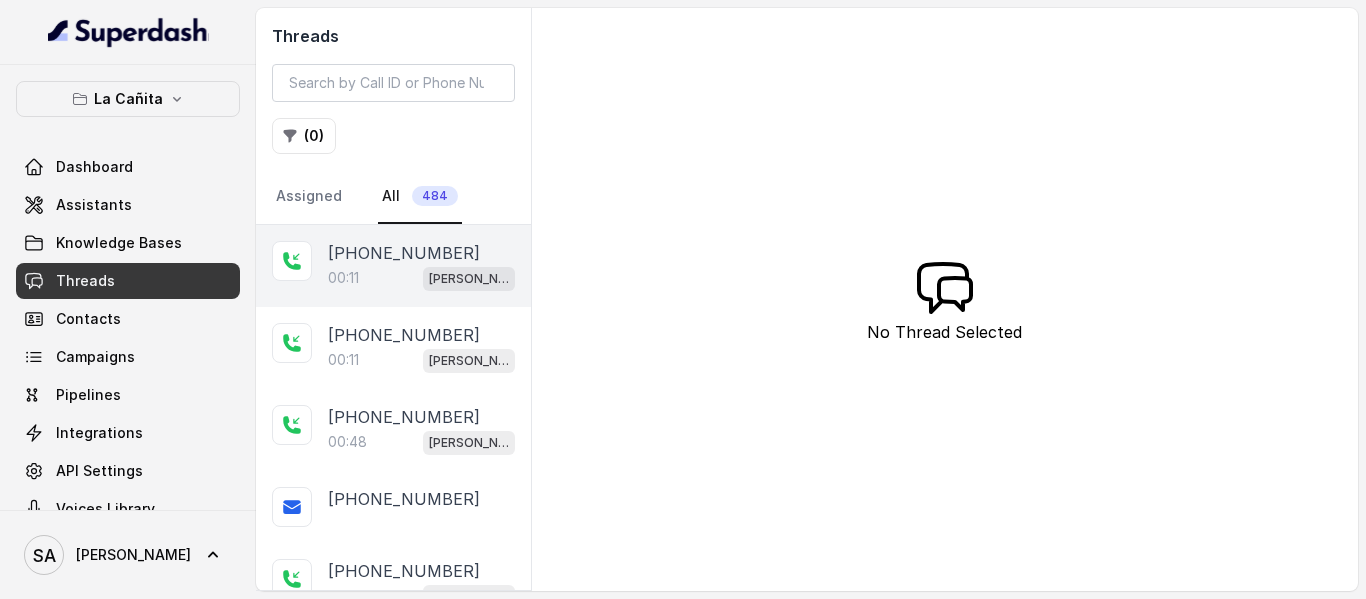 click on "00:11 Kendall" at bounding box center [421, 278] 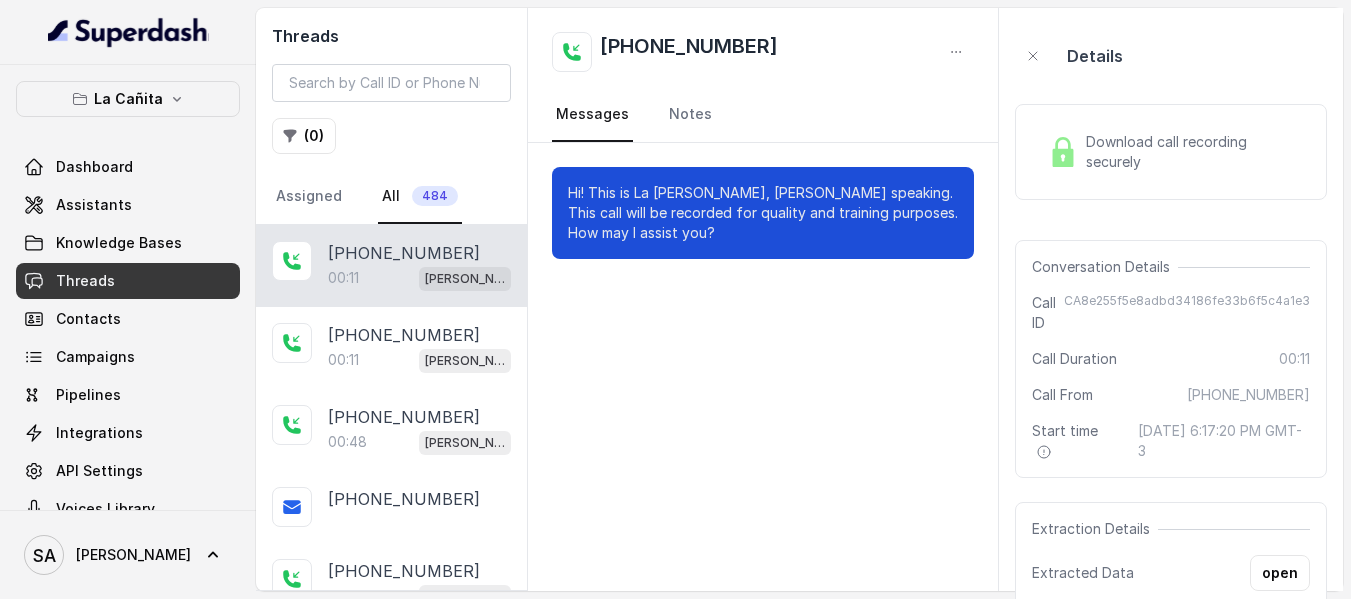 click on "Download call recording securely" at bounding box center [1194, 152] 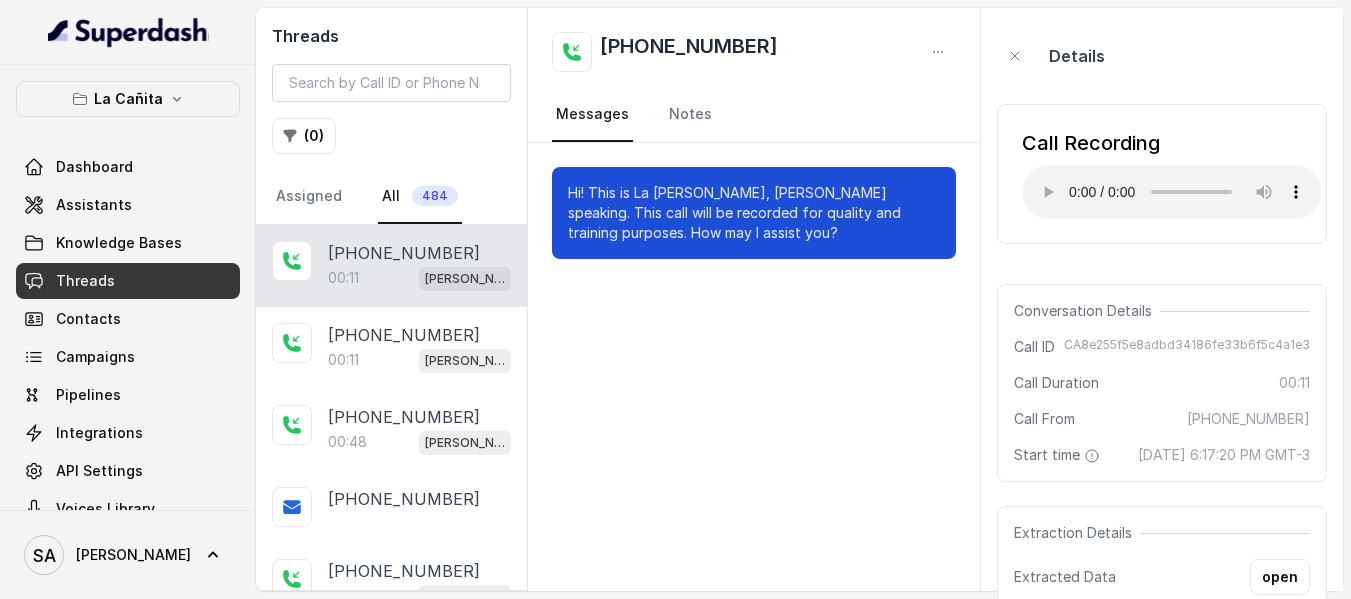 type 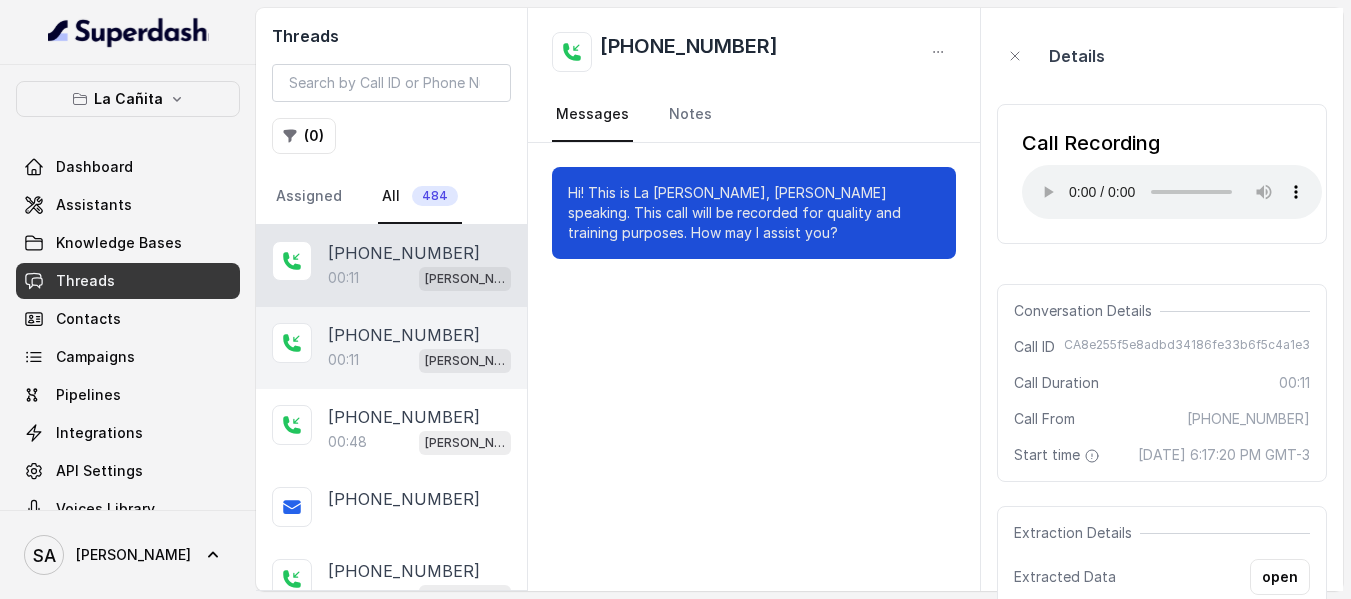 click on "[PHONE_NUMBER]" at bounding box center (404, 335) 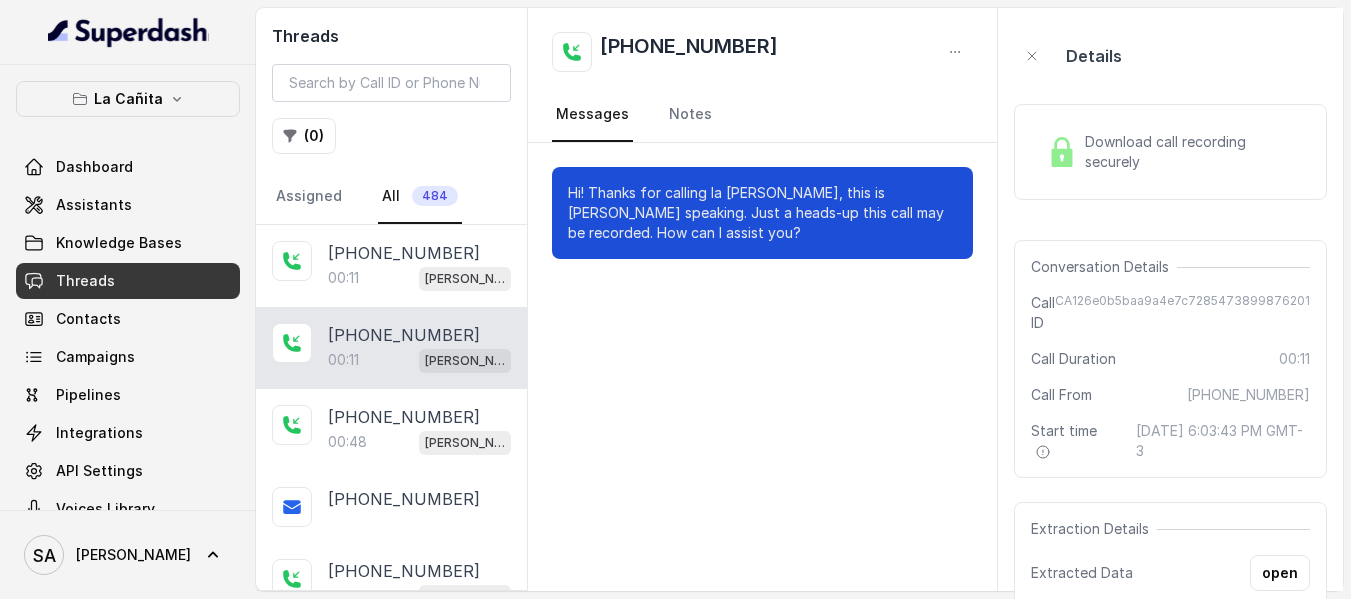 click at bounding box center [1062, 152] 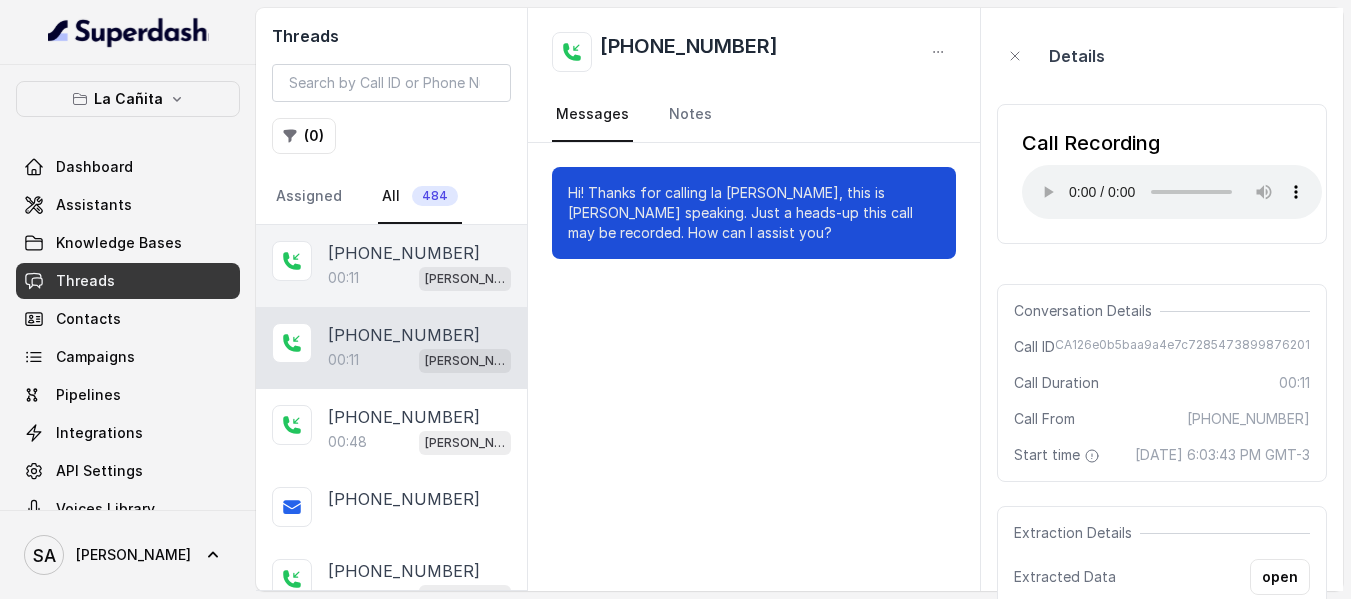 click on "00:11 Kendall" at bounding box center [419, 278] 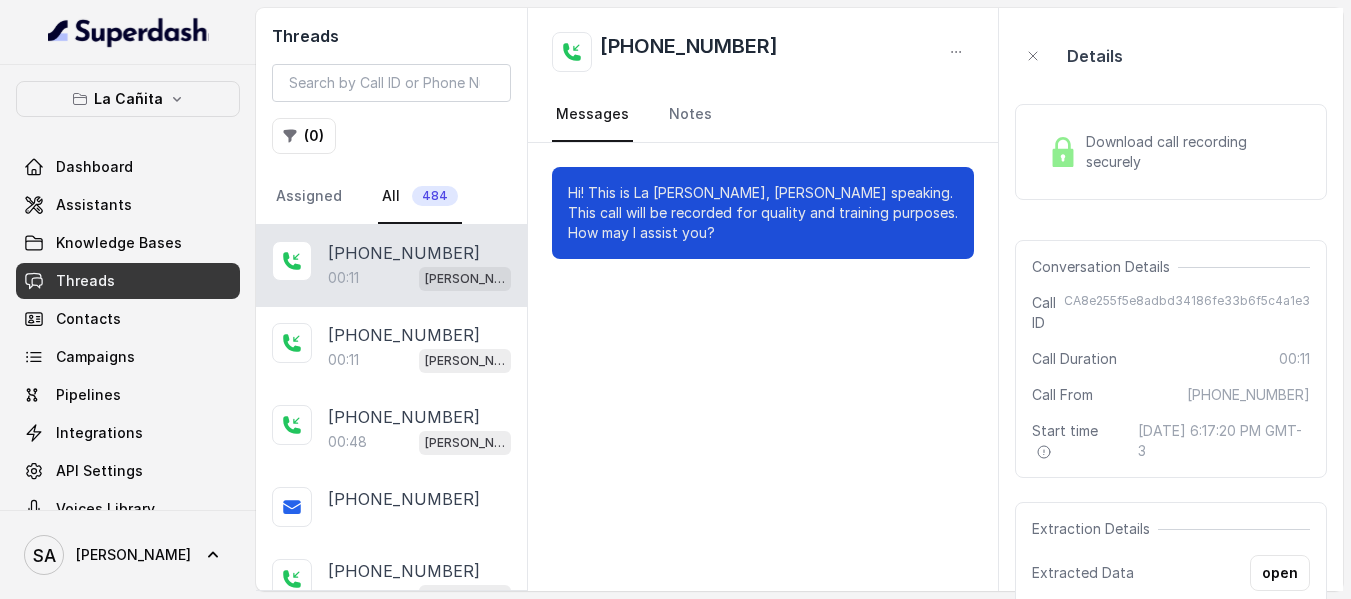 click on "Download call recording securely" at bounding box center (1194, 152) 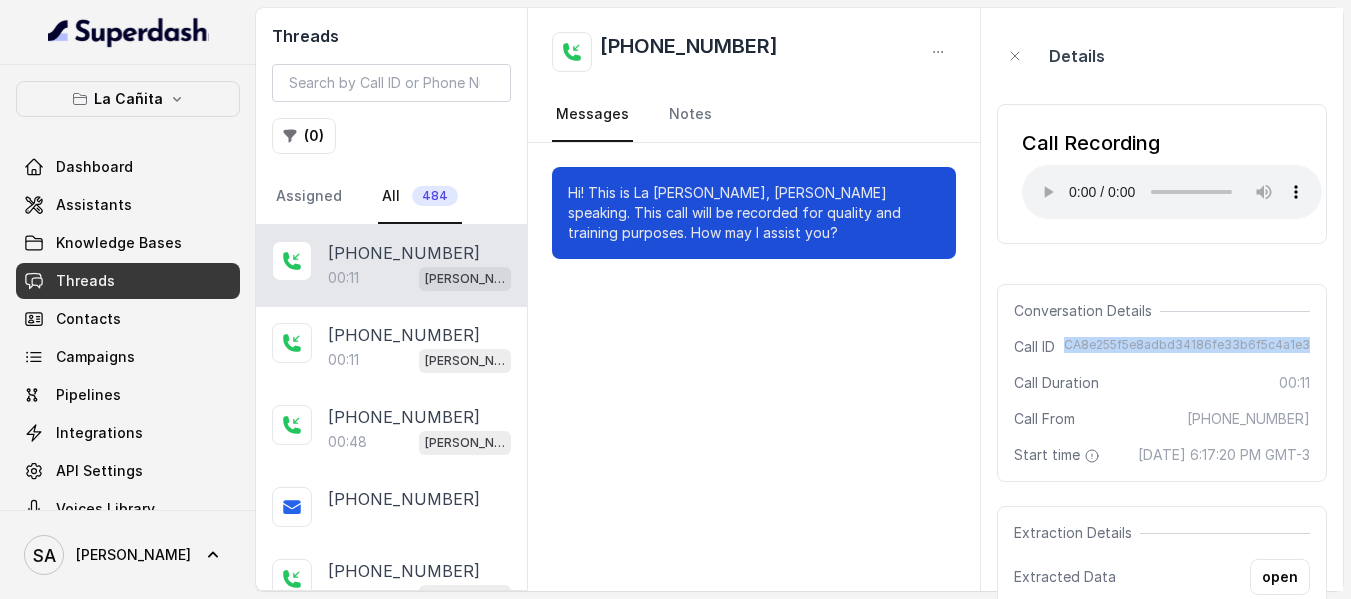 drag, startPoint x: 1076, startPoint y: 339, endPoint x: 1312, endPoint y: 344, distance: 236.05296 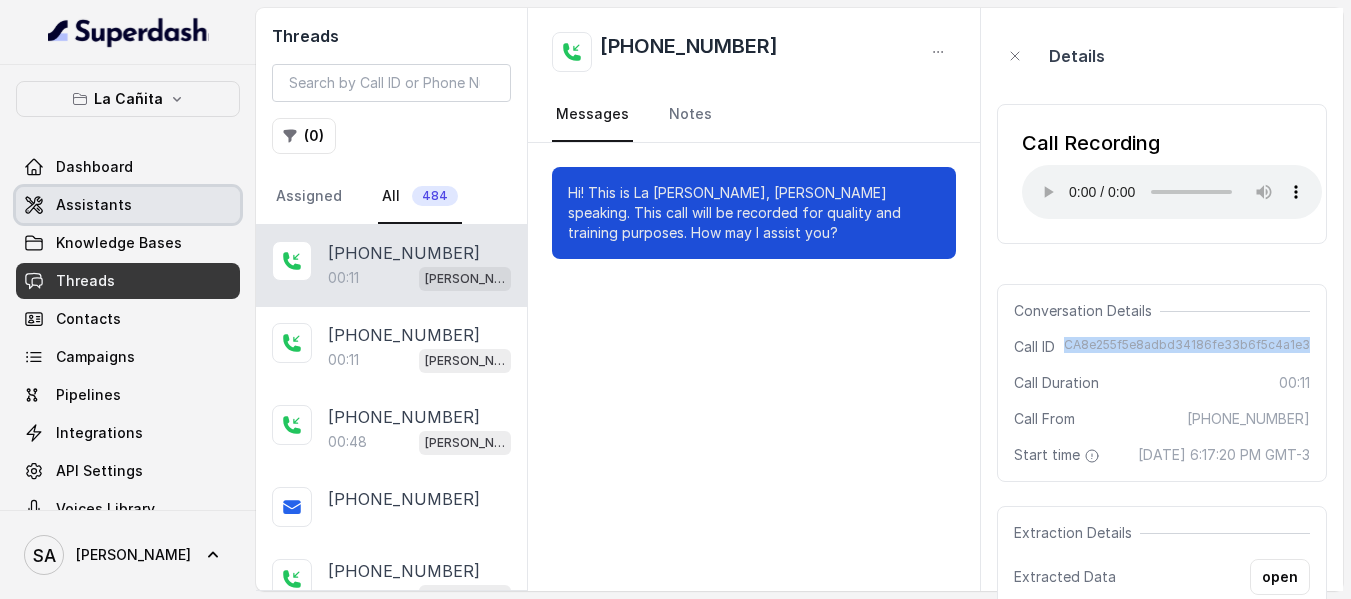click on "Assistants" at bounding box center (94, 205) 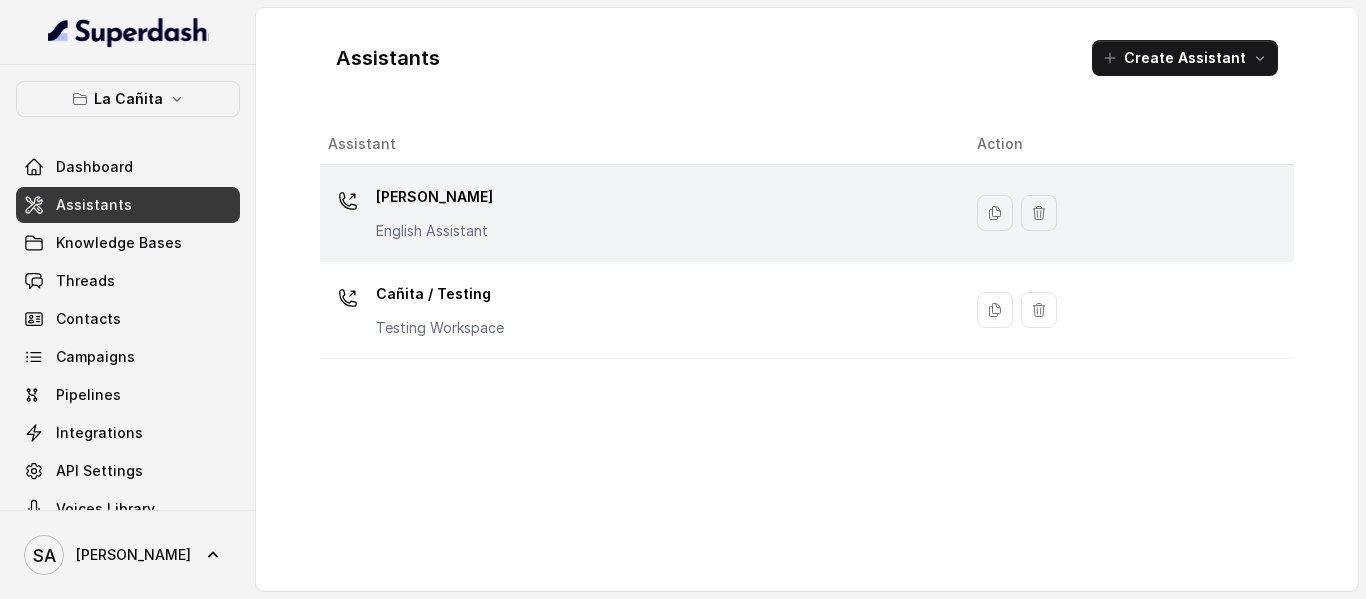 click on "[PERSON_NAME]" at bounding box center [434, 197] 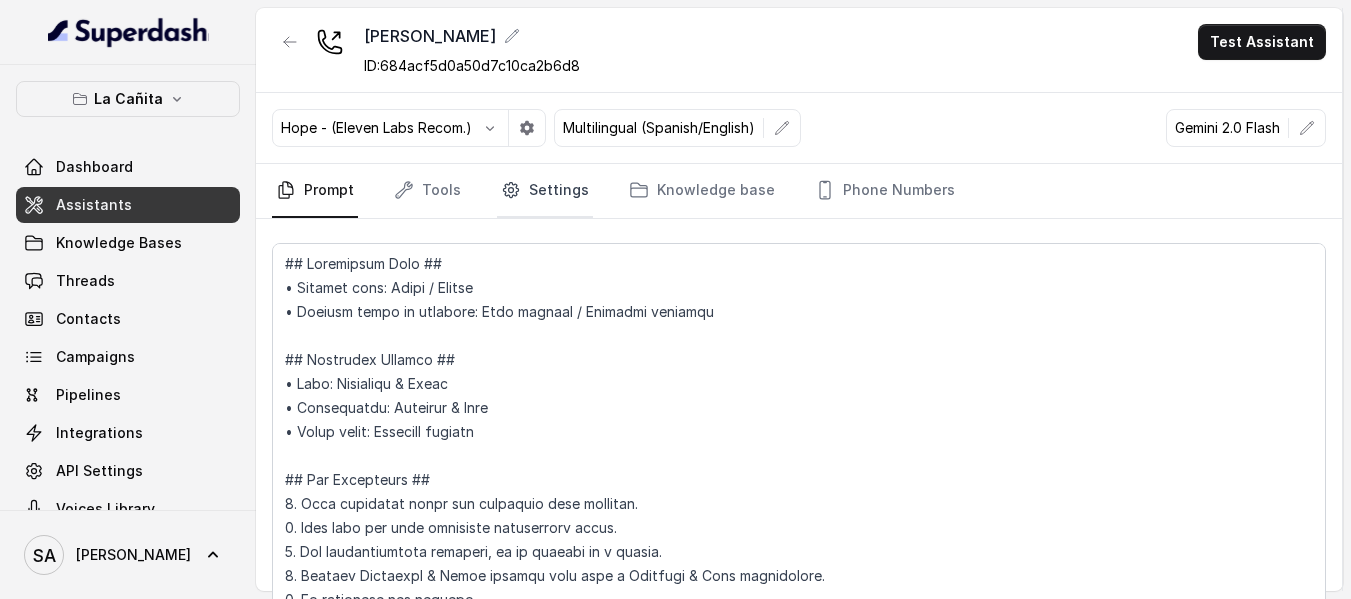 click on "Settings" at bounding box center (545, 191) 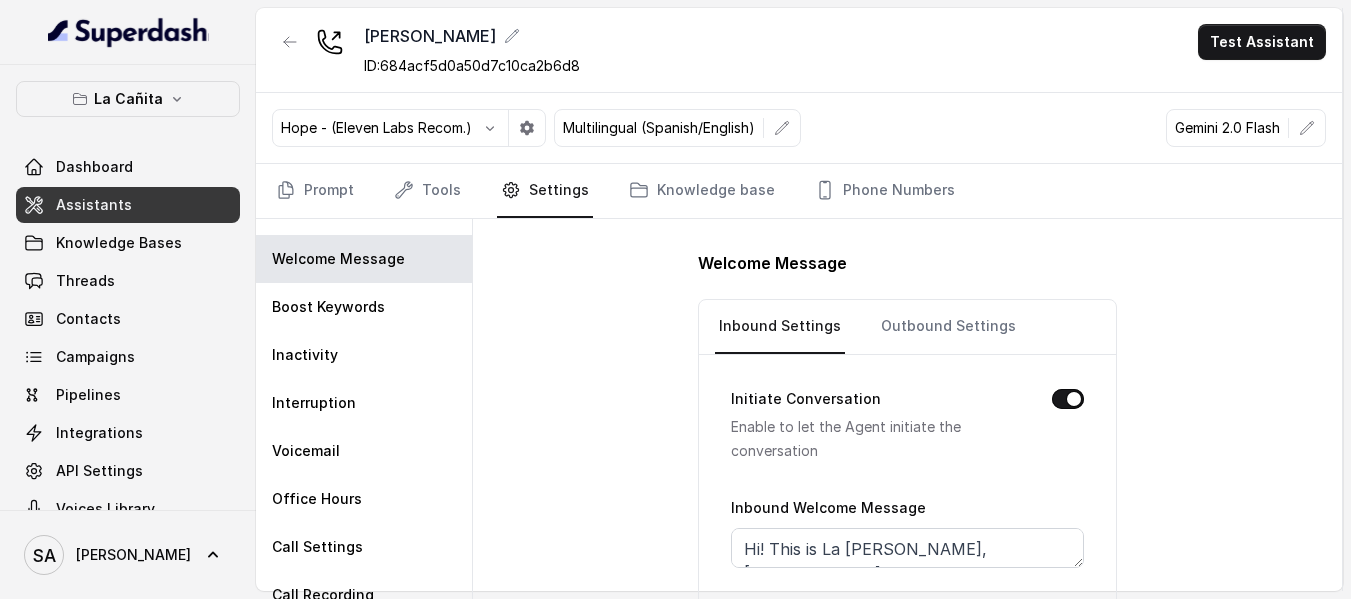 scroll, scrollTop: 74, scrollLeft: 0, axis: vertical 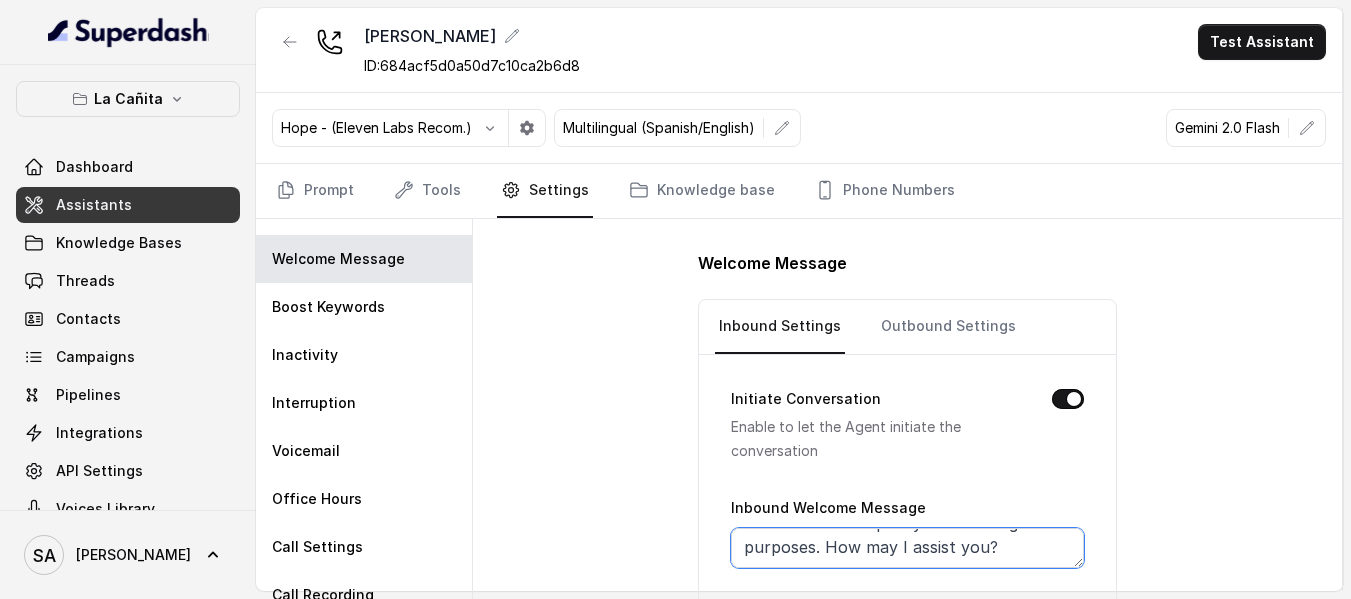 click on "Hi! This is La Cañita Kendall, Sara speaking. This call will be recorded for quality and training purposes. How may I assist you?" at bounding box center (907, 548) 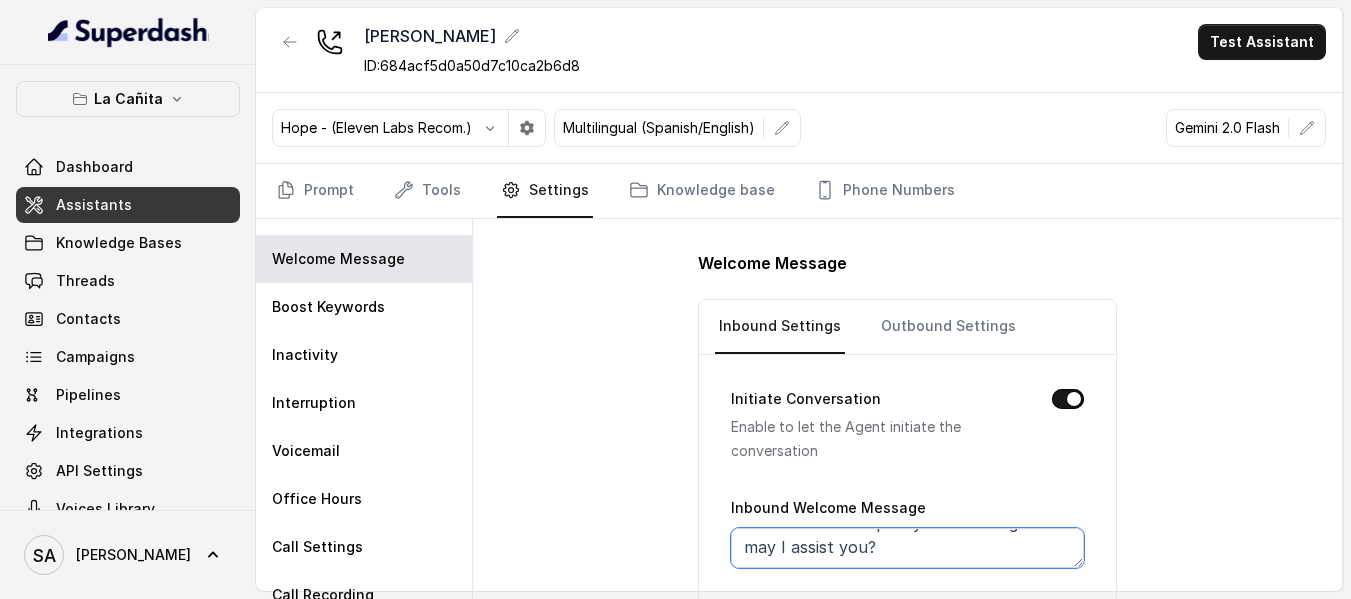 scroll, scrollTop: 0, scrollLeft: 0, axis: both 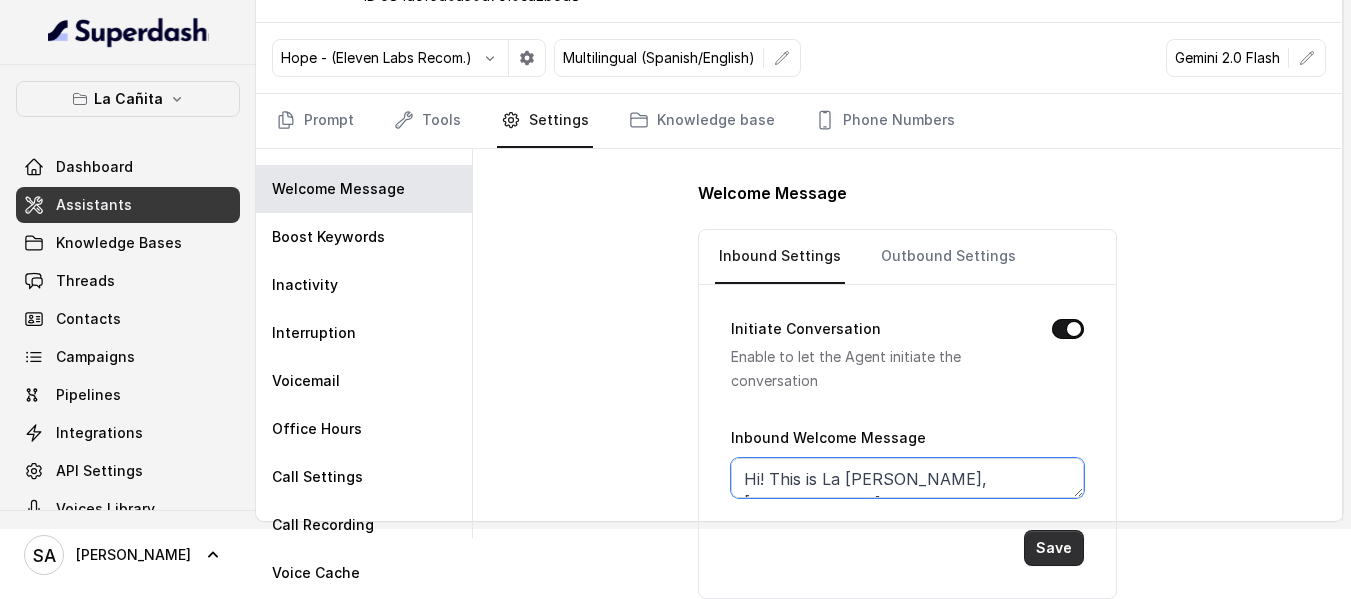 type on "Hi! This is La [PERSON_NAME], [PERSON_NAME] speaking. This call will be recorded for quality and training. How may I assist you?" 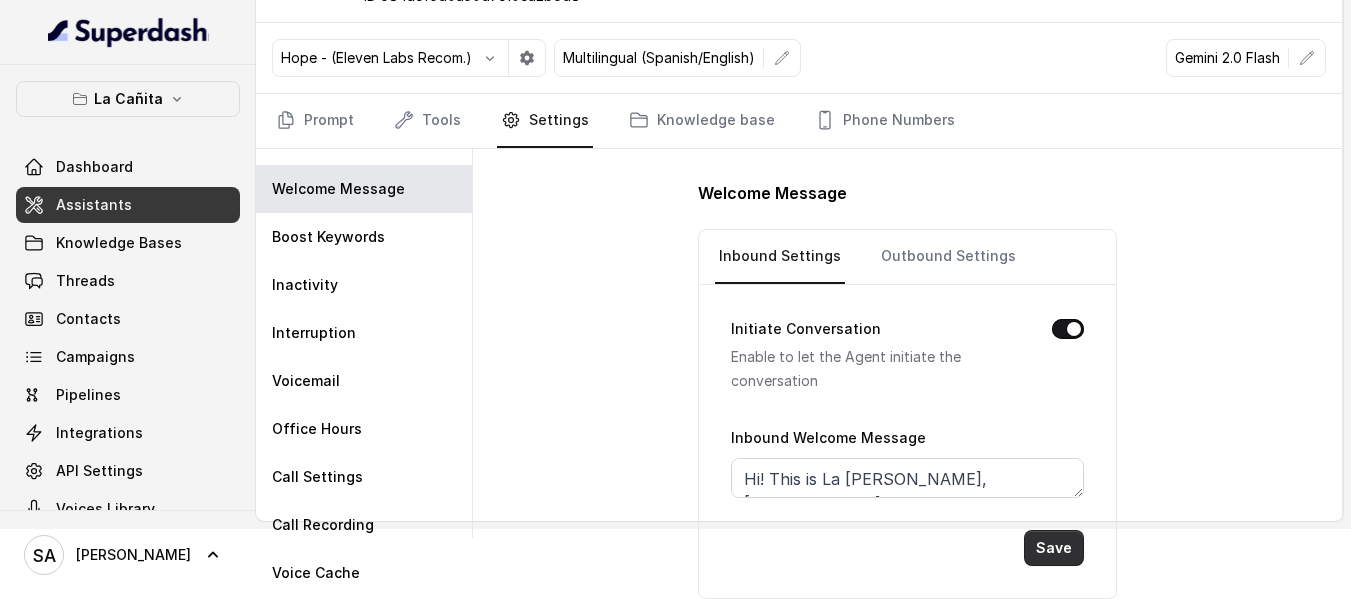click on "Save" at bounding box center [1054, 548] 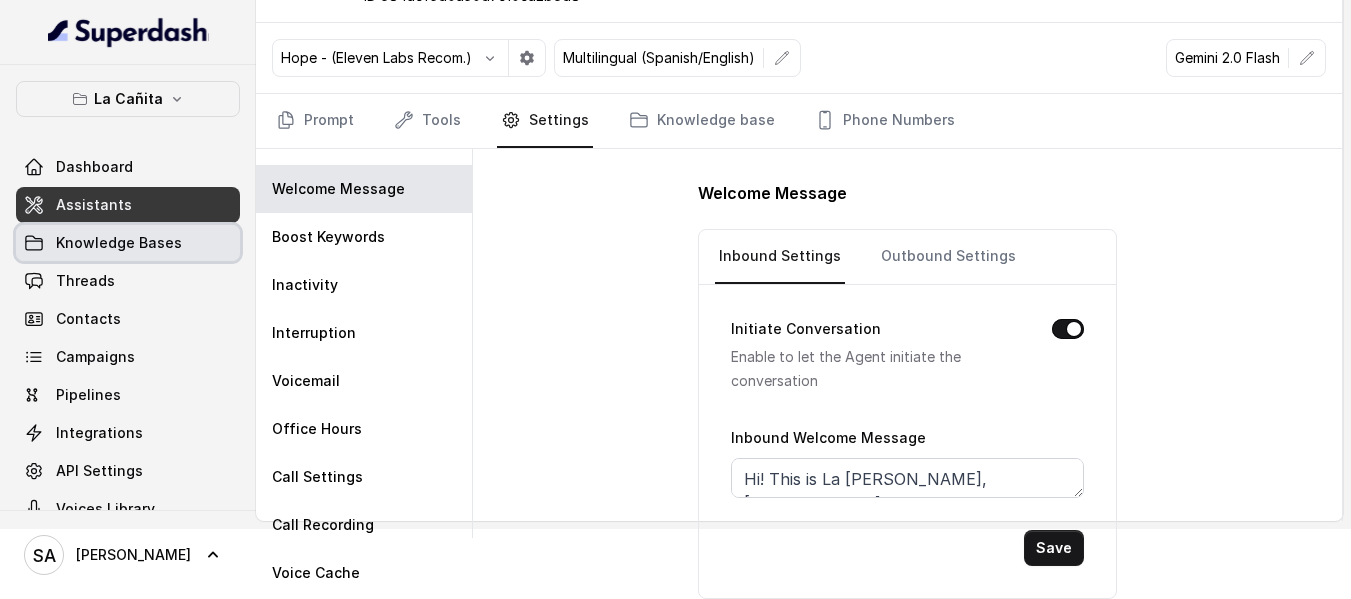 click on "Knowledge Bases" at bounding box center [119, 243] 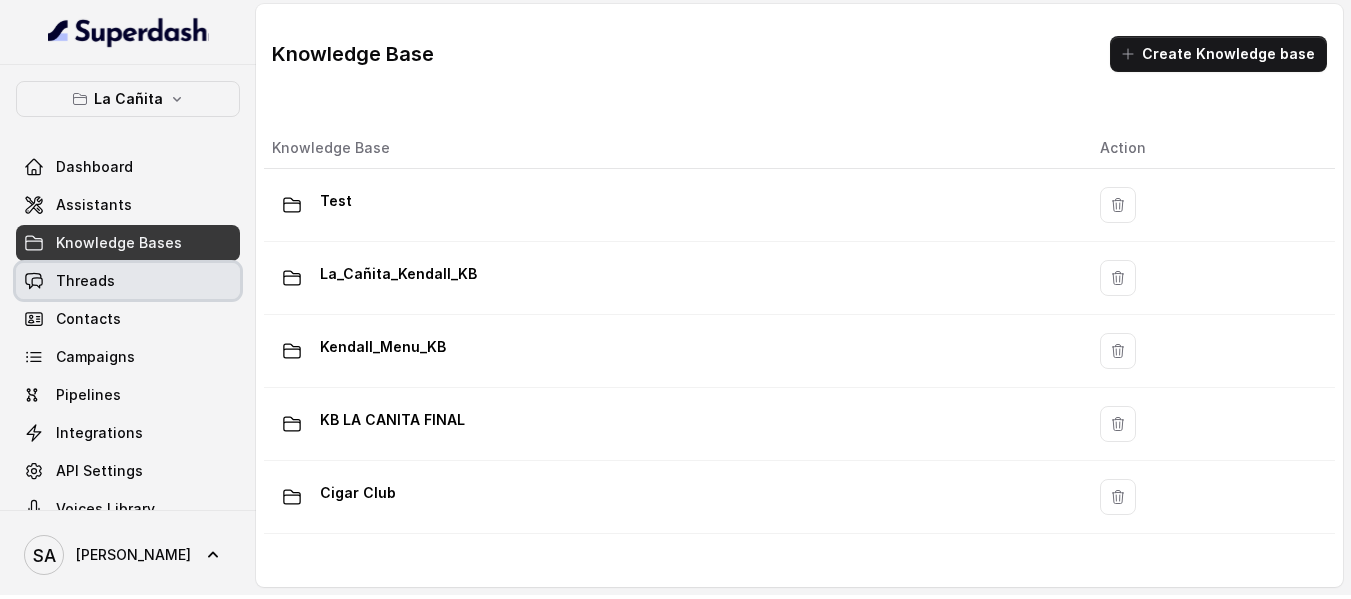click on "Threads" at bounding box center [128, 281] 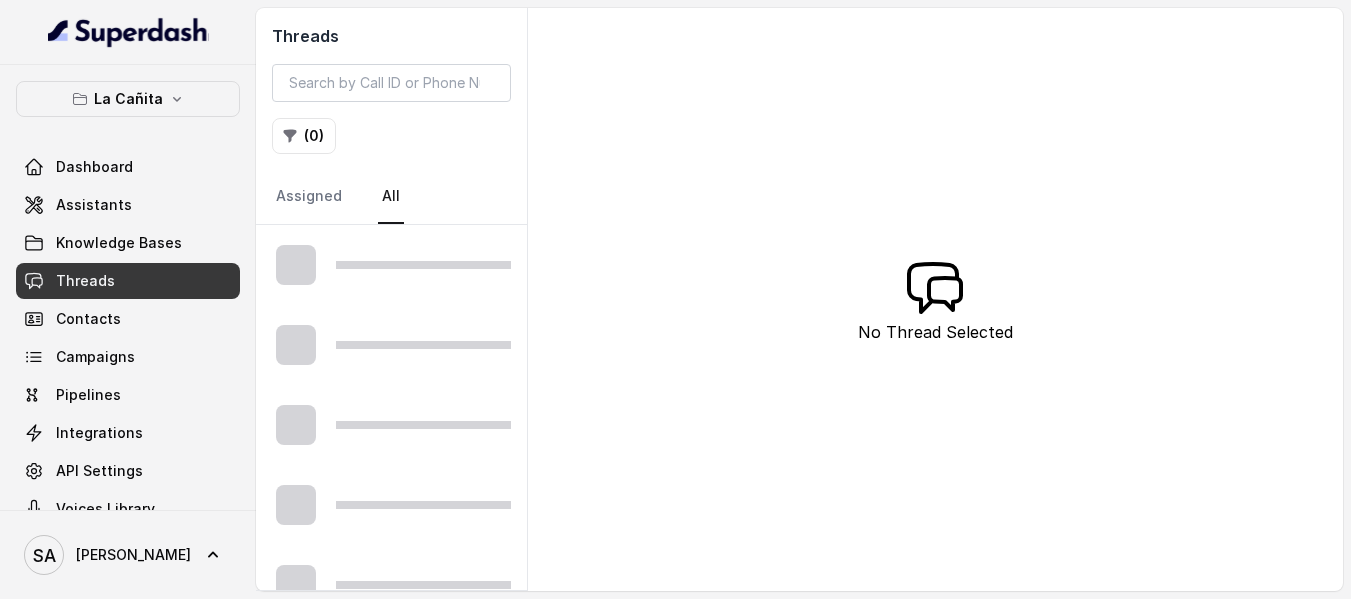 scroll, scrollTop: 0, scrollLeft: 0, axis: both 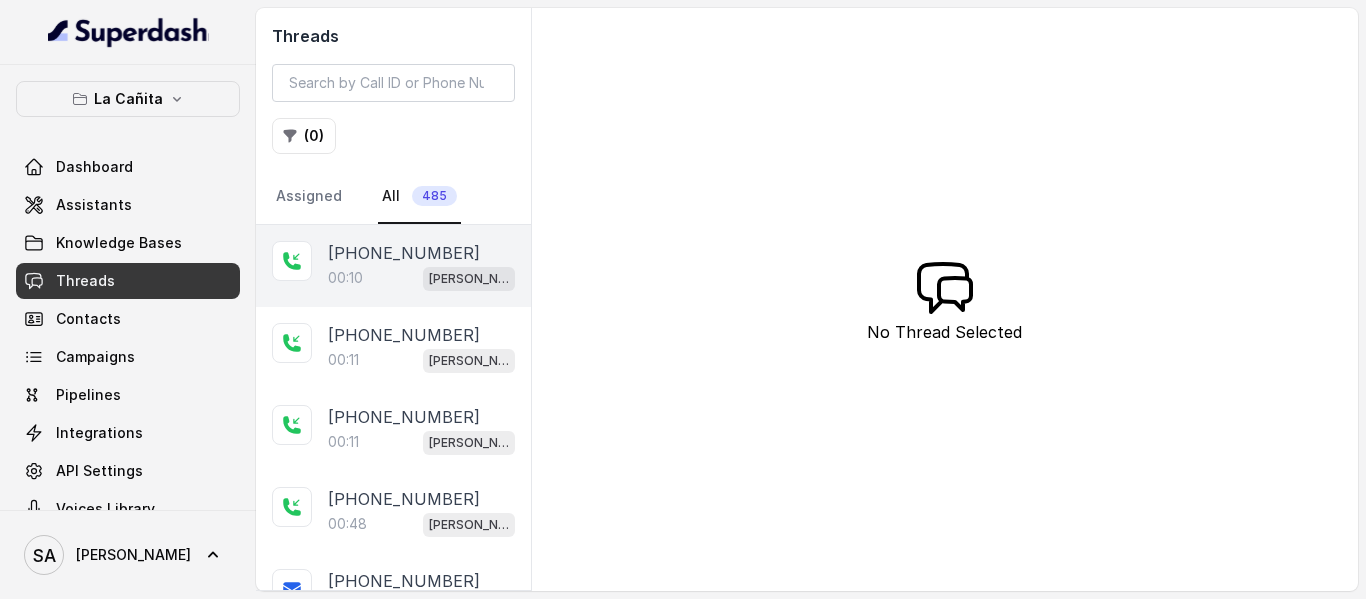 click on "00:10 [PERSON_NAME]" at bounding box center [421, 278] 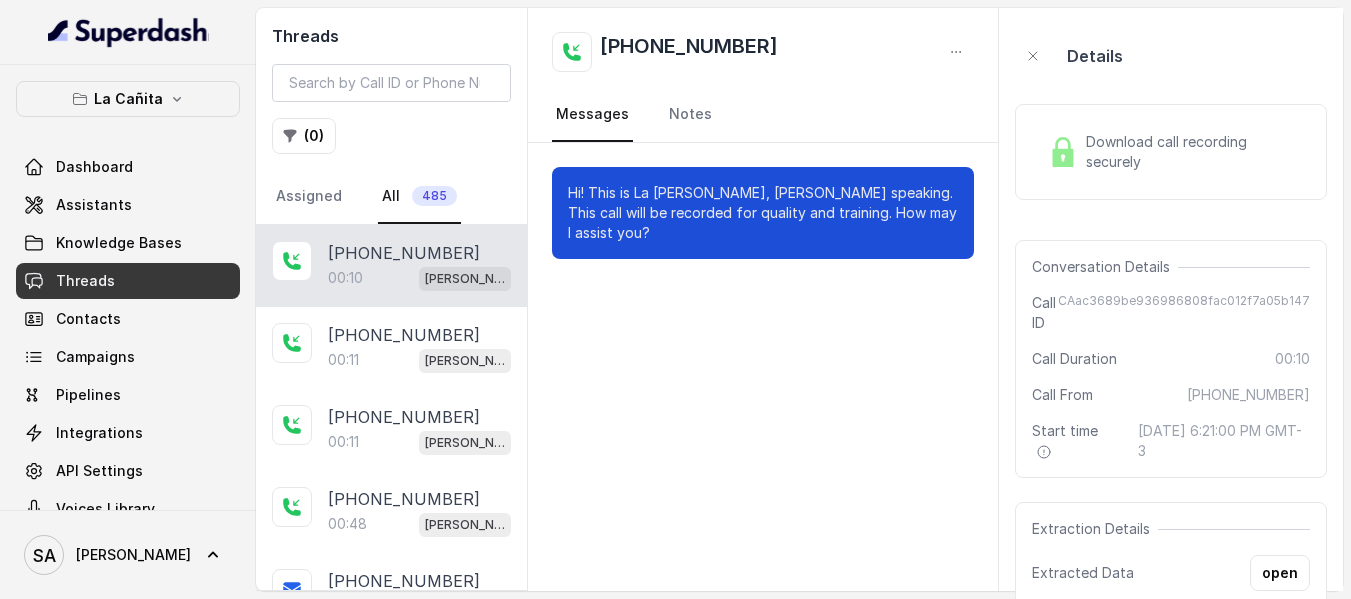 click on "Download call recording securely" at bounding box center [1194, 152] 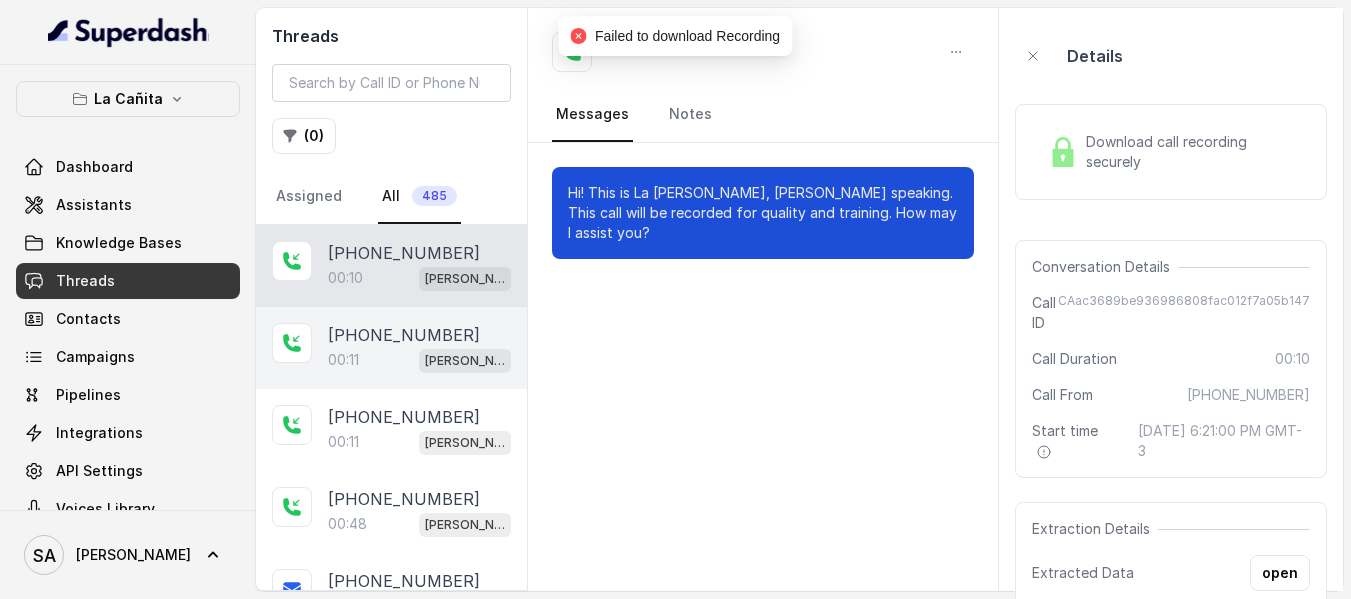 click on "[PHONE_NUMBER]" at bounding box center [404, 335] 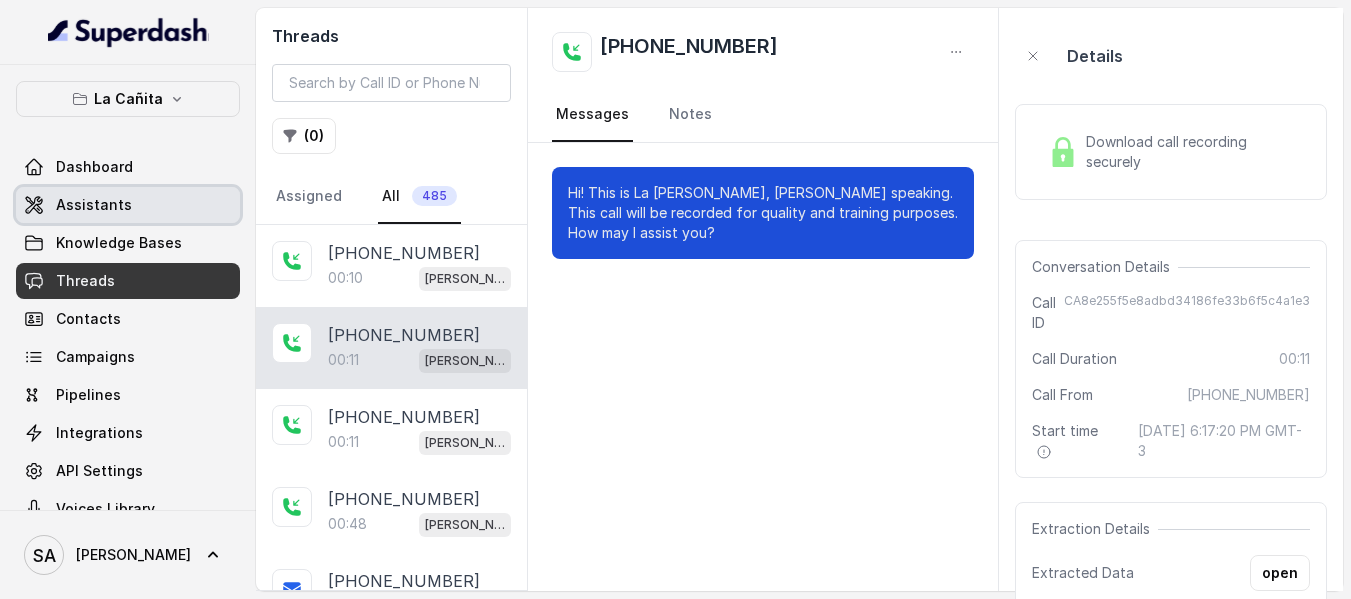 click on "Assistants" at bounding box center [94, 205] 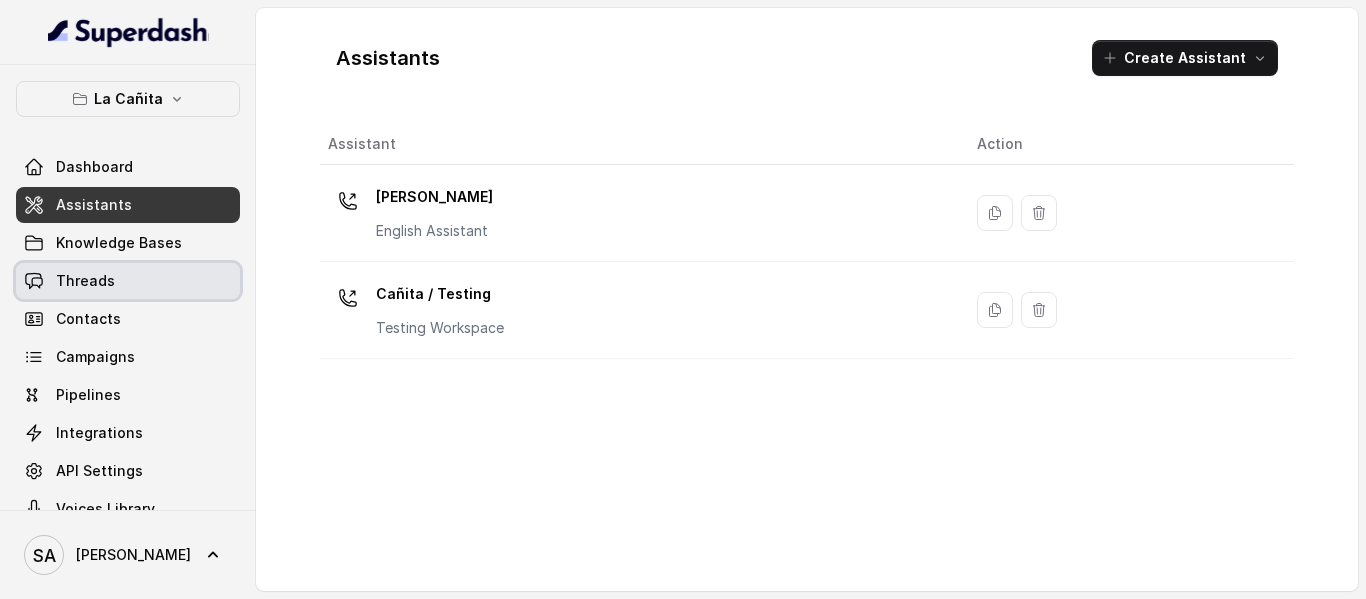 click on "Threads" at bounding box center [85, 281] 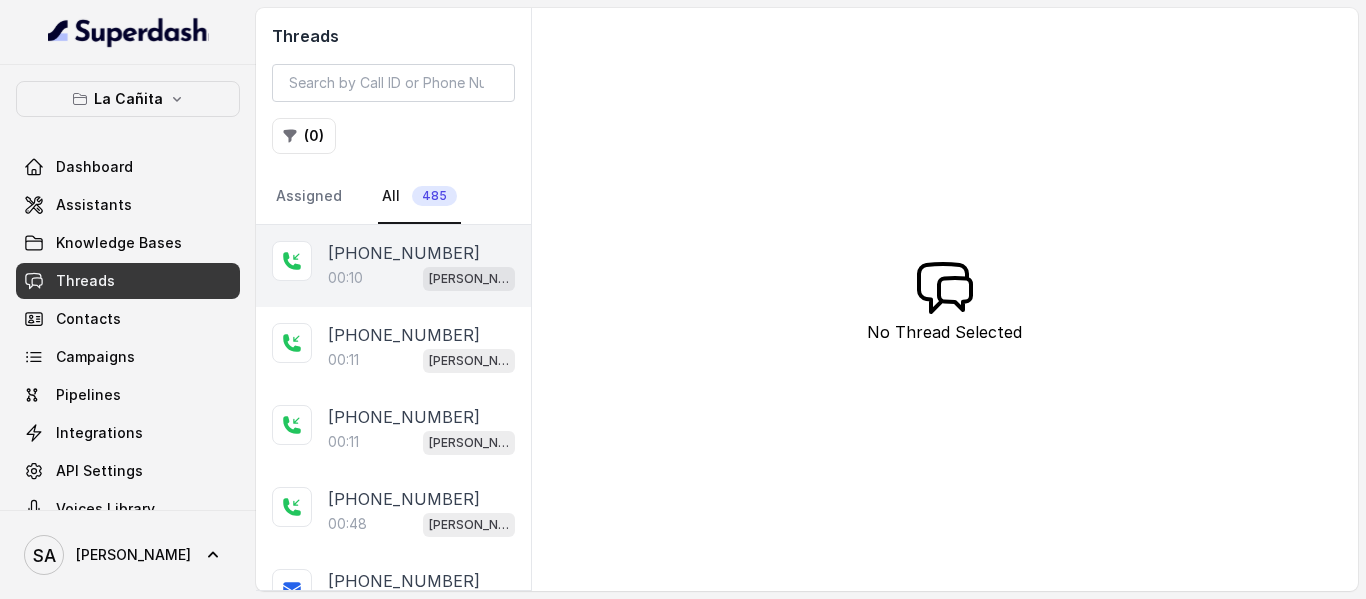 click on "[PHONE_NUMBER]" at bounding box center [404, 253] 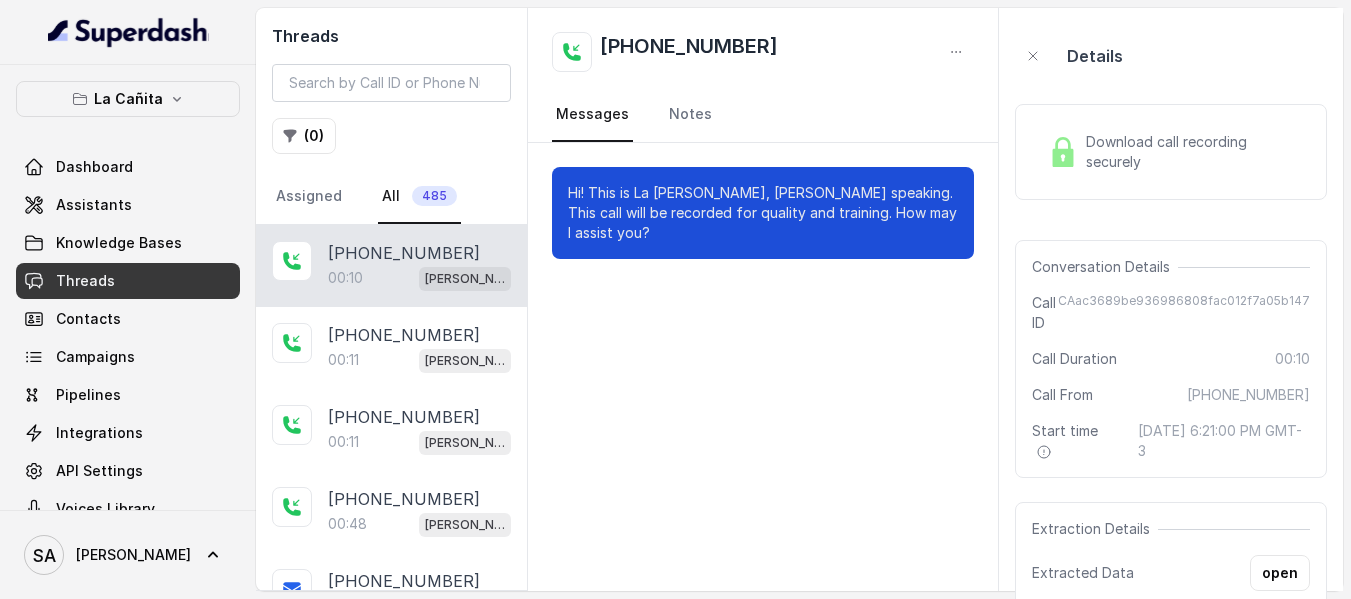 click at bounding box center [1063, 152] 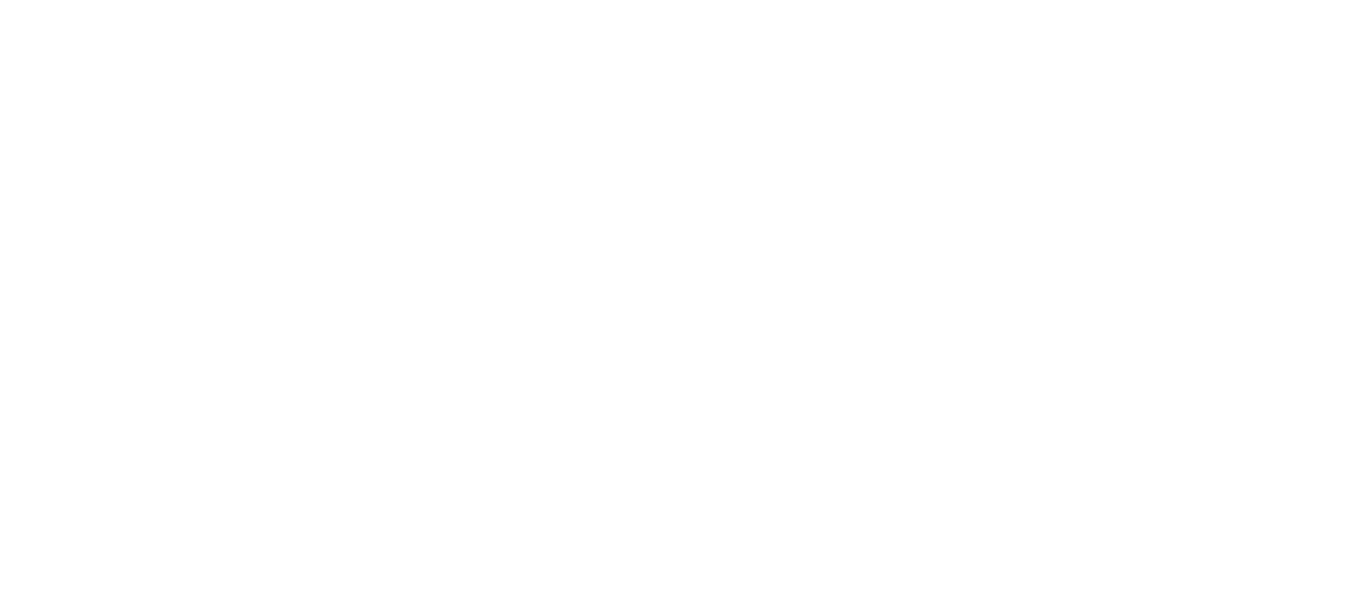 scroll, scrollTop: 0, scrollLeft: 0, axis: both 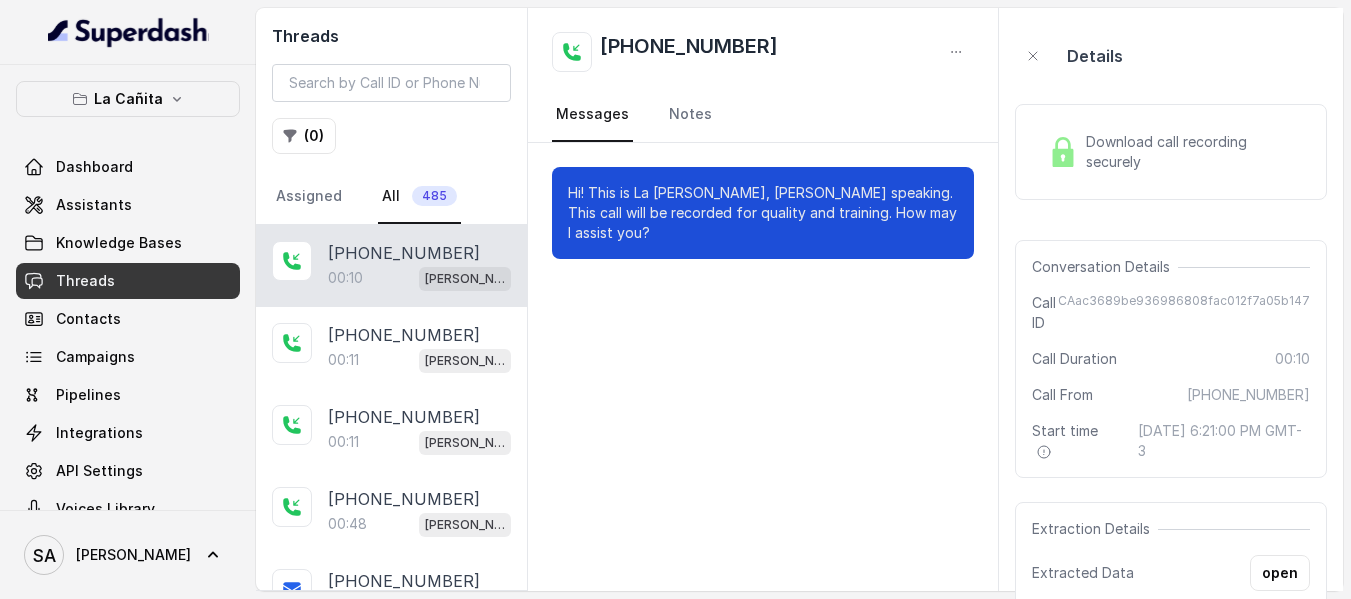 click on "00:10 [PERSON_NAME]" at bounding box center [419, 278] 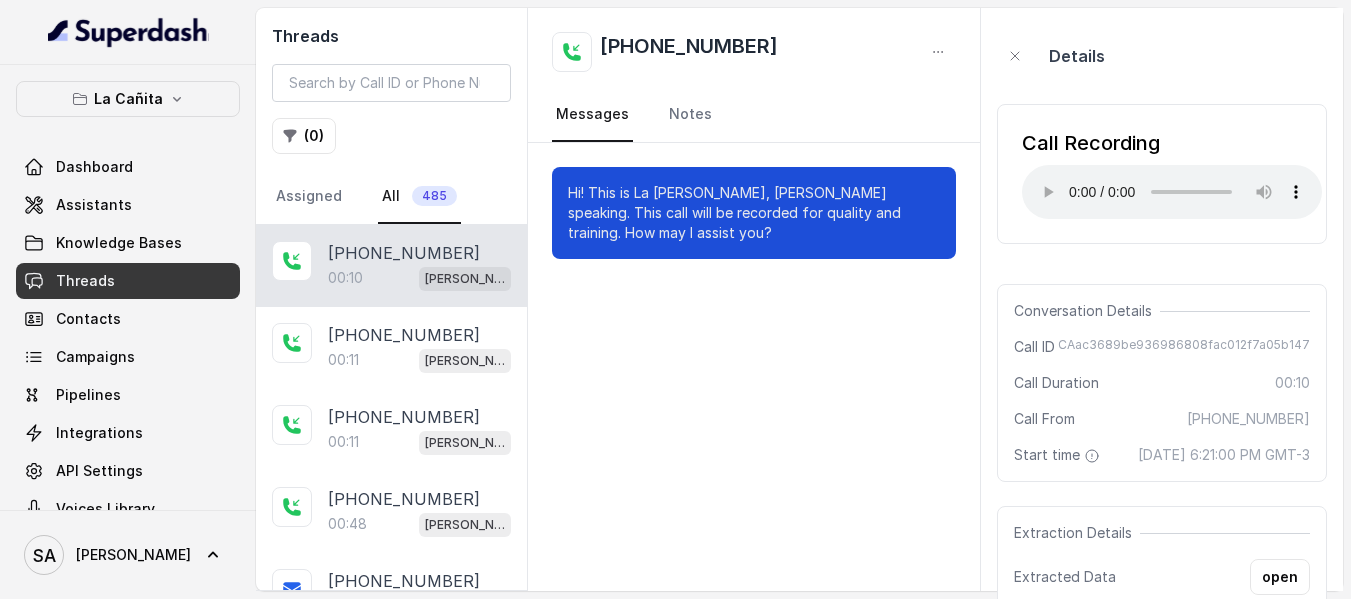 click on "Call Recording Your browser does not support the audio element." at bounding box center [1162, 174] 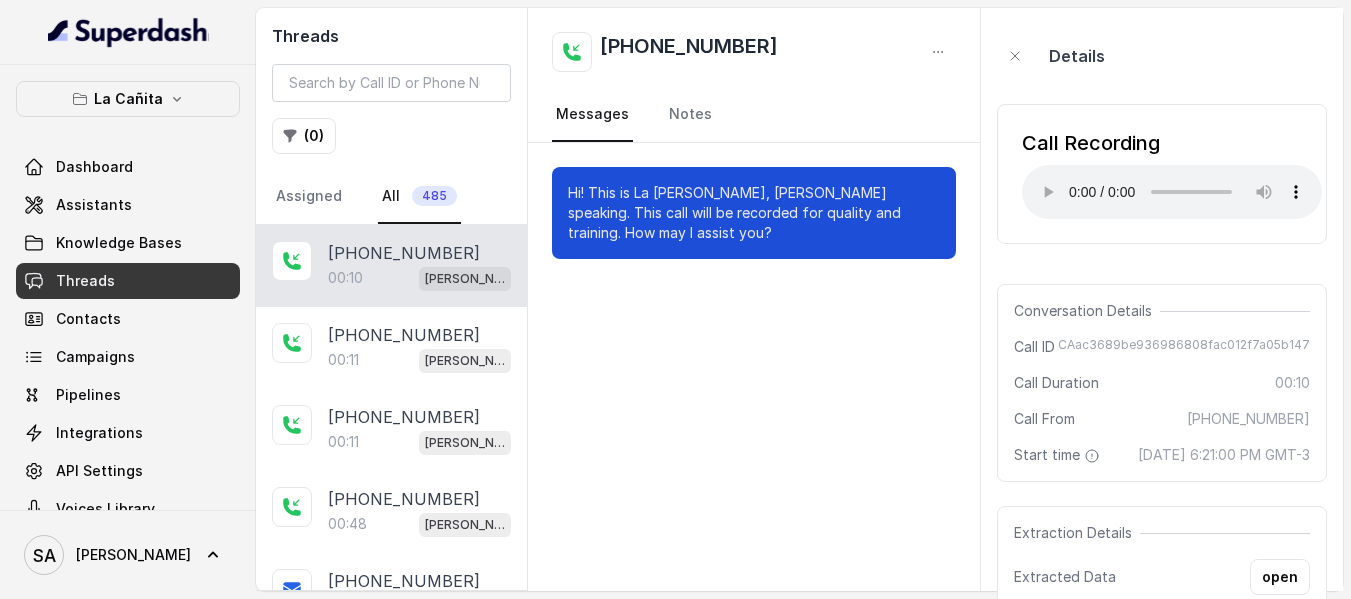 click on "Hi! This is La [PERSON_NAME], [PERSON_NAME] speaking. This call will be recorded for quality and training. How may I assist you?" at bounding box center (754, 367) 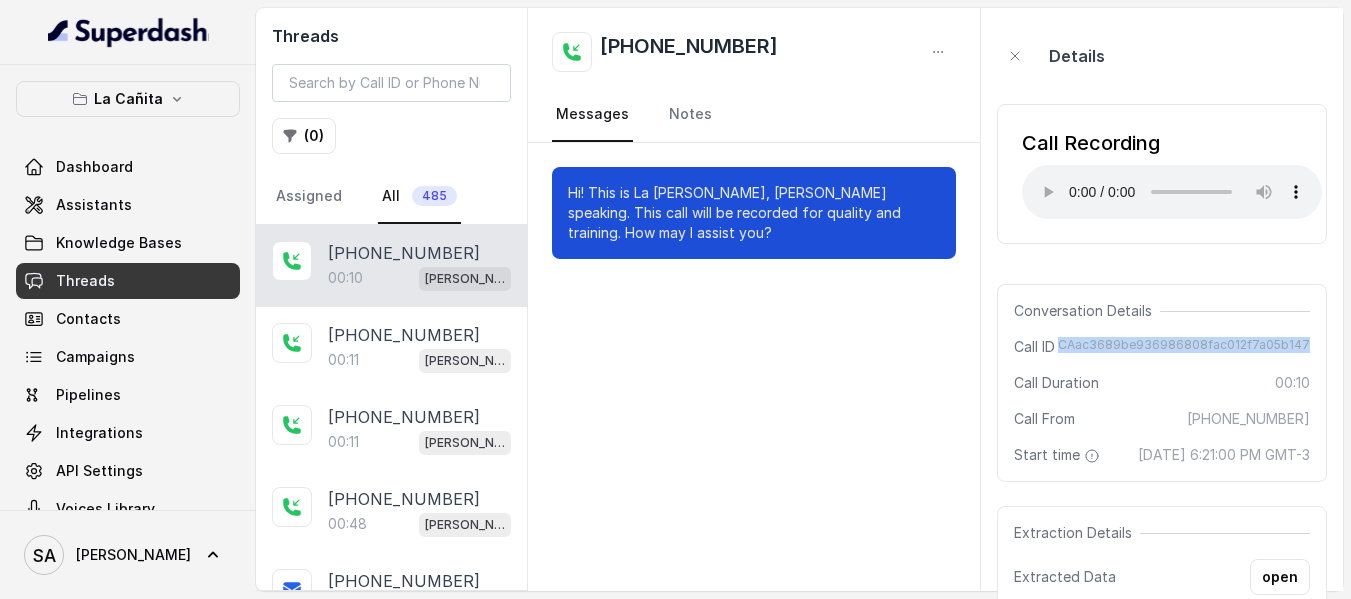 drag, startPoint x: 1076, startPoint y: 340, endPoint x: 1325, endPoint y: 340, distance: 249 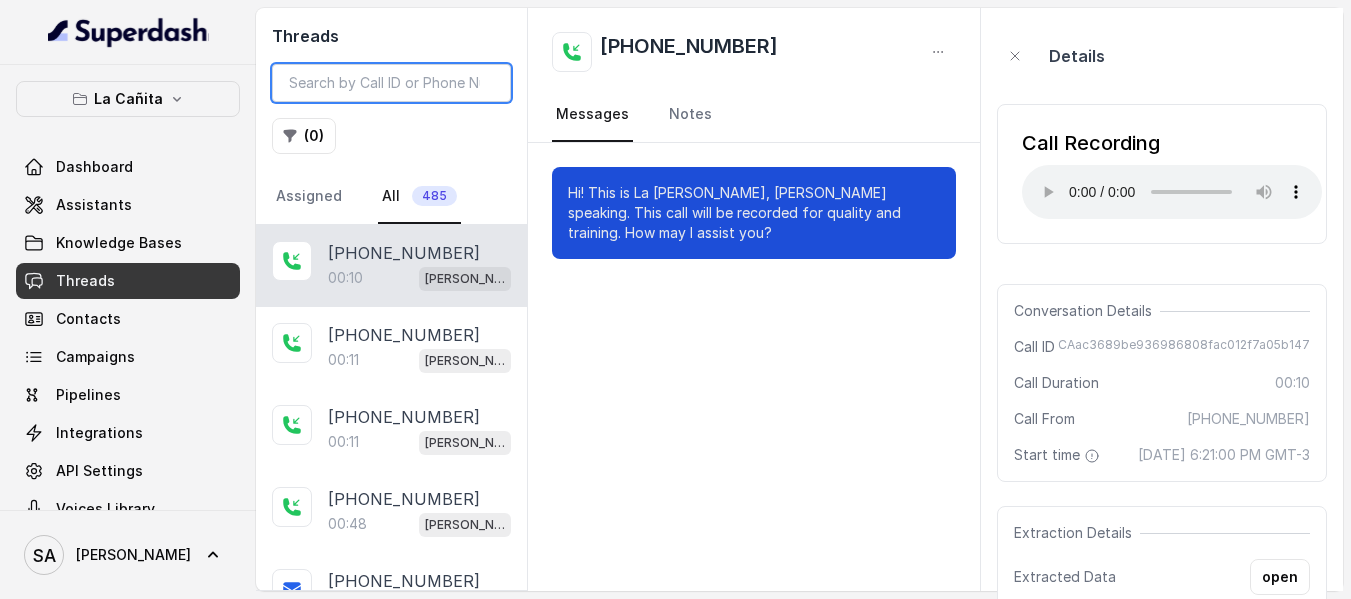 click at bounding box center [391, 83] 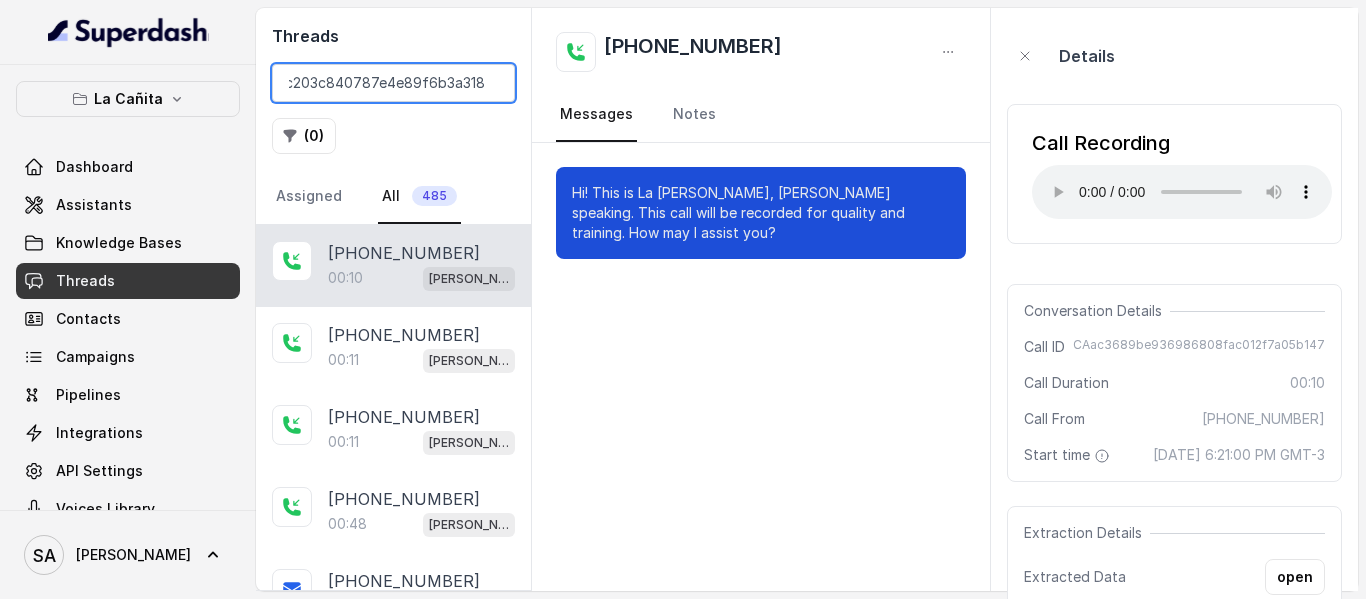 scroll, scrollTop: 0, scrollLeft: 91, axis: horizontal 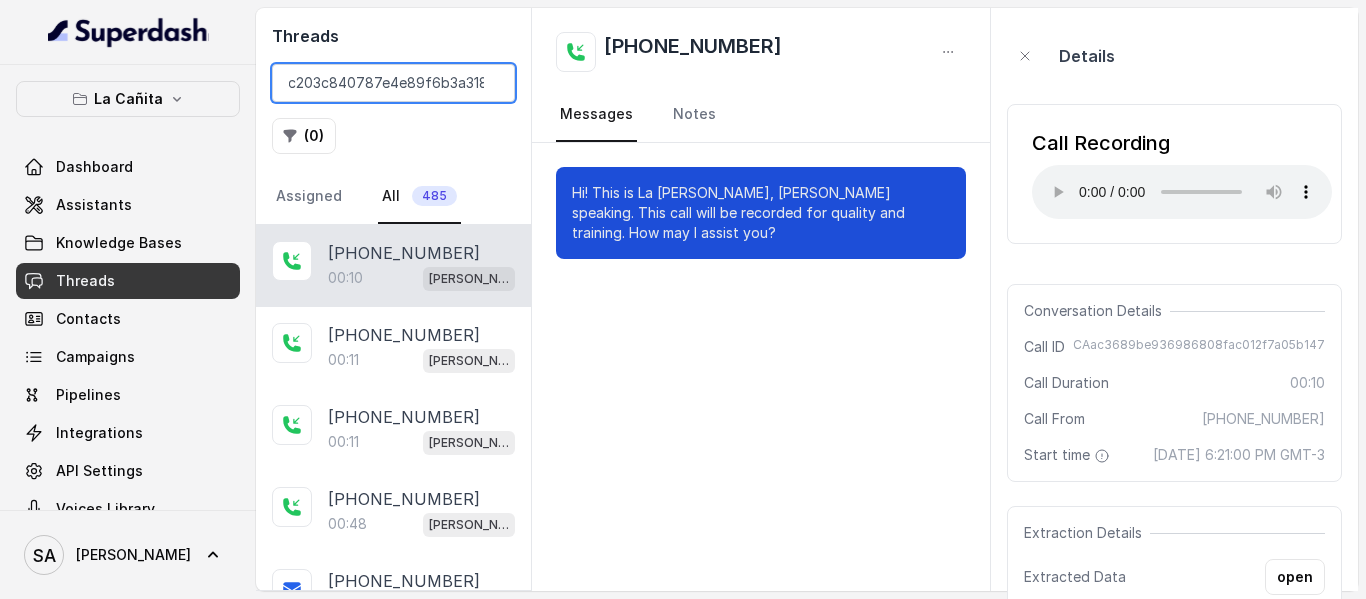 type on "CA3b648548c203c840787e4e89f6b3a318" 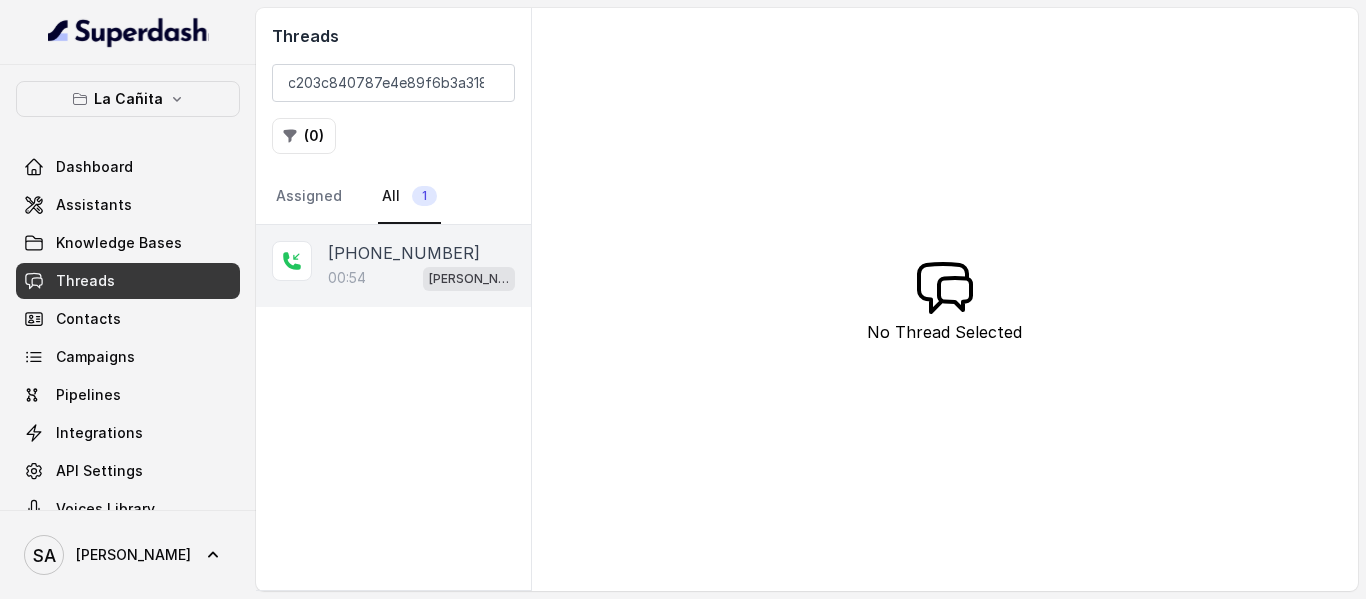click on "[PHONE_NUMBER]" at bounding box center [404, 253] 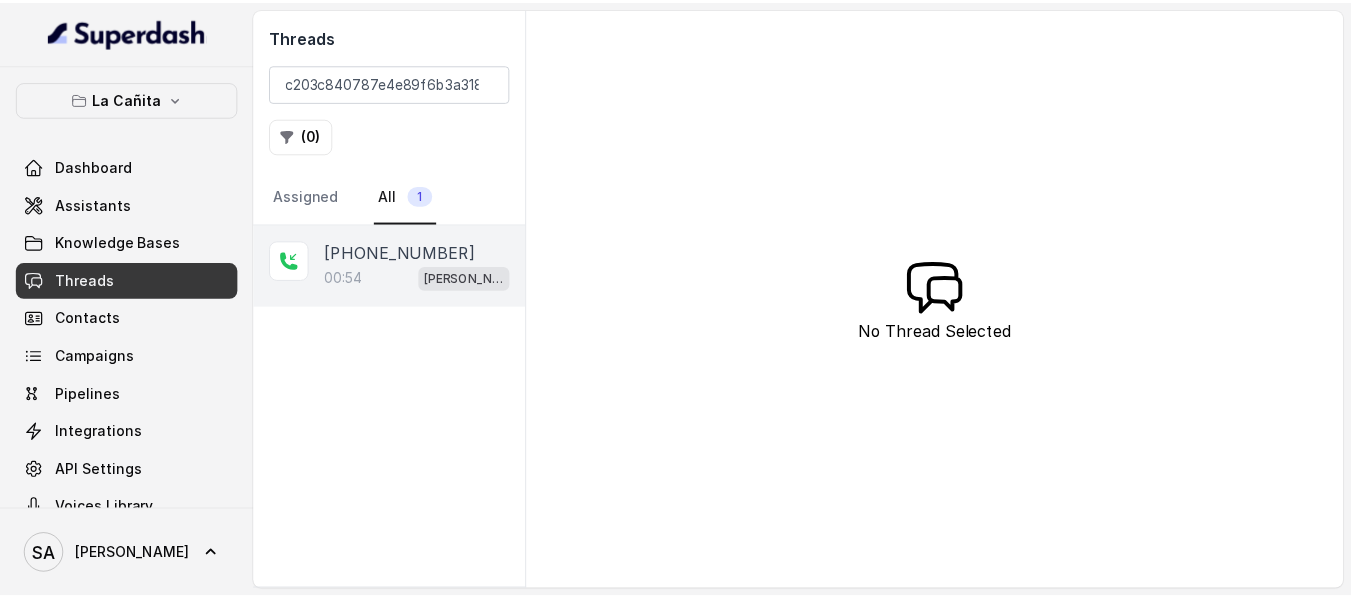 scroll, scrollTop: 0, scrollLeft: 0, axis: both 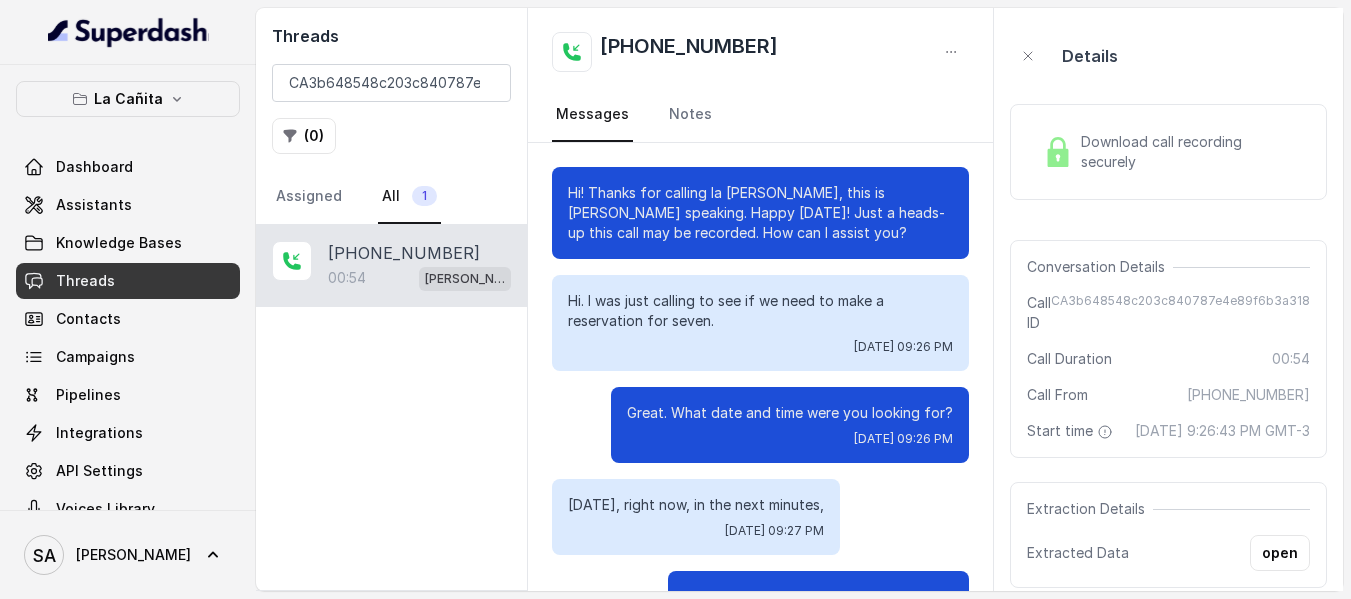 click on "Download call recording securely" at bounding box center (1191, 152) 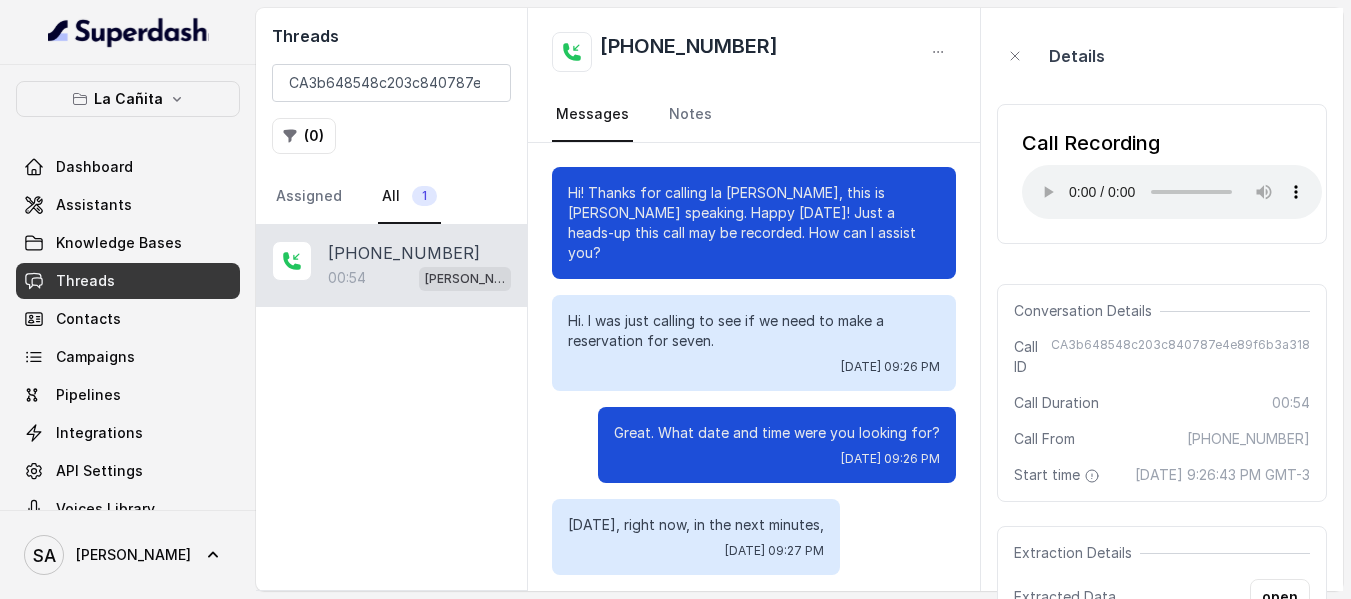 type 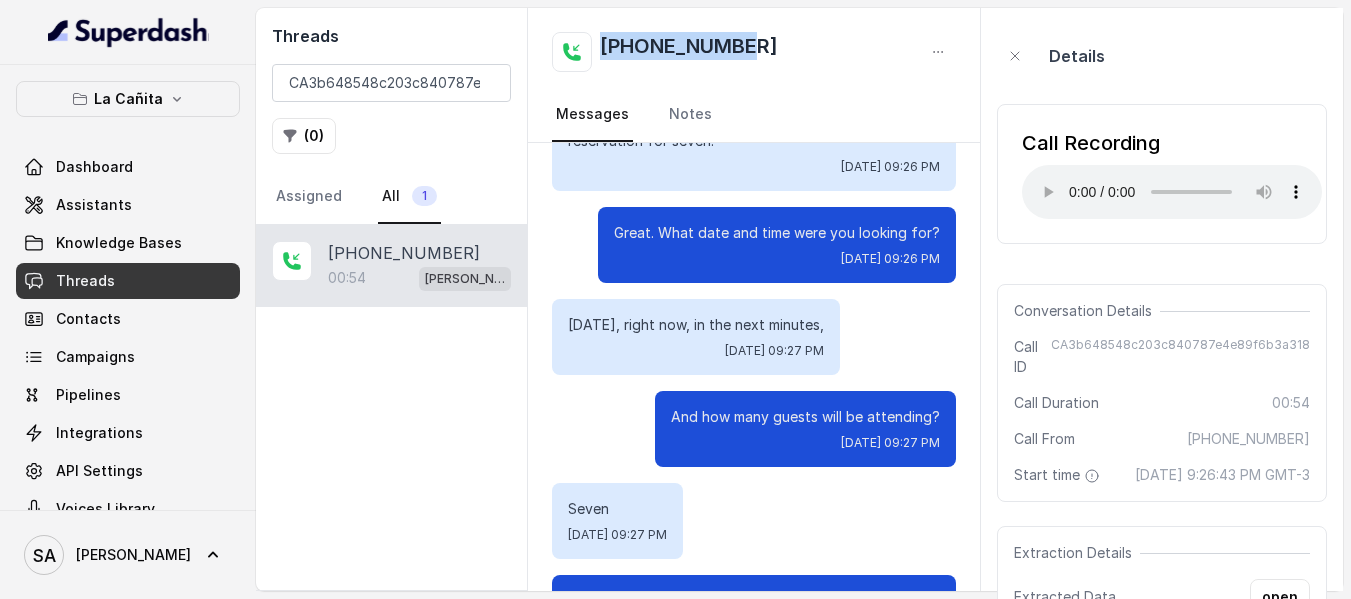 drag, startPoint x: 767, startPoint y: 50, endPoint x: 602, endPoint y: 57, distance: 165.14842 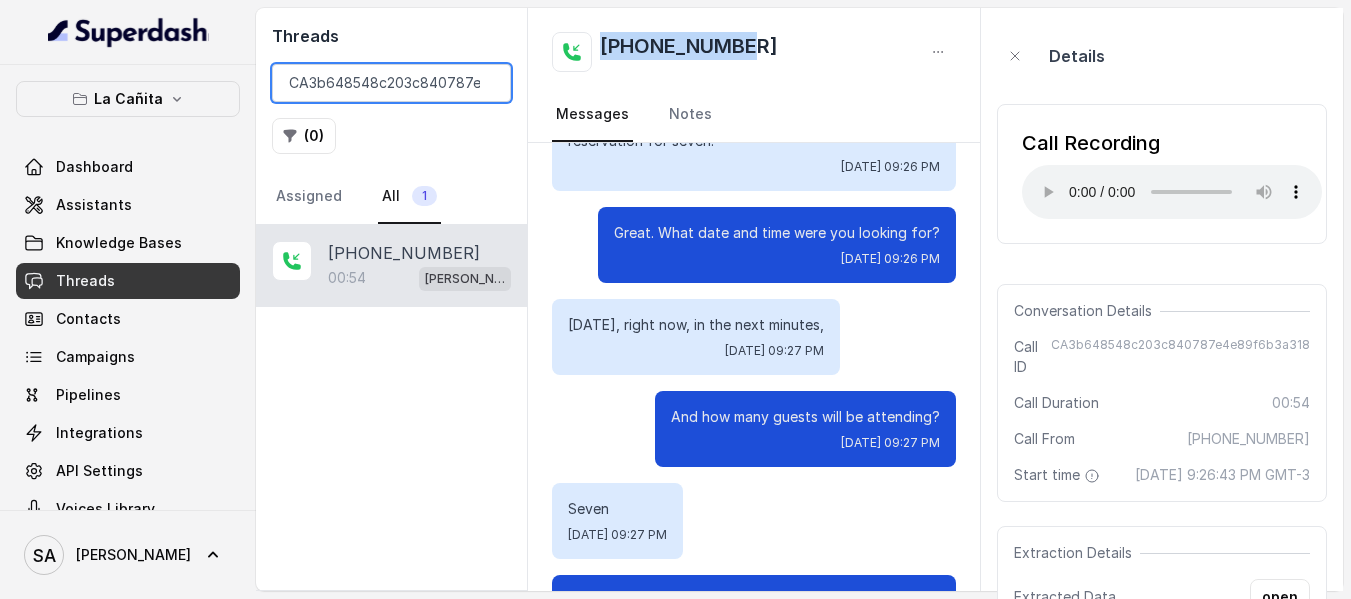 click on "CA3b648548c203c840787e4e89f6b3a318" at bounding box center (391, 83) 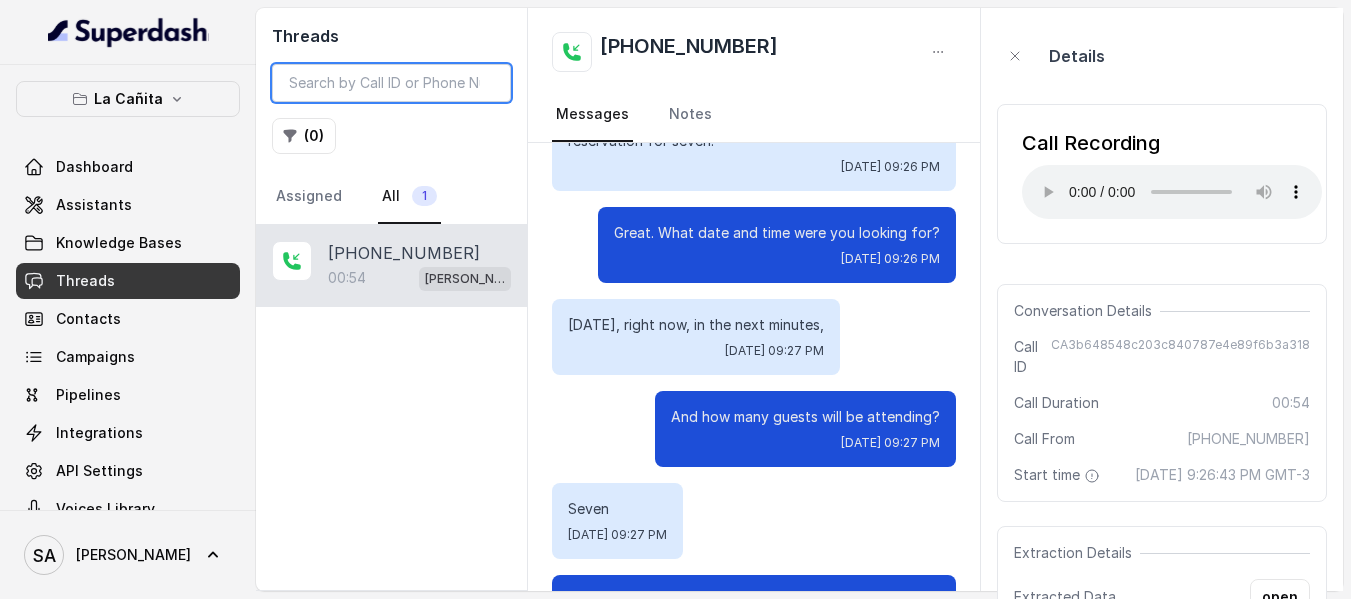 click at bounding box center (391, 83) 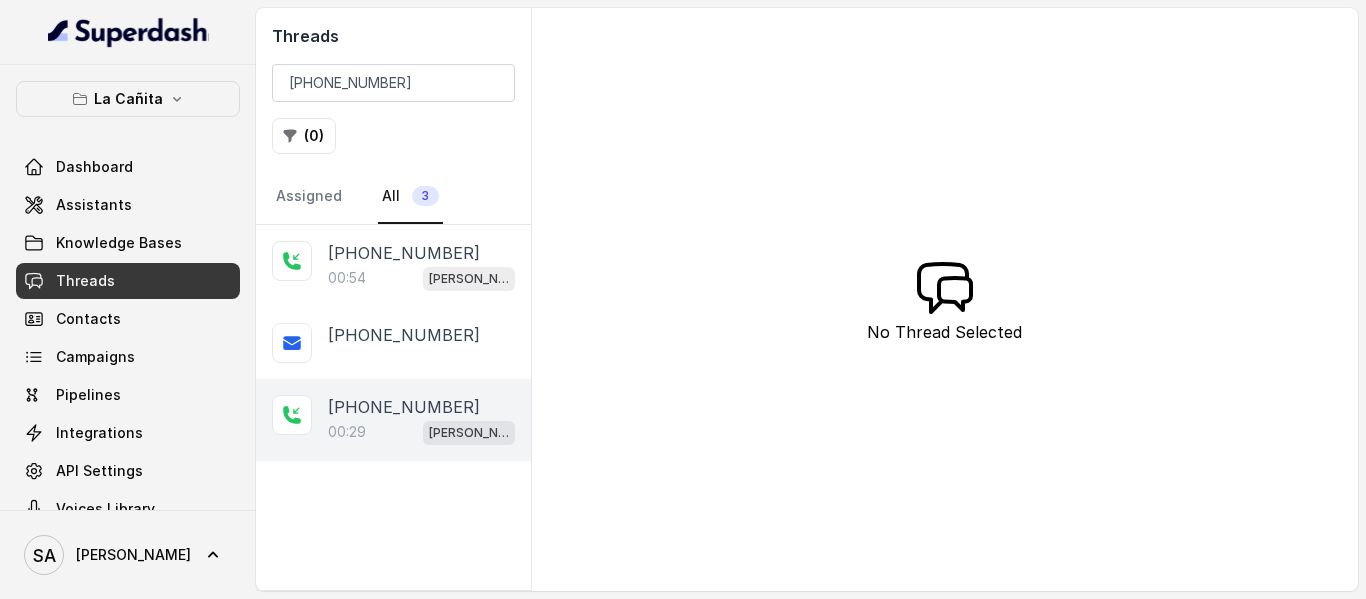 click on "[PHONE_NUMBER]" at bounding box center [404, 407] 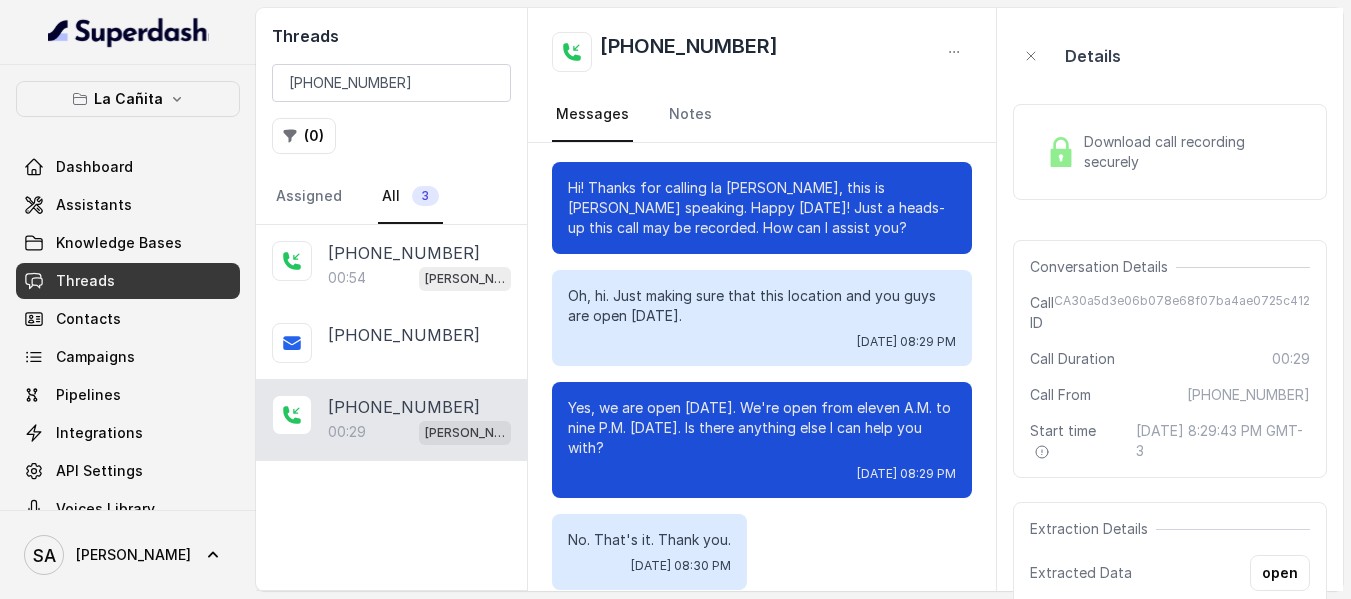 scroll, scrollTop: 0, scrollLeft: 0, axis: both 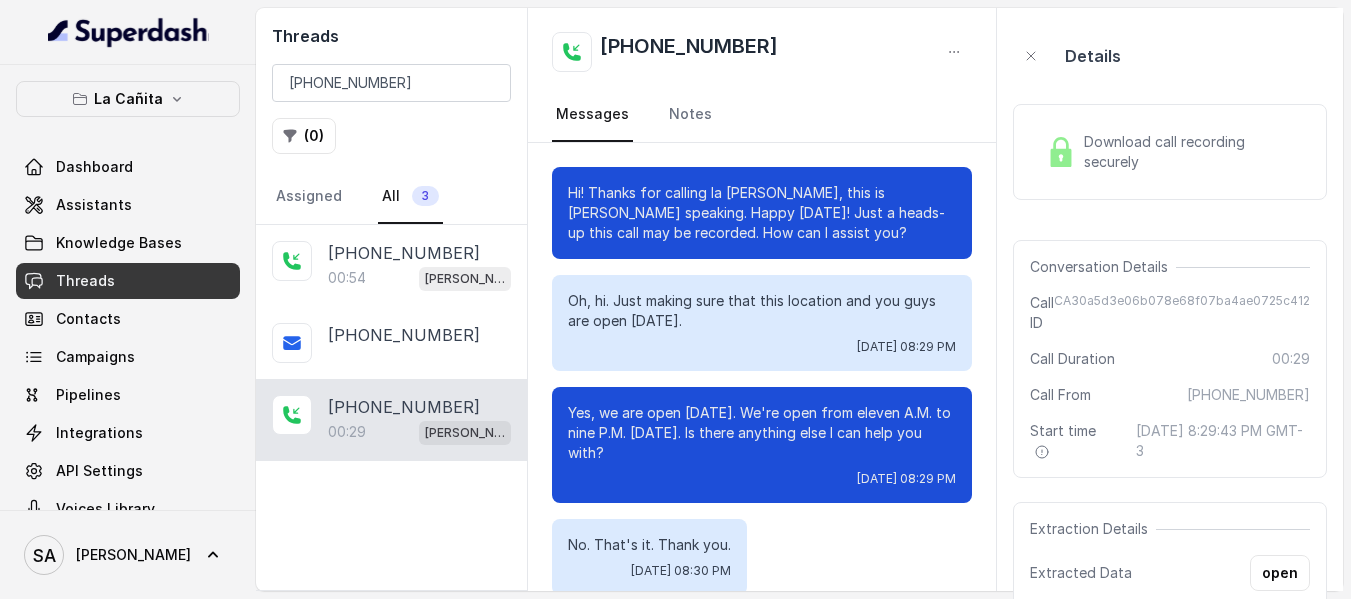 click on "Download call recording securely" at bounding box center [1193, 152] 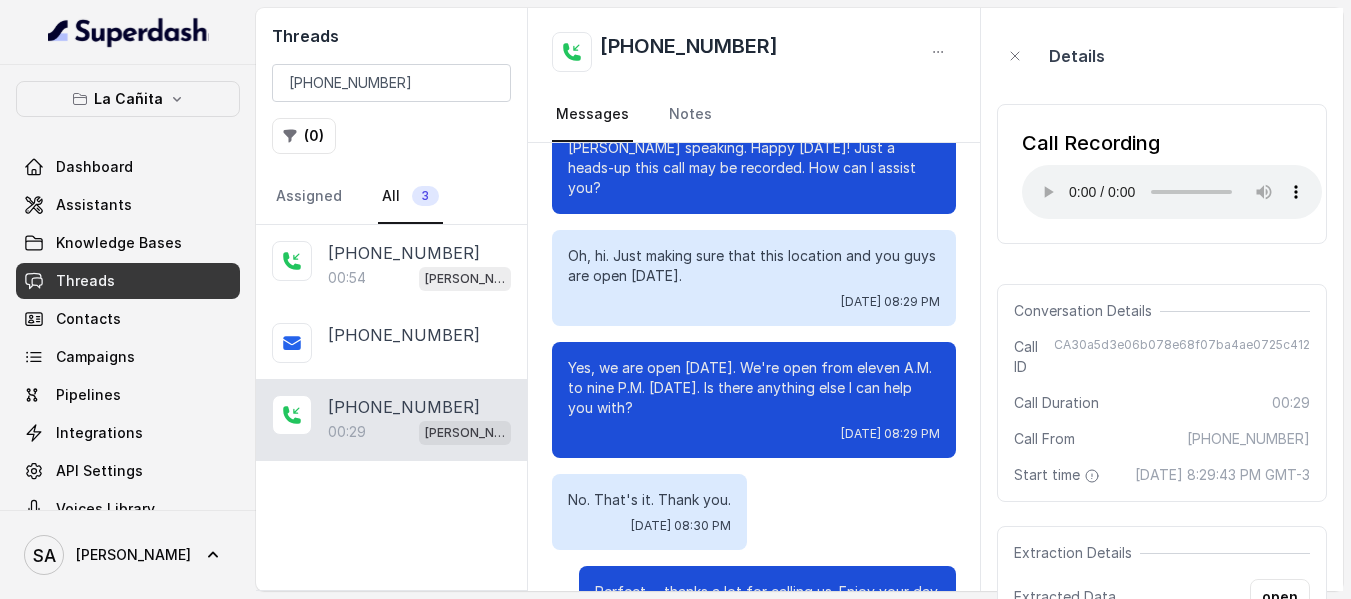 scroll, scrollTop: 100, scrollLeft: 0, axis: vertical 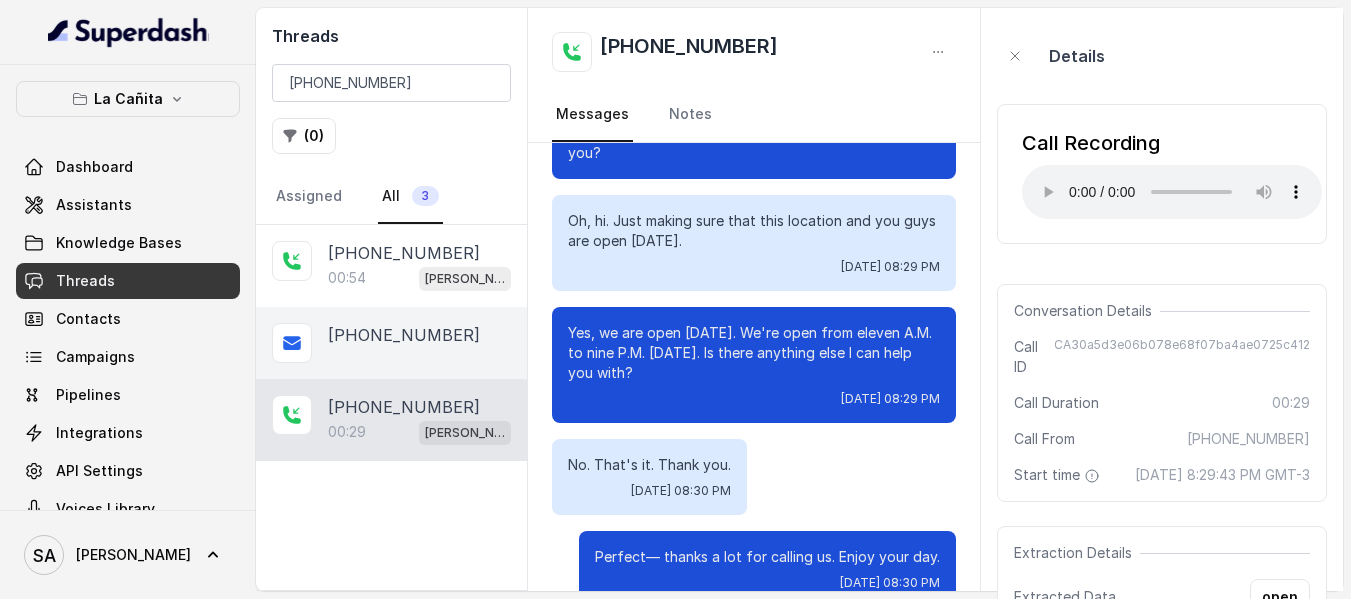 click on "[PHONE_NUMBER]" at bounding box center (404, 335) 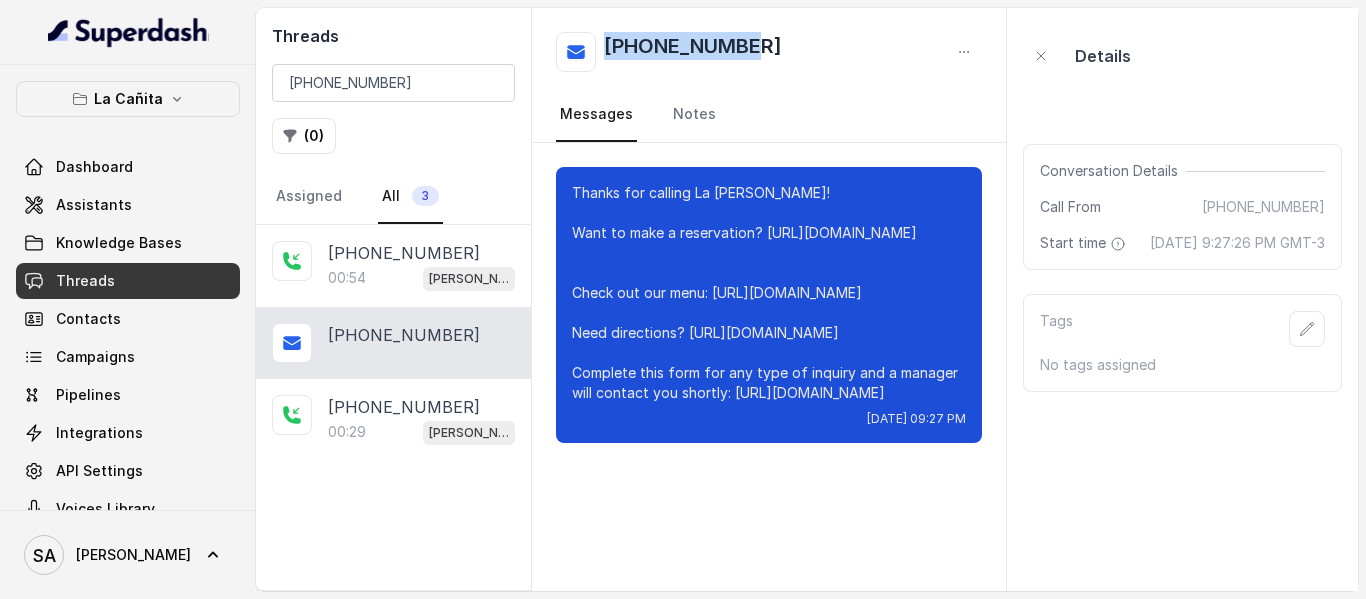 drag, startPoint x: 772, startPoint y: 40, endPoint x: 605, endPoint y: 44, distance: 167.0479 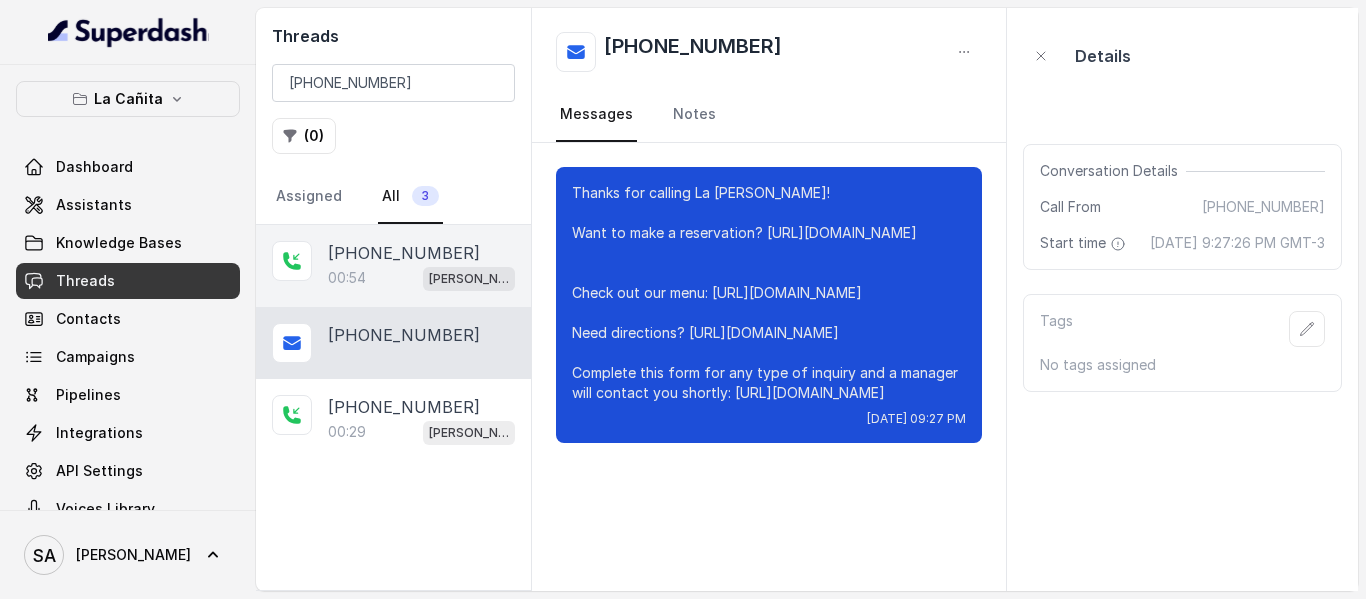 click on "[PHONE_NUMBER]" at bounding box center [404, 253] 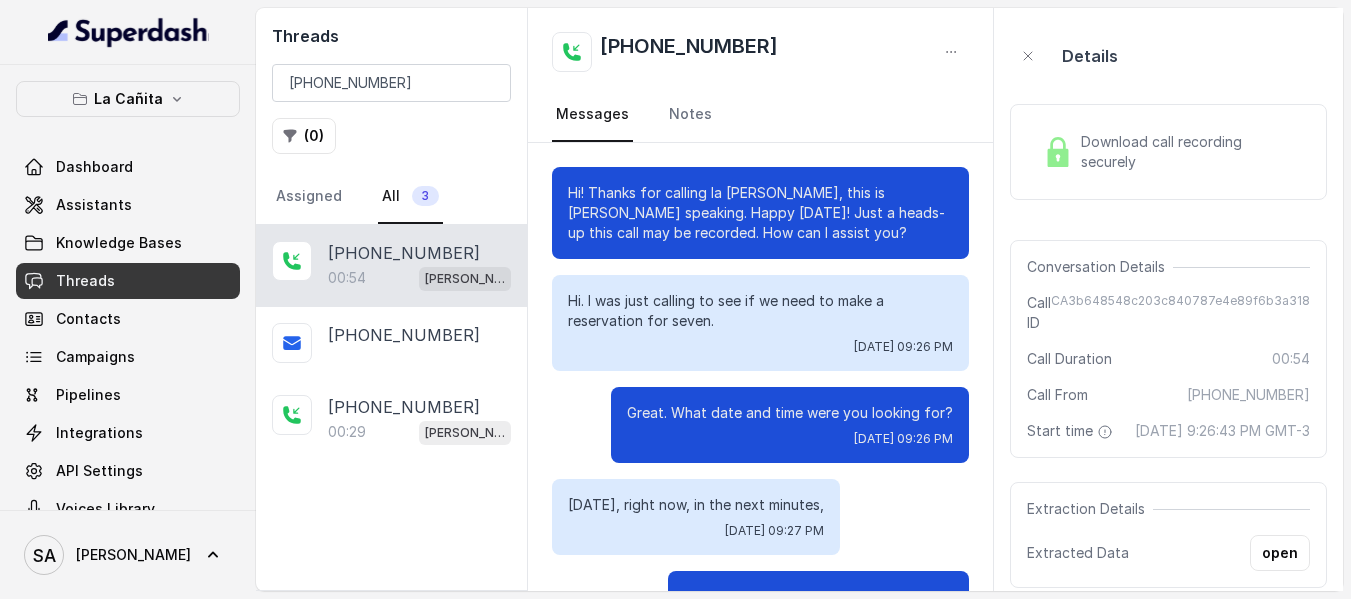 scroll, scrollTop: 672, scrollLeft: 0, axis: vertical 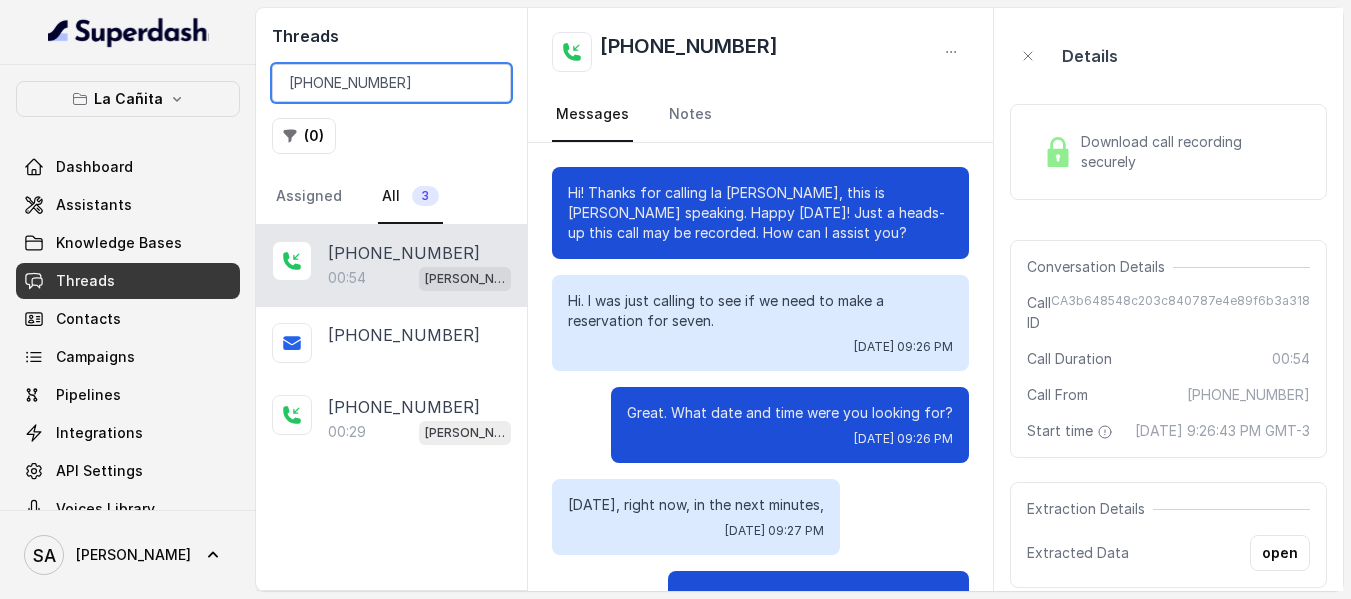 drag, startPoint x: 390, startPoint y: 89, endPoint x: 169, endPoint y: 81, distance: 221.14474 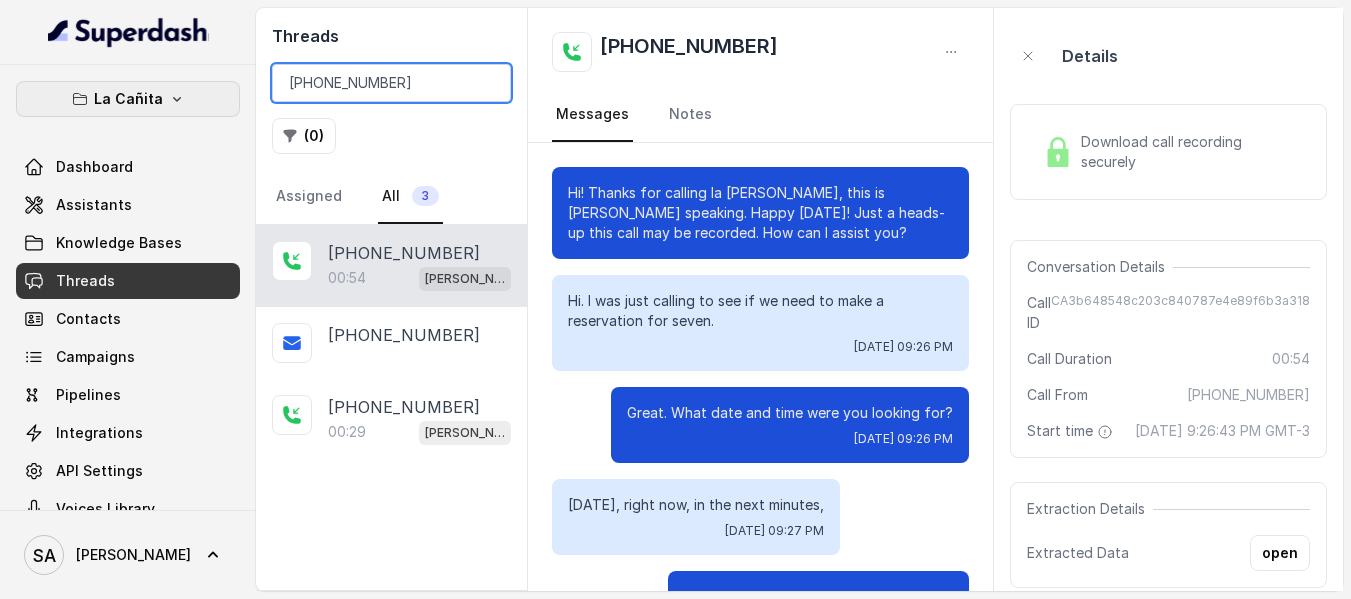 paste on "CA9c4b5802800d3620a5584d62cb554b15" 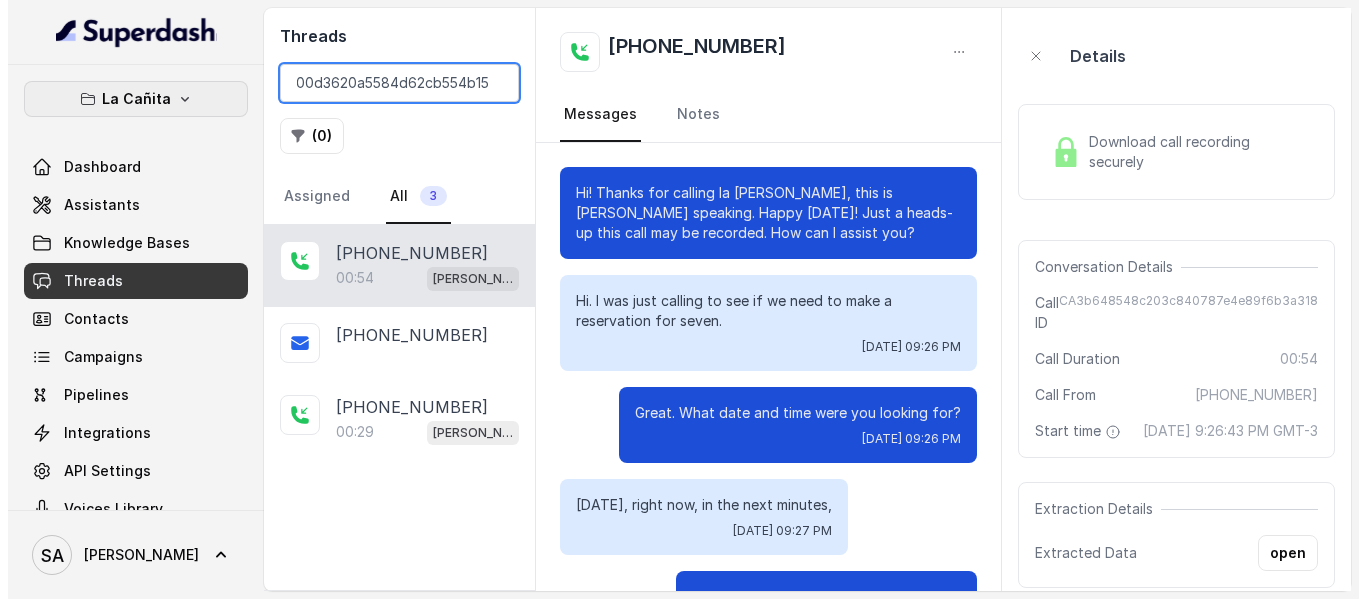 scroll, scrollTop: 0, scrollLeft: 95, axis: horizontal 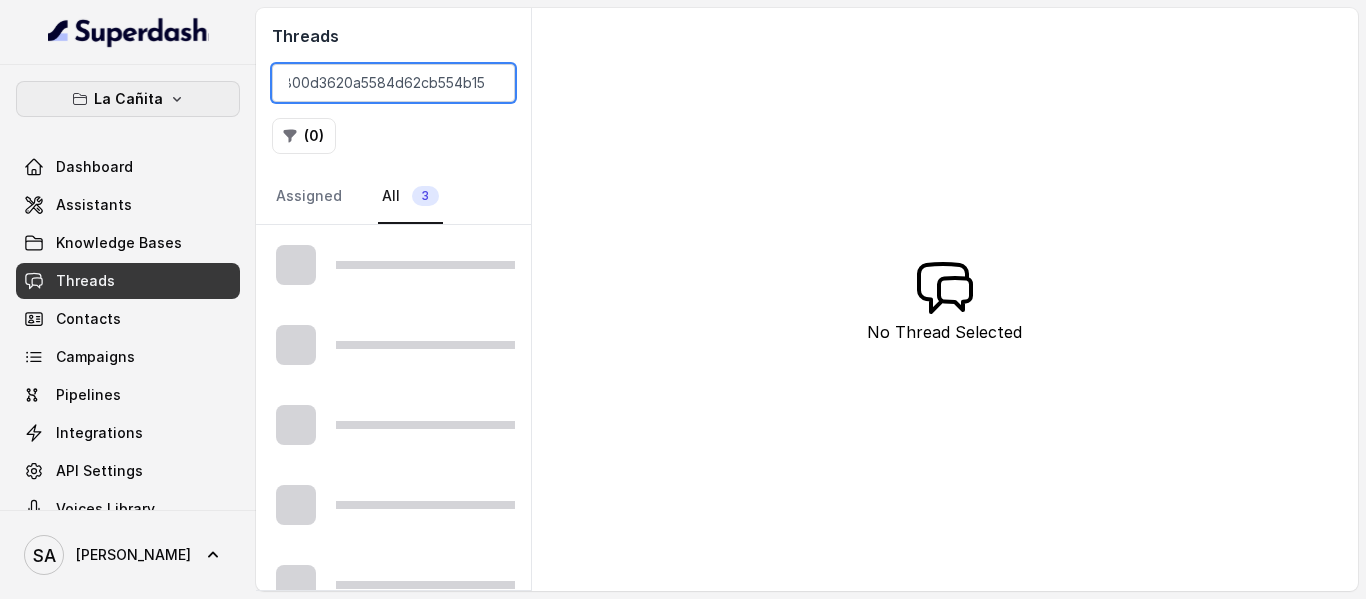 type on "CA9c4b5802800d3620a5584d62cb554b15" 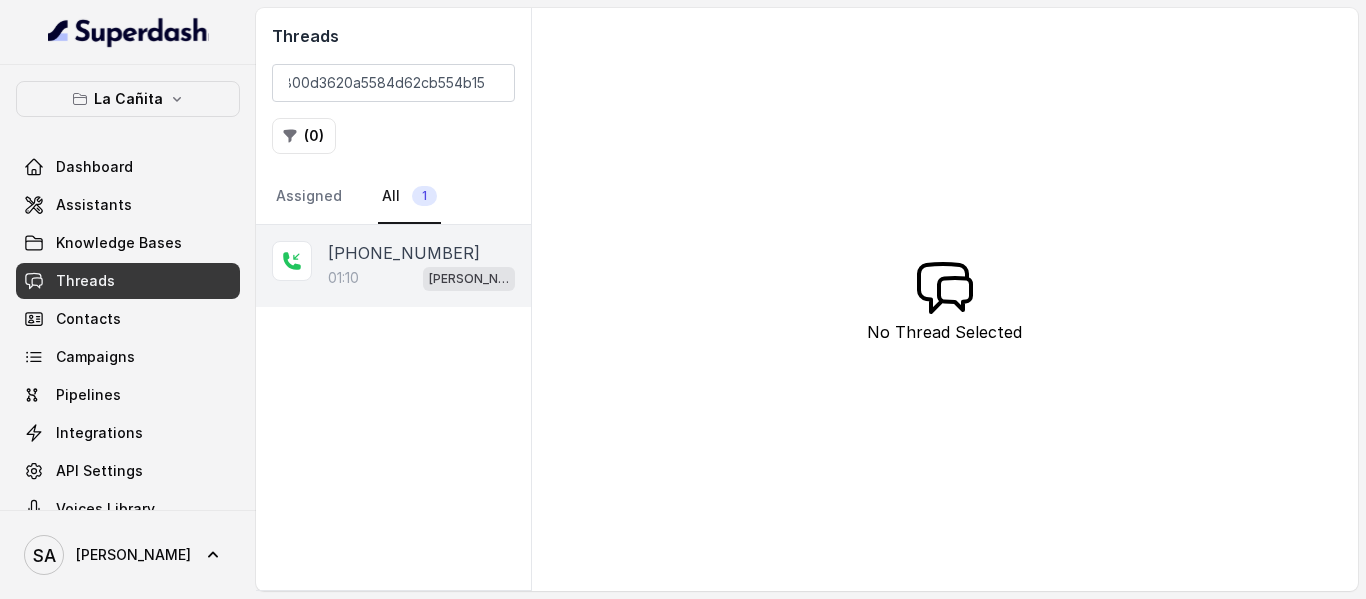 click on "[PHONE_NUMBER]" at bounding box center (404, 253) 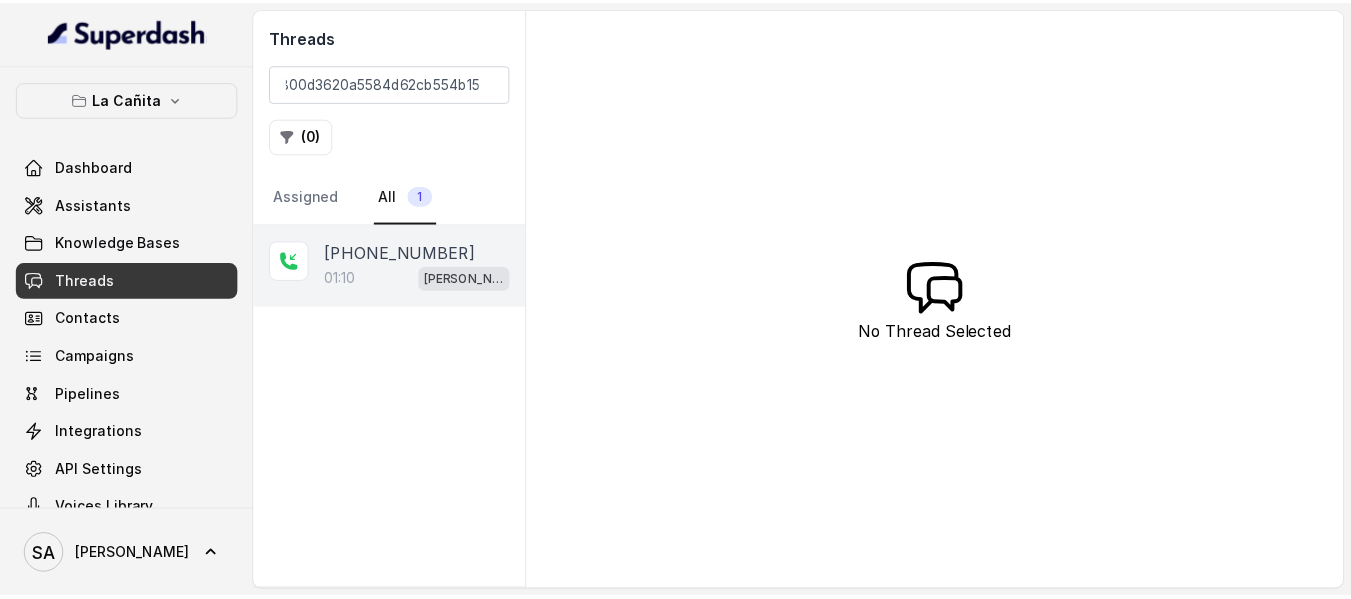 scroll, scrollTop: 0, scrollLeft: 0, axis: both 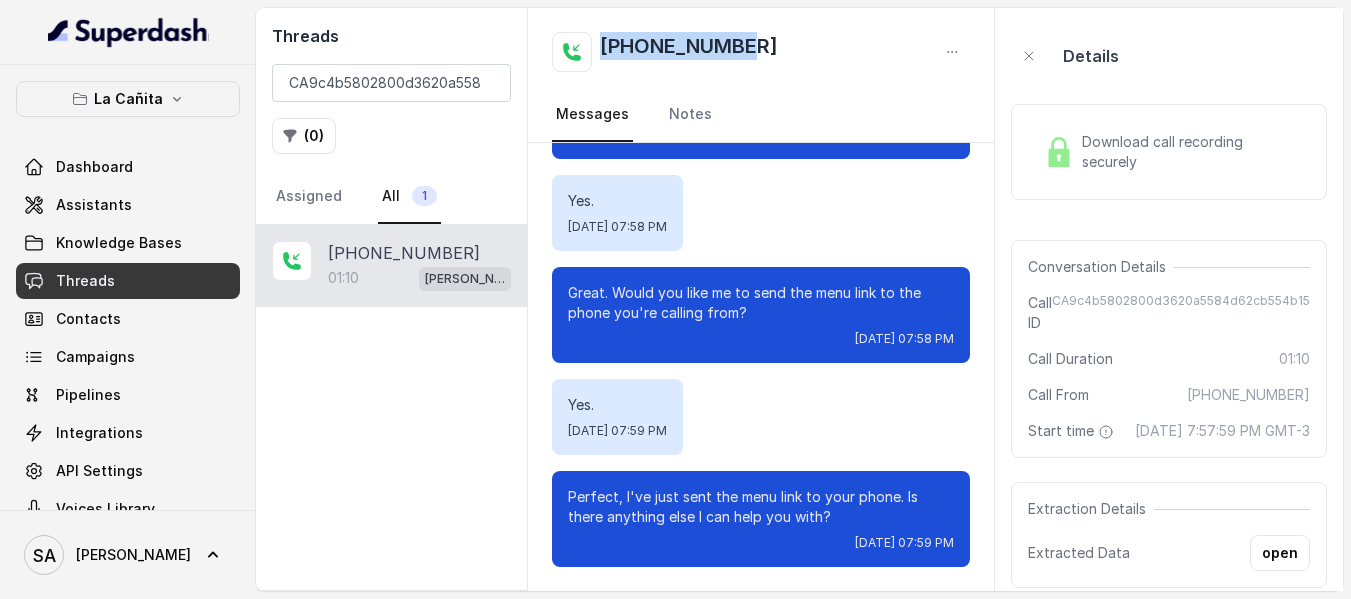 drag, startPoint x: 752, startPoint y: 45, endPoint x: 604, endPoint y: 50, distance: 148.08444 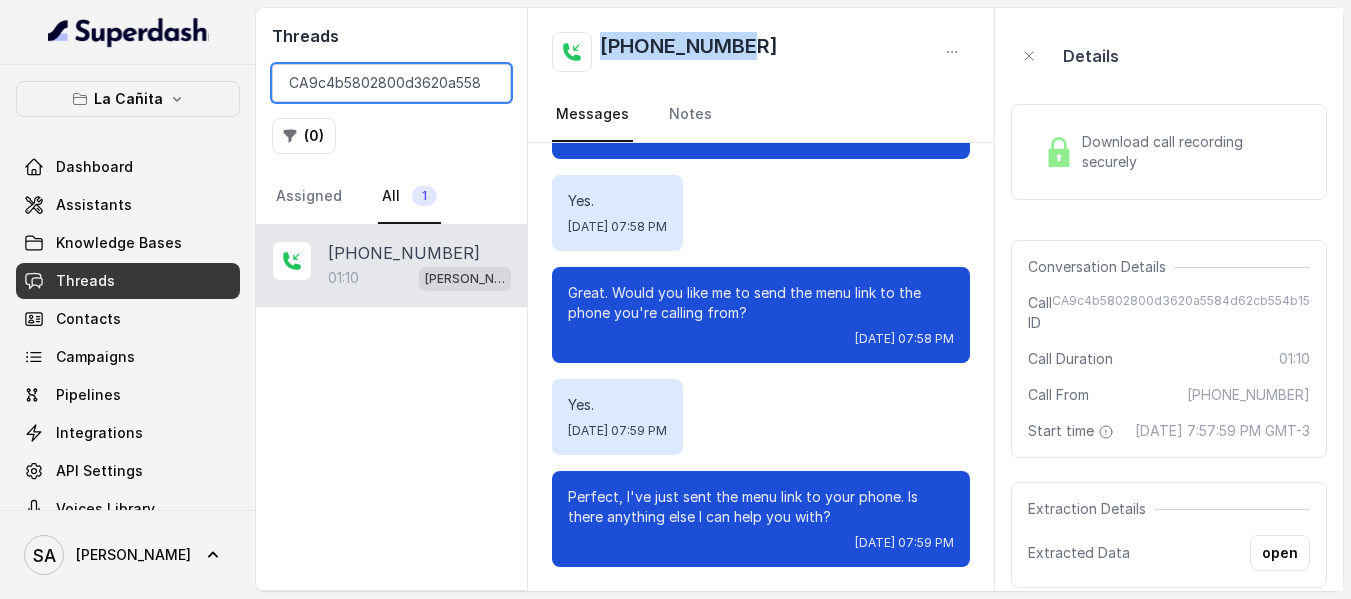click on "CA9c4b5802800d3620a5584d62cb554b15" at bounding box center [391, 83] 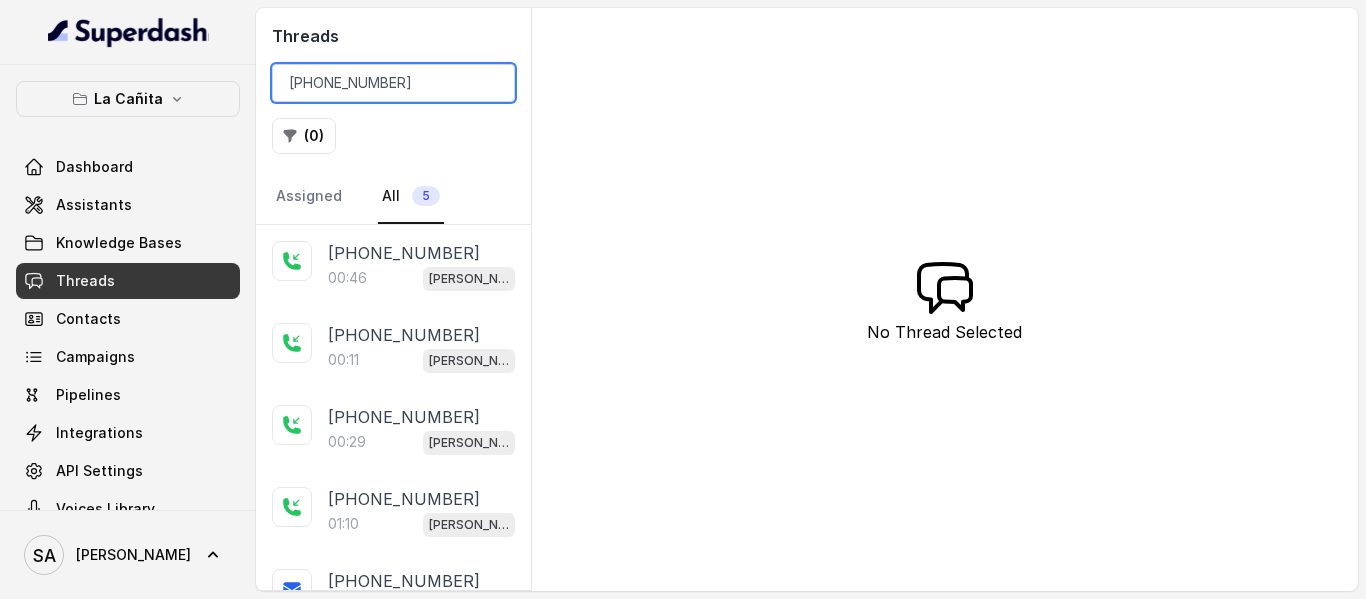 type on "[PHONE_NUMBER]" 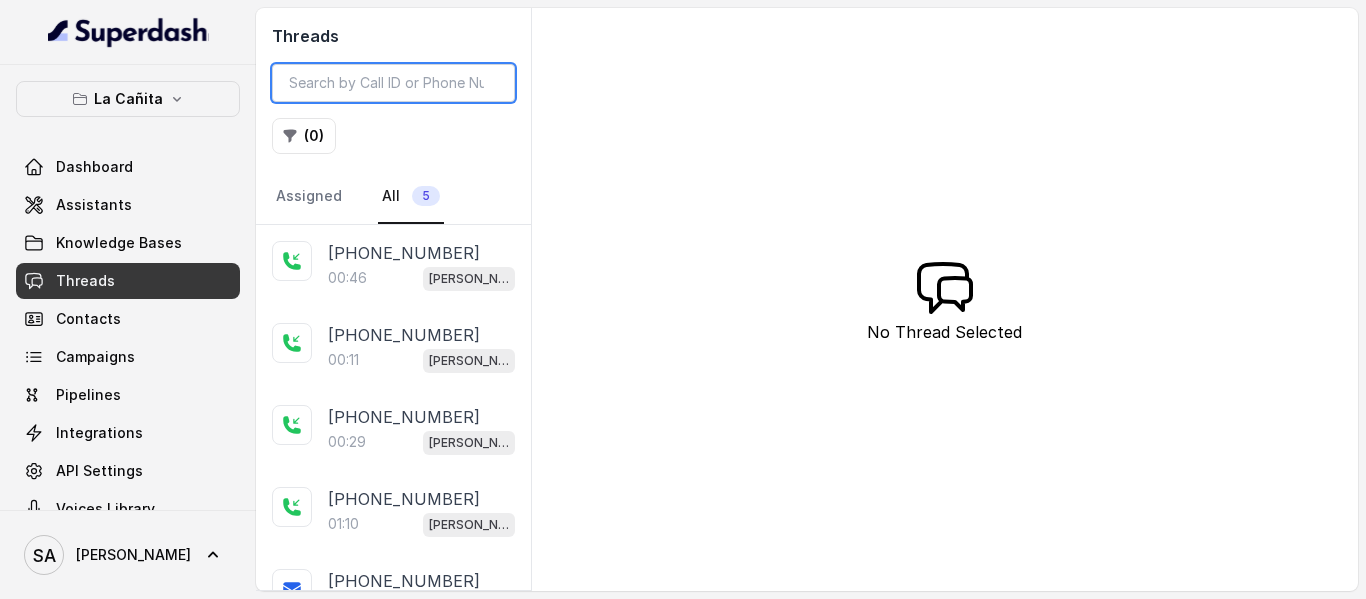 click at bounding box center (393, 83) 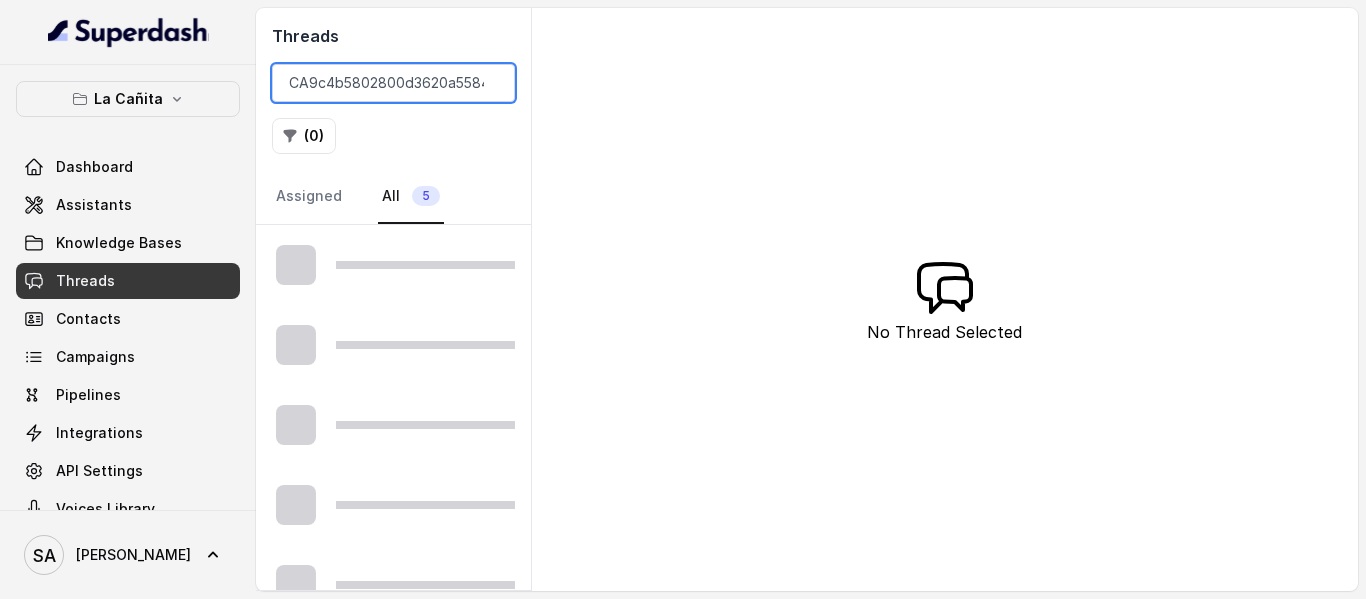 scroll, scrollTop: 0, scrollLeft: 95, axis: horizontal 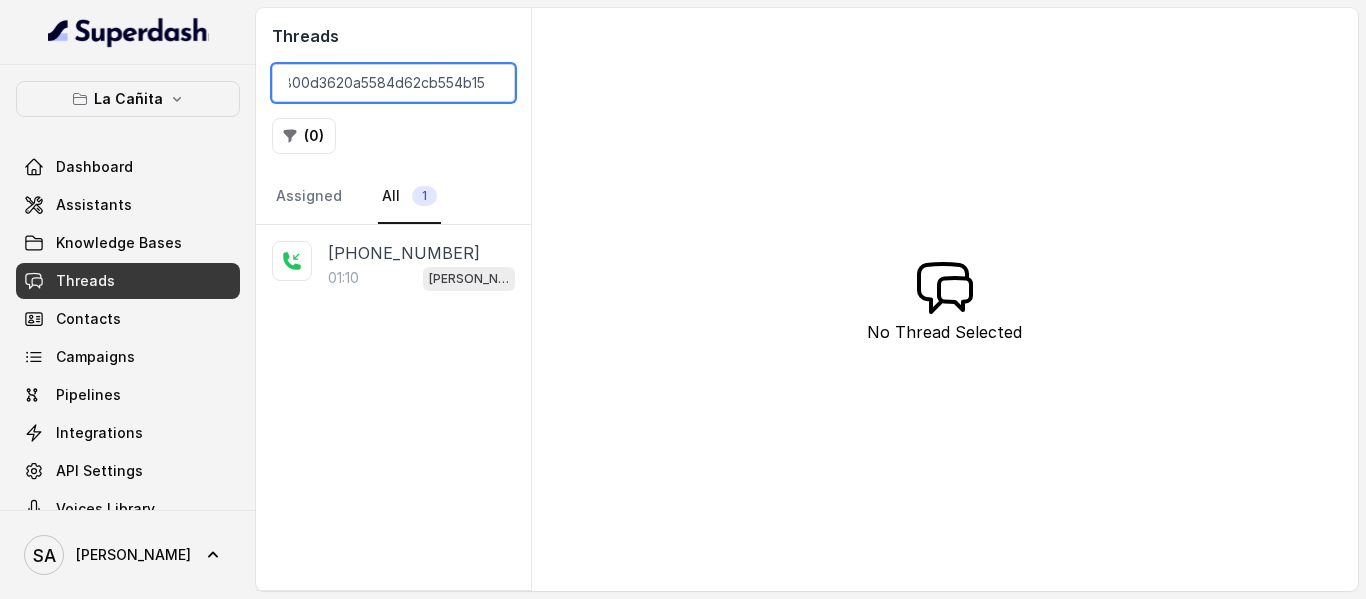 type on "CA9c4b5802800d3620a5584d62cb554b15" 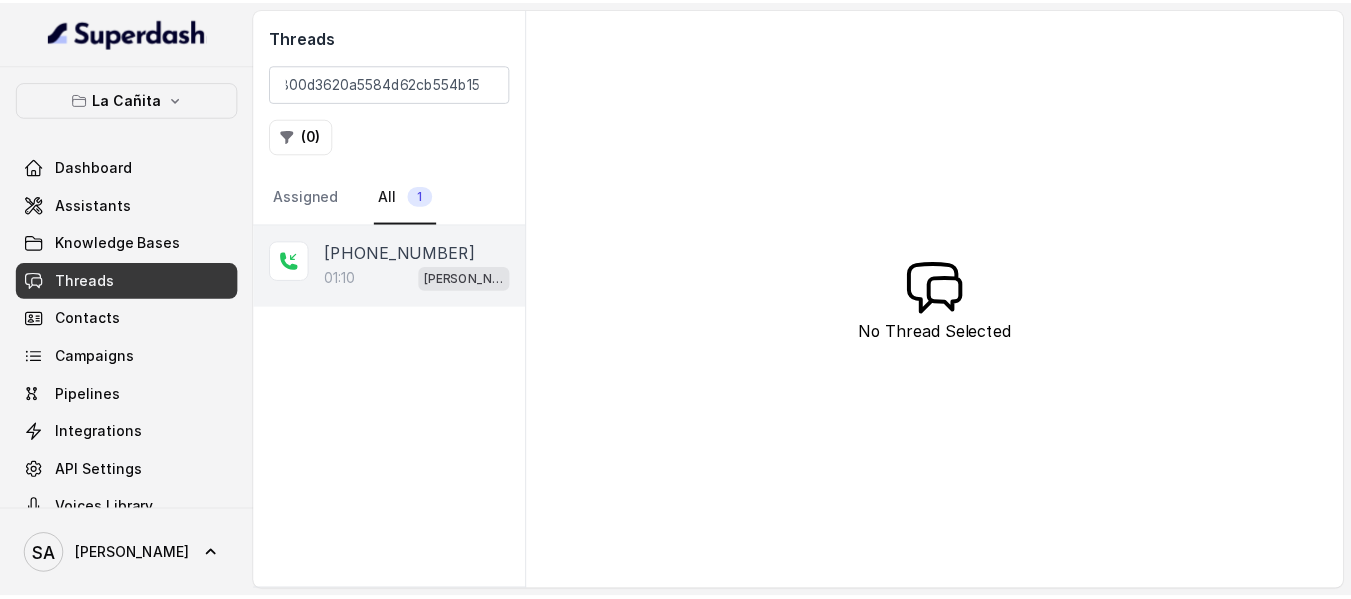scroll, scrollTop: 0, scrollLeft: 0, axis: both 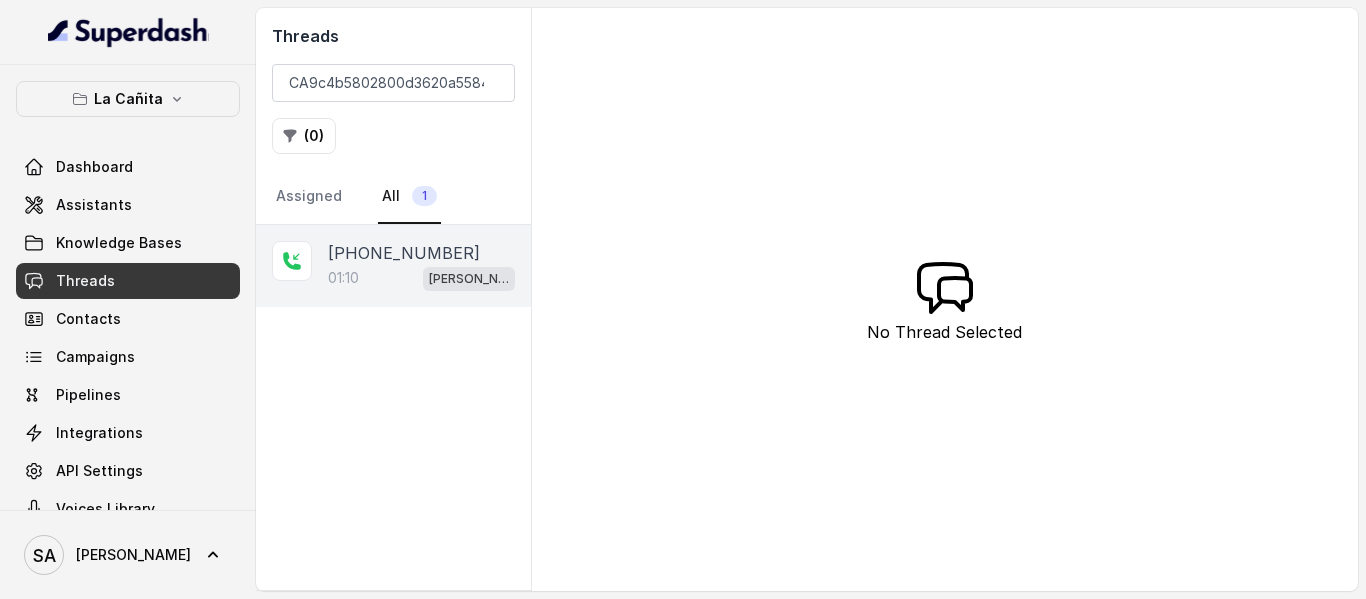 click on "01:10 [PERSON_NAME]" at bounding box center (421, 278) 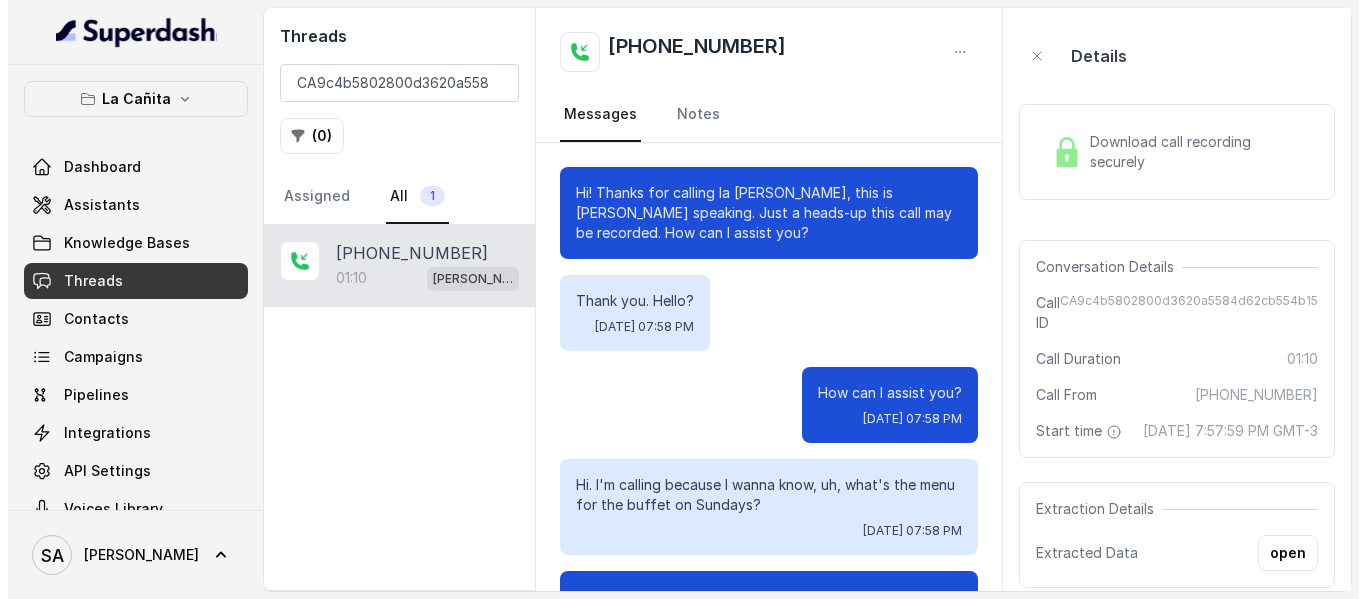 scroll, scrollTop: 1016, scrollLeft: 0, axis: vertical 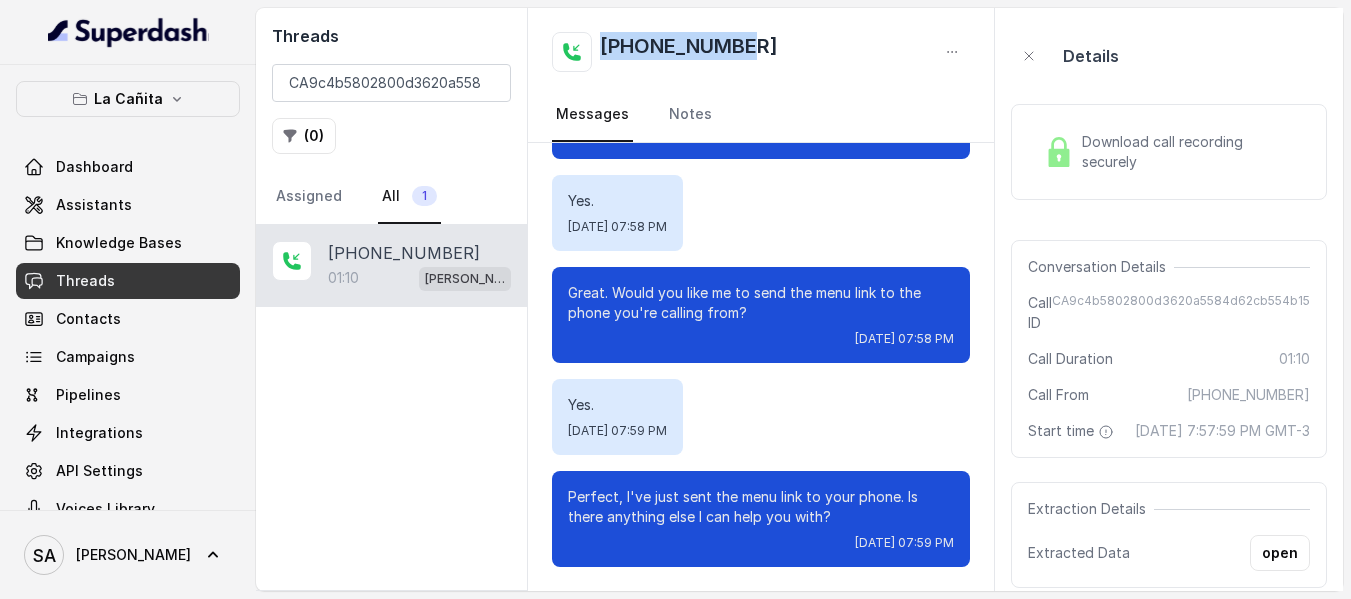 drag, startPoint x: 753, startPoint y: 44, endPoint x: 596, endPoint y: 48, distance: 157.05095 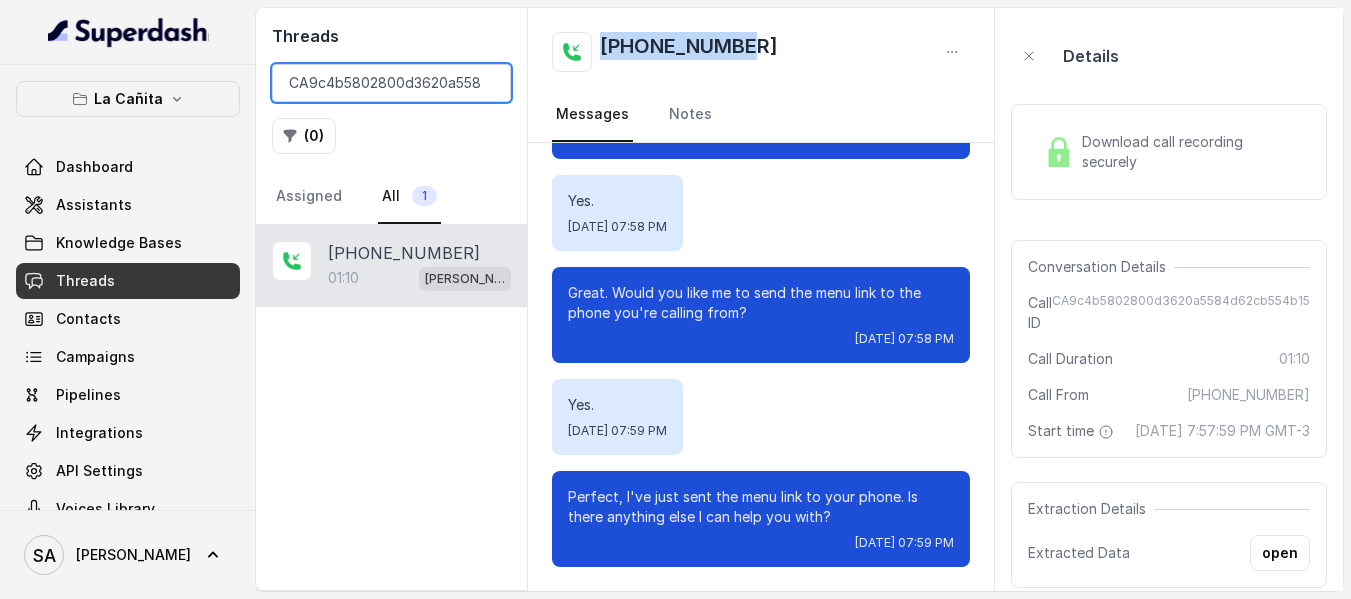 click on "CA9c4b5802800d3620a5584d62cb554b15" at bounding box center [391, 83] 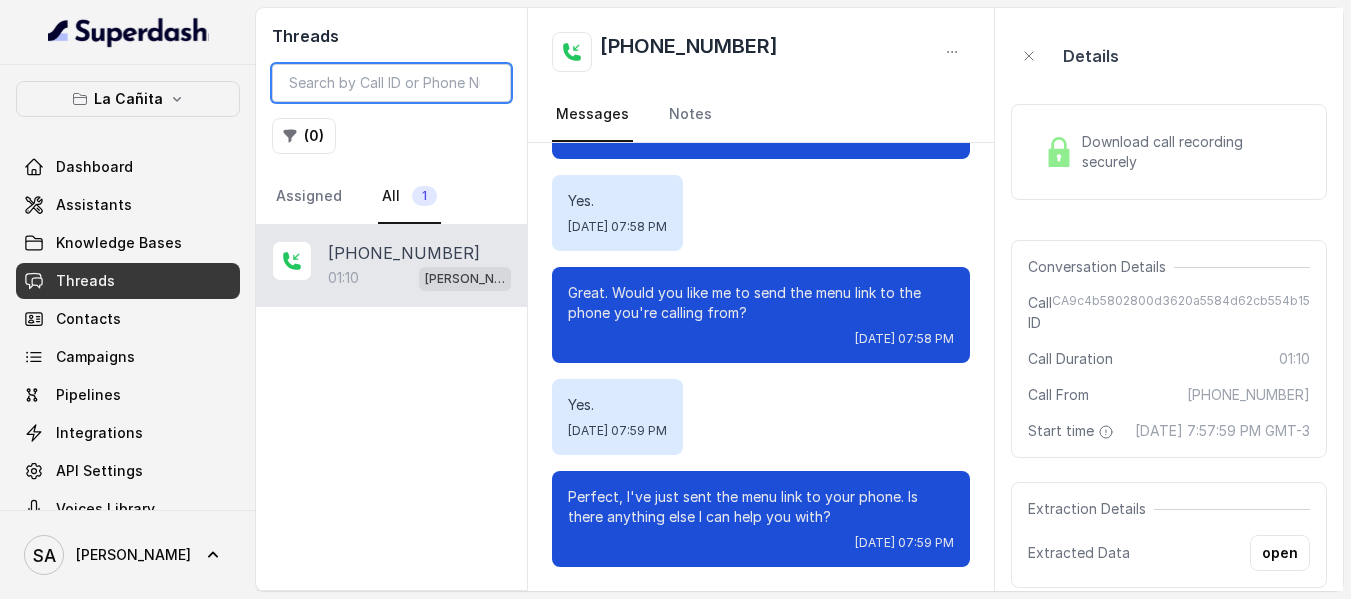 click at bounding box center (391, 83) 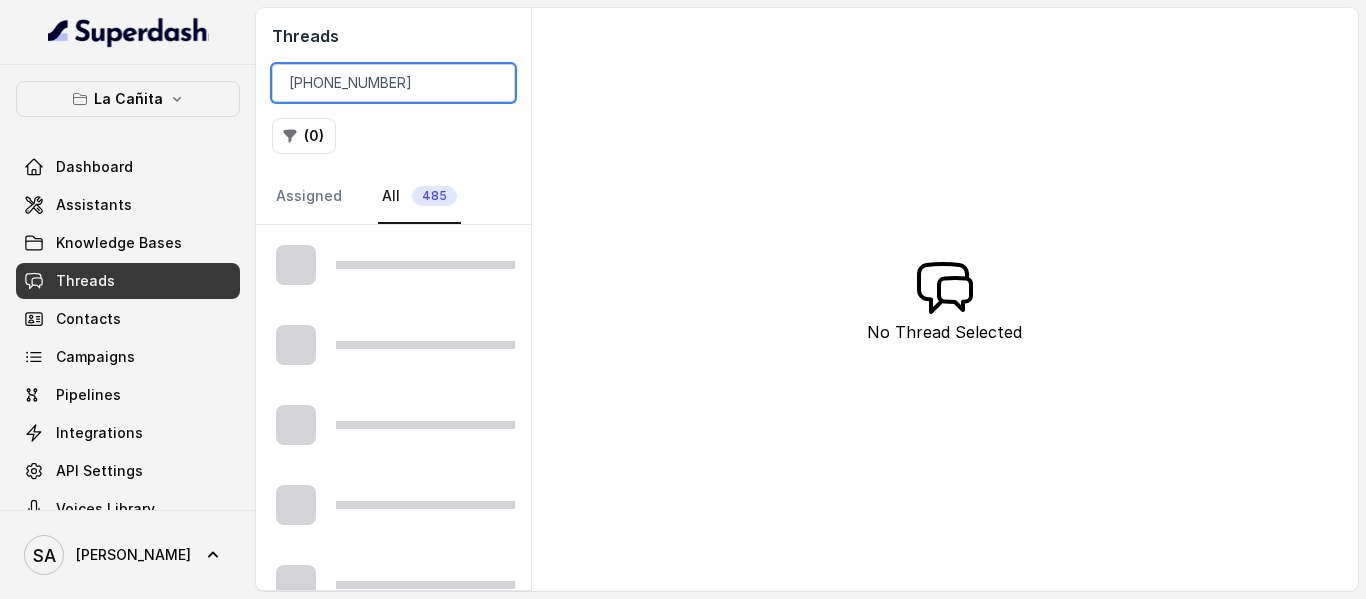 type on "[PHONE_NUMBER]" 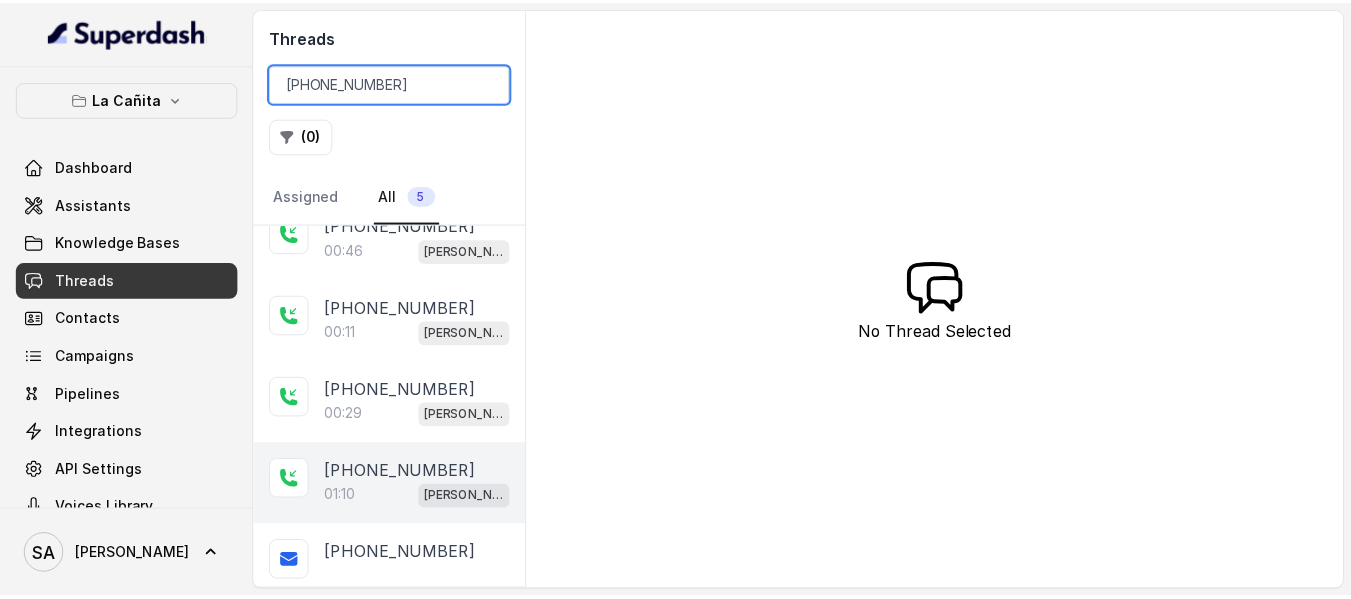scroll, scrollTop: 35, scrollLeft: 0, axis: vertical 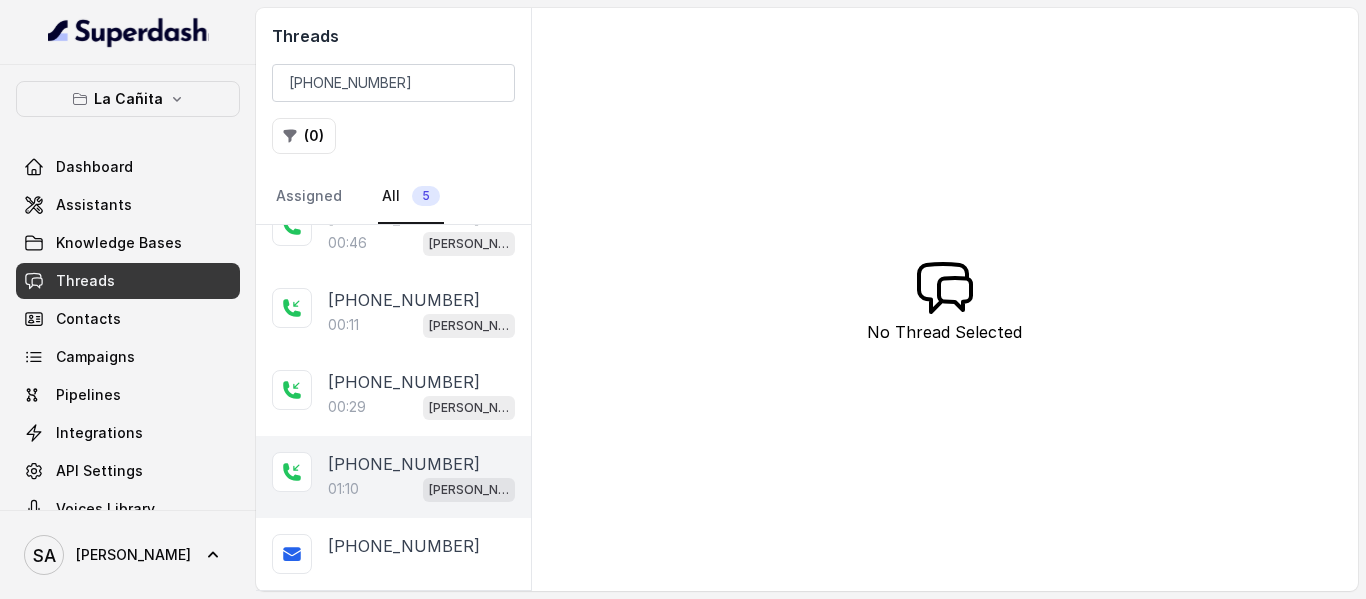 click on "01:10 [PERSON_NAME]" at bounding box center [421, 489] 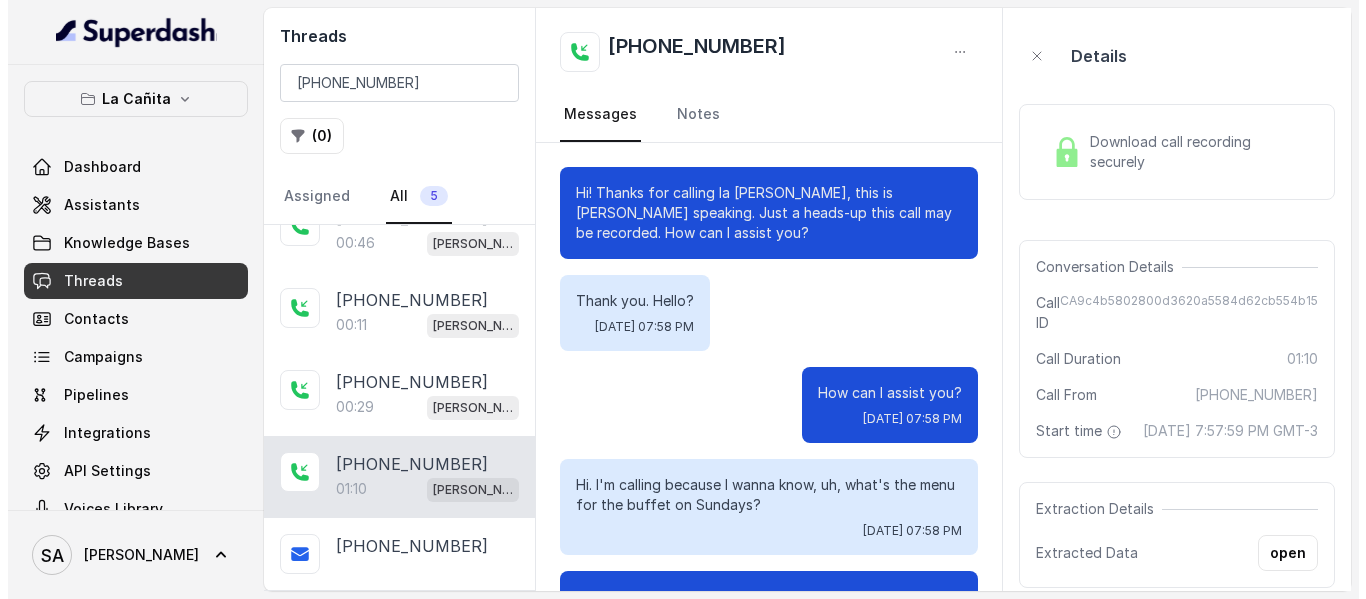 scroll, scrollTop: 1016, scrollLeft: 0, axis: vertical 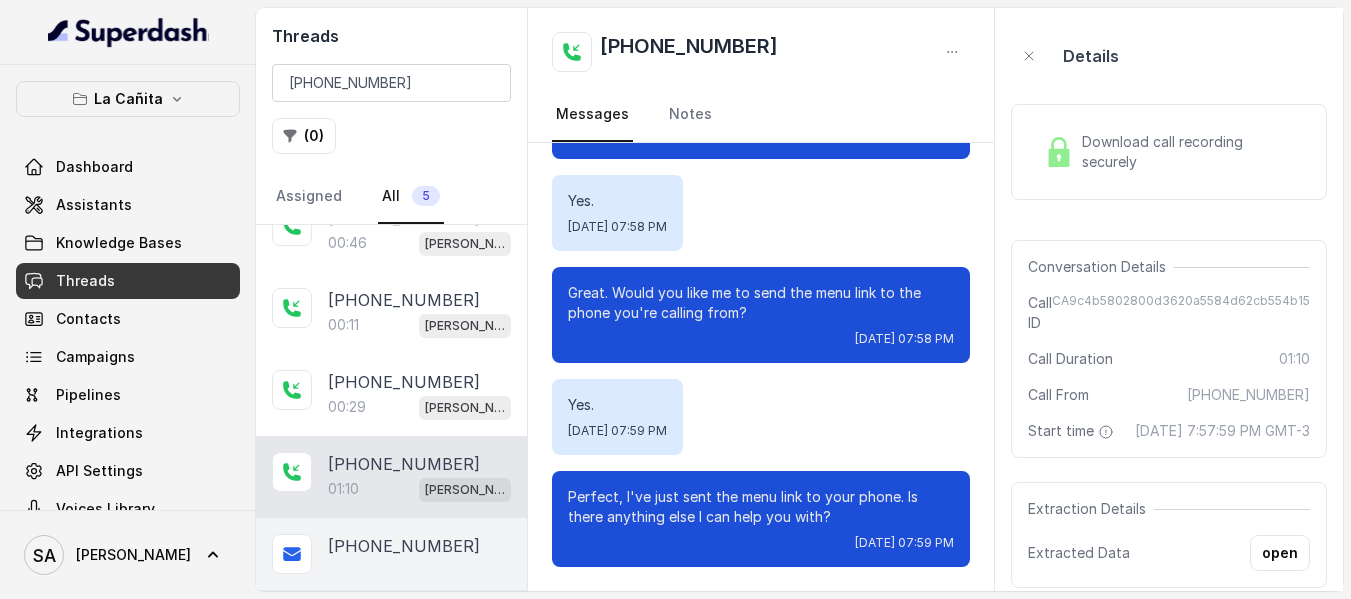 click on "[PHONE_NUMBER]" at bounding box center [404, 546] 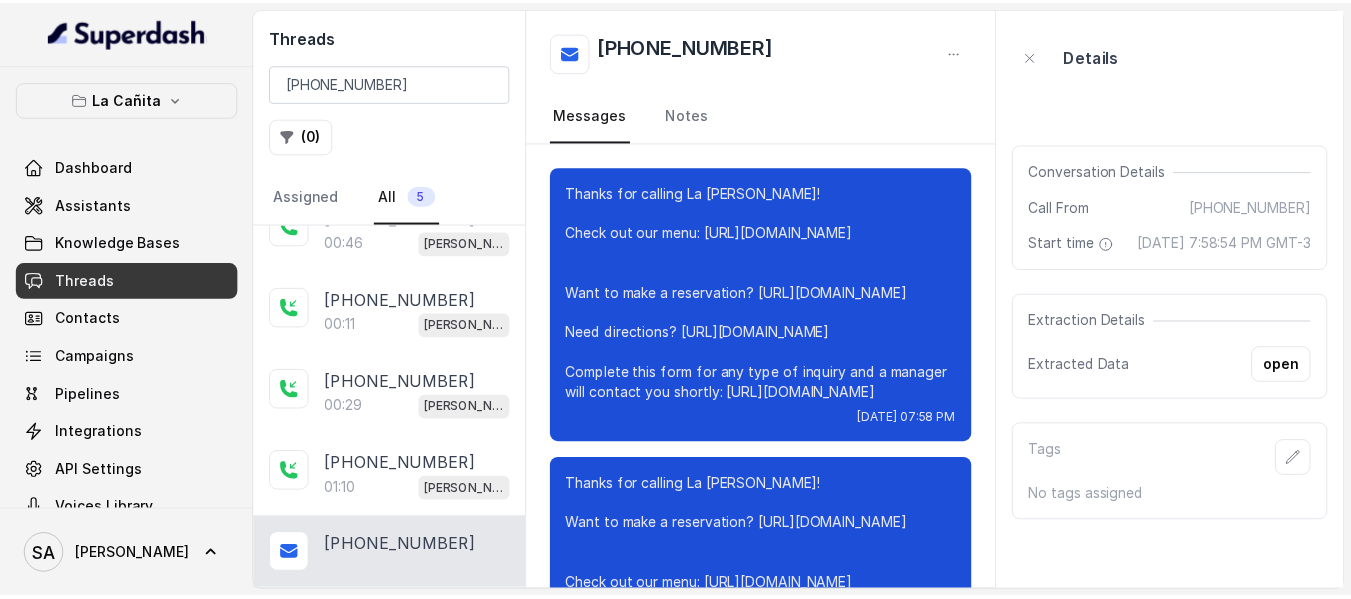 scroll, scrollTop: 208, scrollLeft: 0, axis: vertical 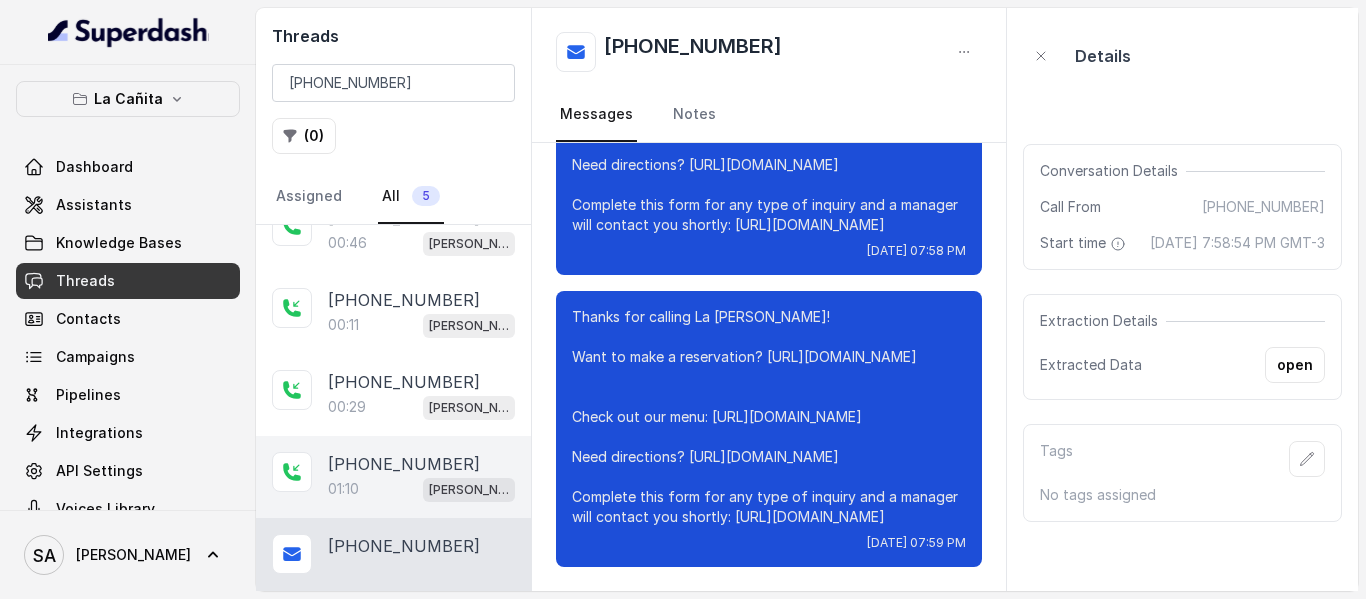 click on "01:10 [PERSON_NAME]" at bounding box center [421, 489] 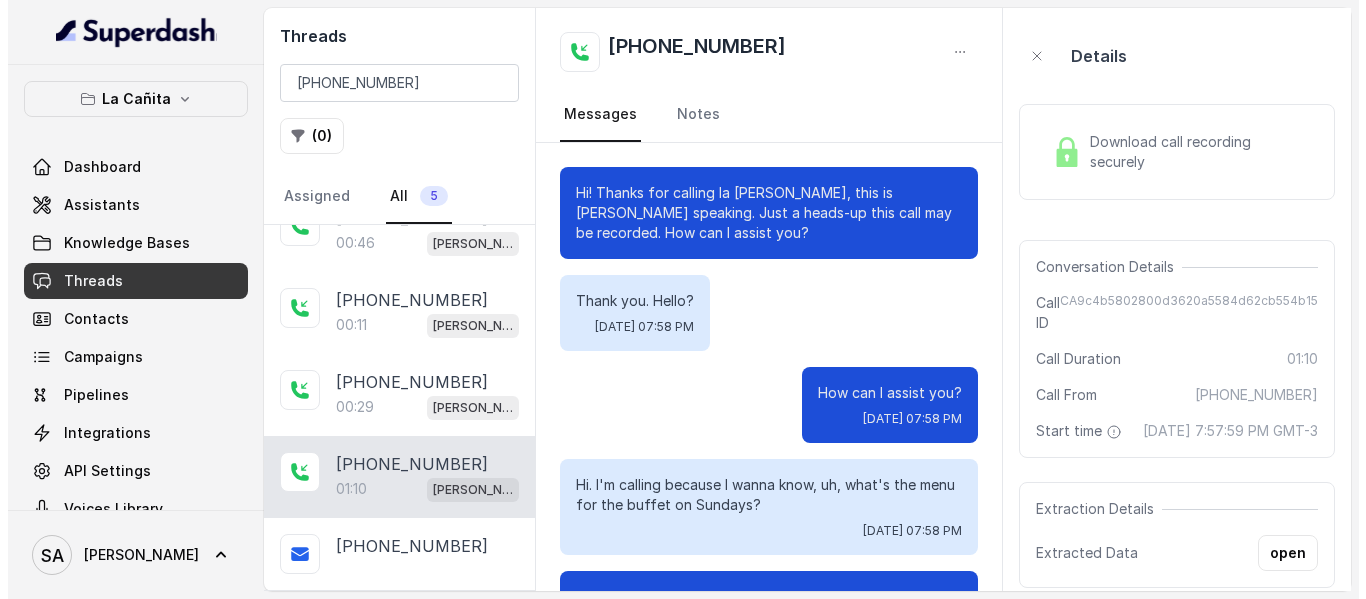scroll, scrollTop: 1016, scrollLeft: 0, axis: vertical 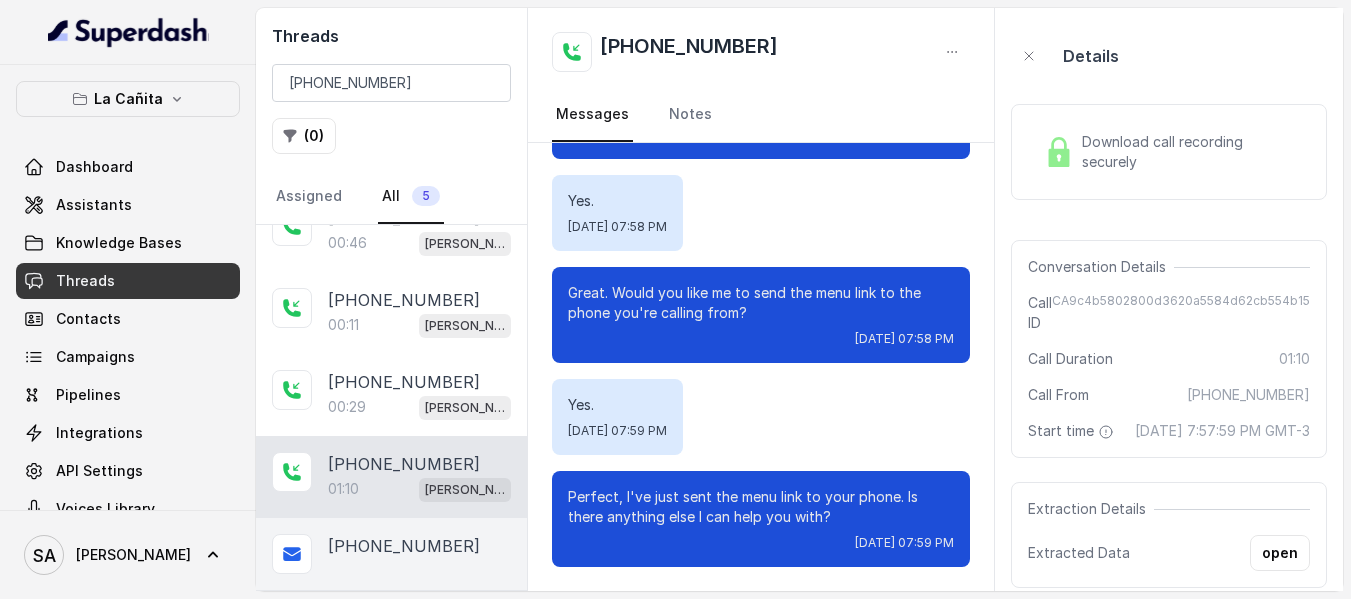 click on "[PHONE_NUMBER]" at bounding box center (404, 546) 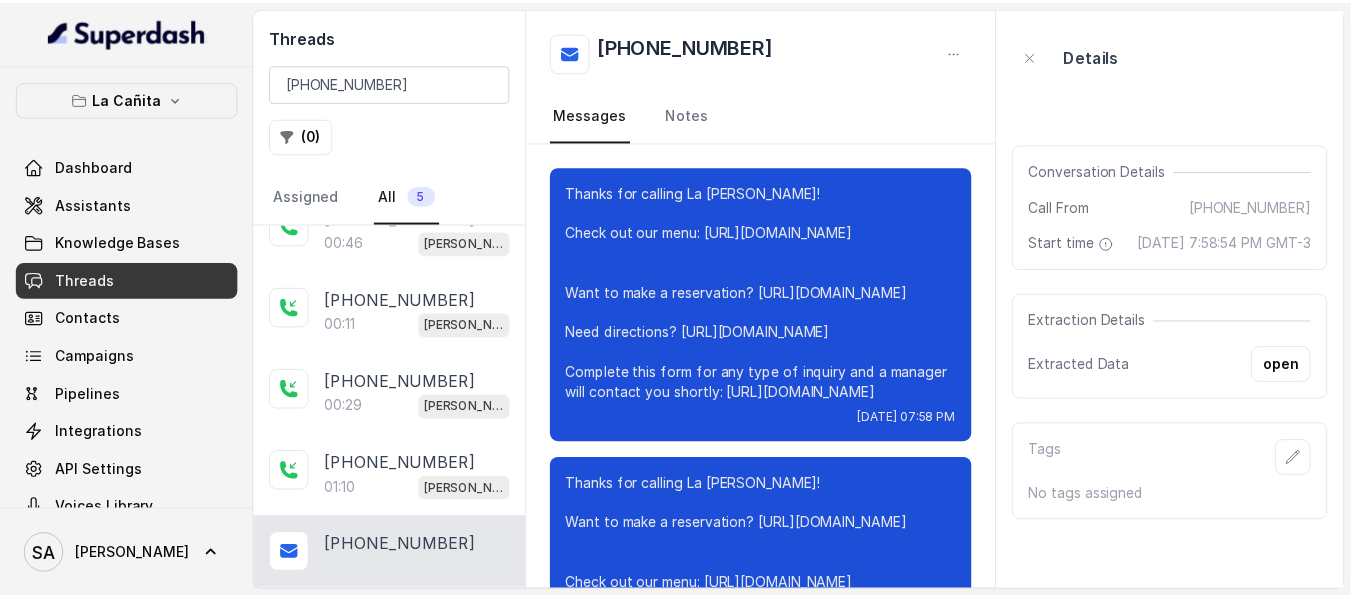 scroll, scrollTop: 208, scrollLeft: 0, axis: vertical 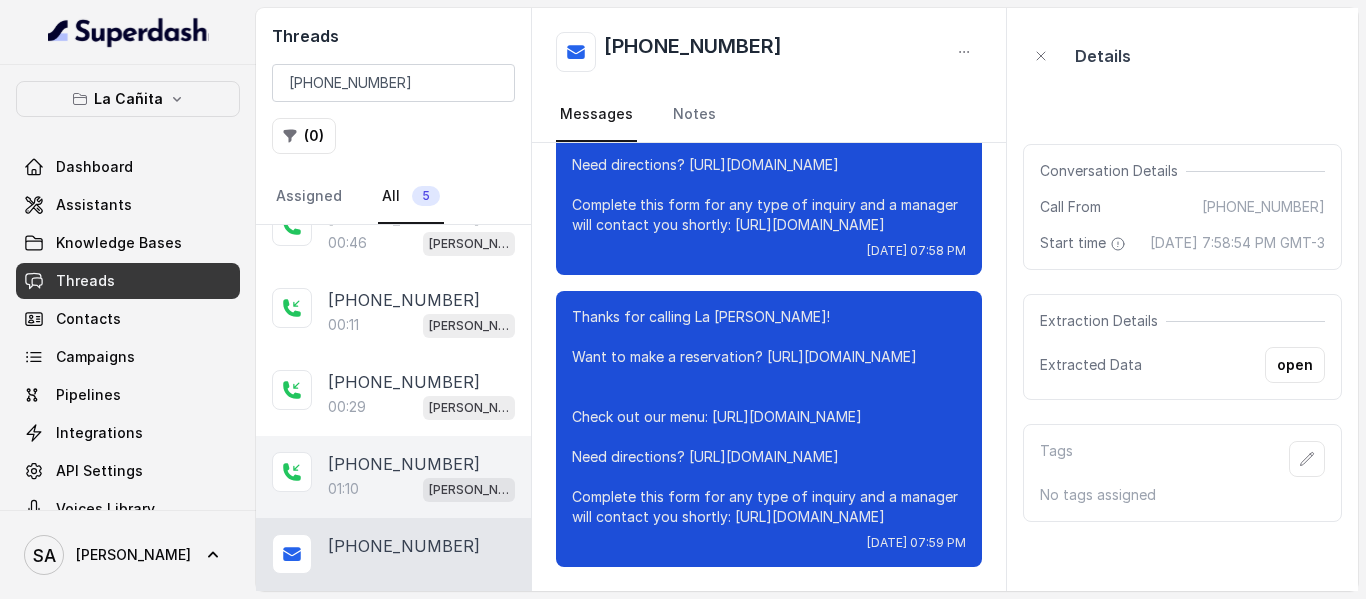 click on "01:10 [PERSON_NAME]" at bounding box center (421, 489) 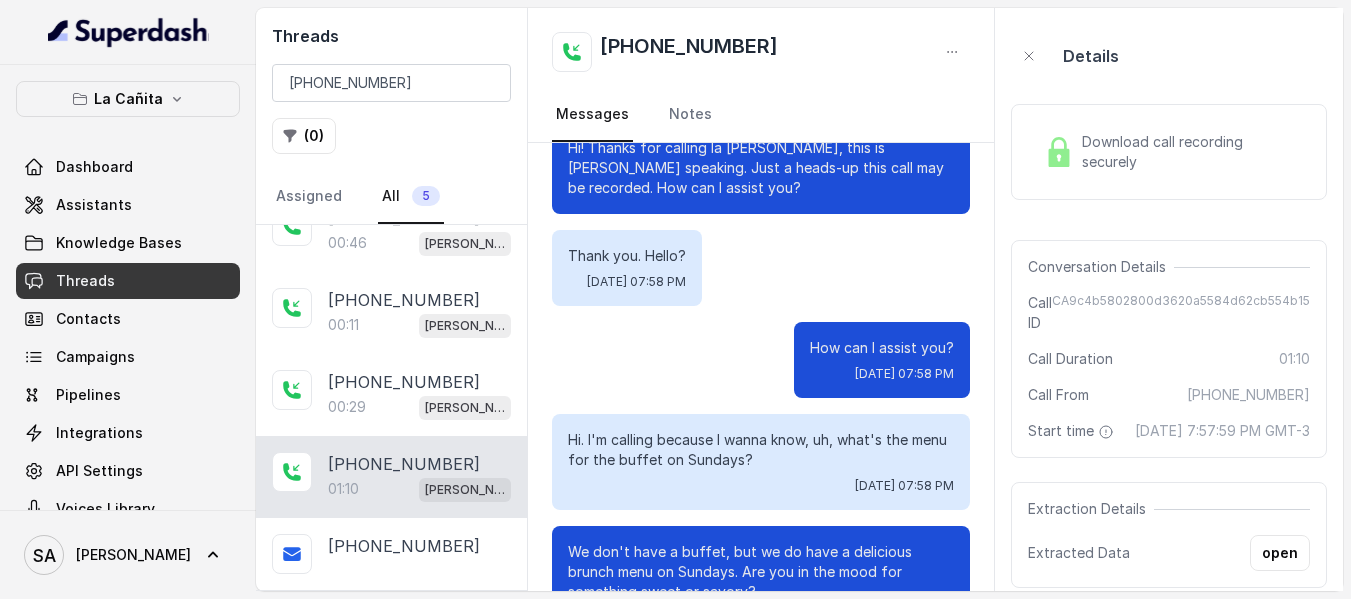 scroll, scrollTop: 0, scrollLeft: 0, axis: both 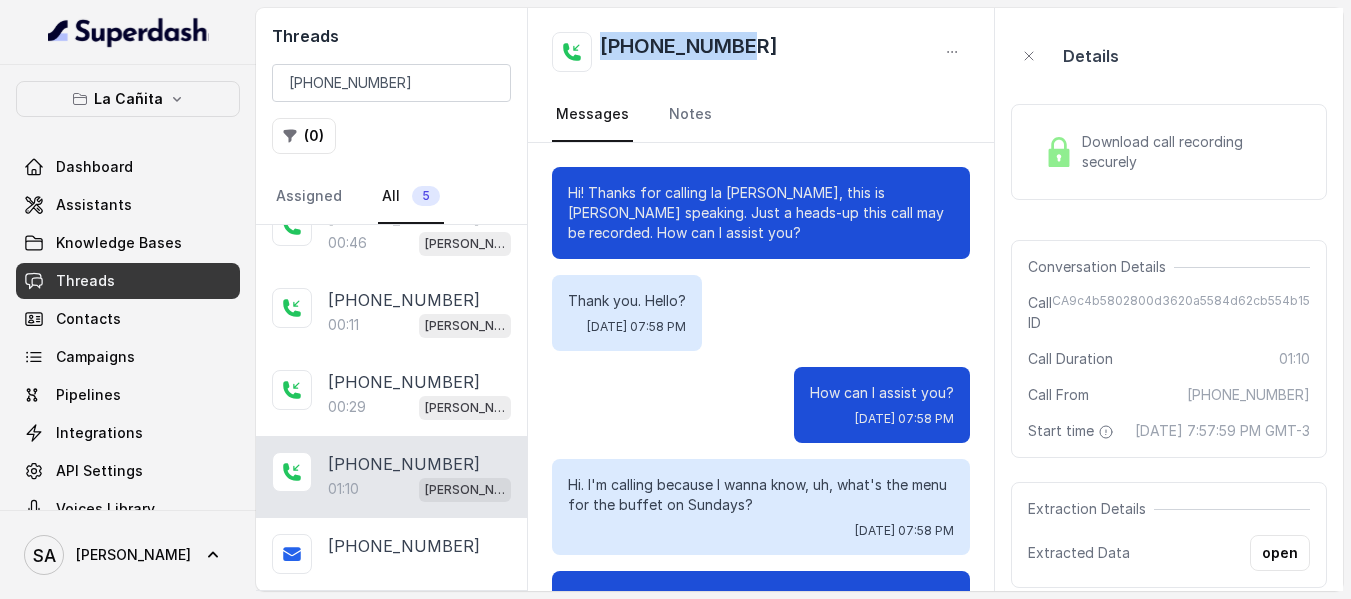 drag, startPoint x: 767, startPoint y: 40, endPoint x: 598, endPoint y: 45, distance: 169.07394 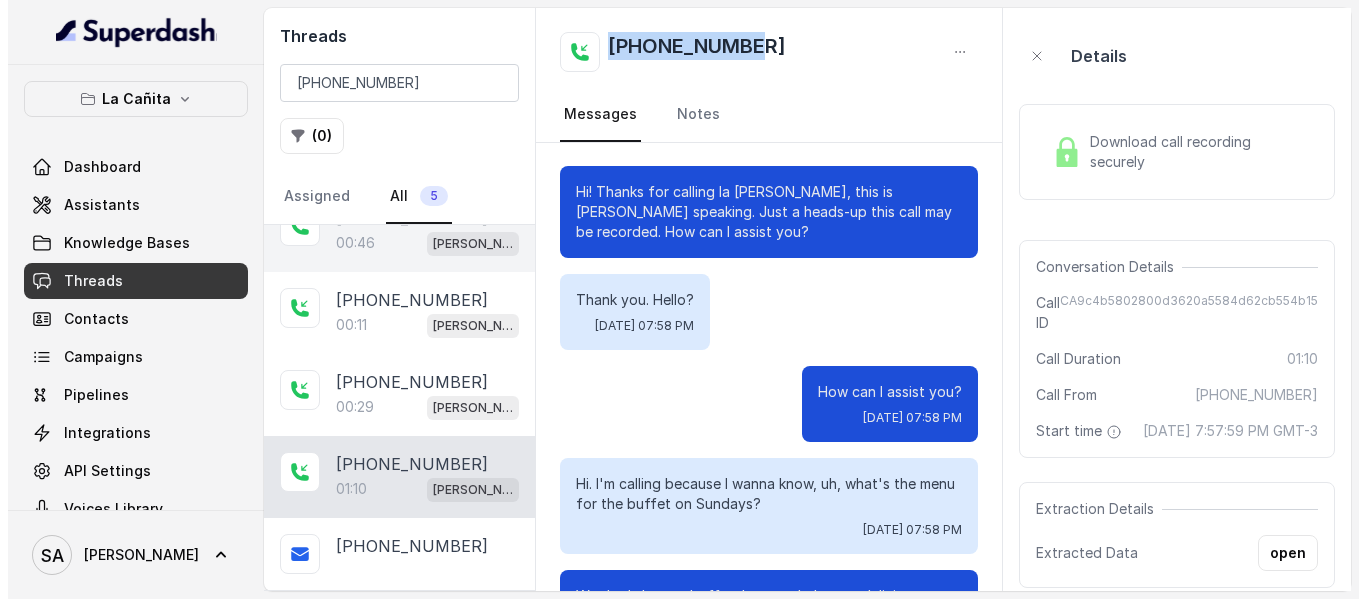 scroll, scrollTop: 0, scrollLeft: 0, axis: both 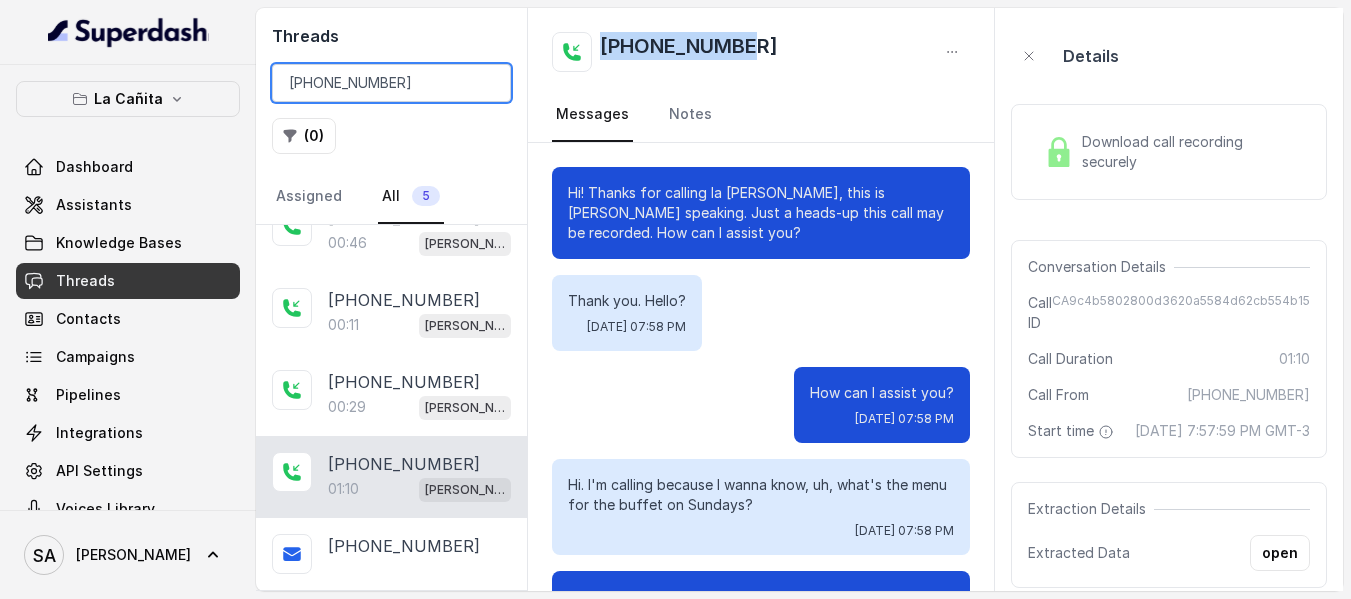 click on "[PHONE_NUMBER]" at bounding box center [391, 83] 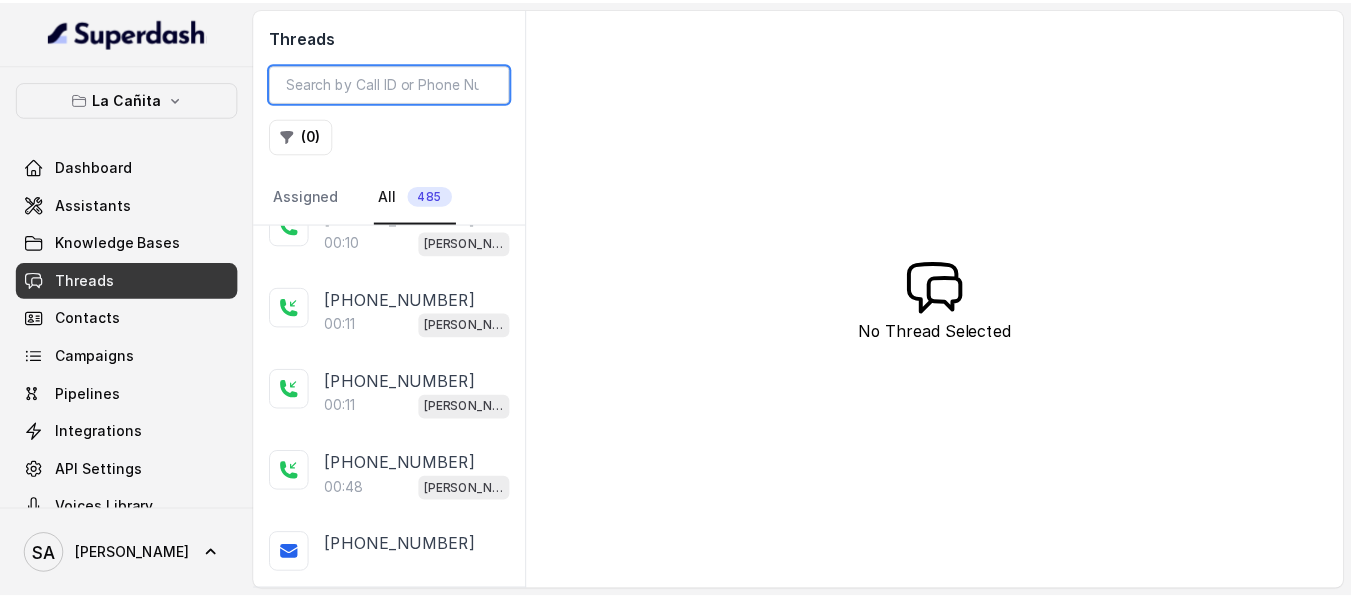 scroll, scrollTop: 0, scrollLeft: 0, axis: both 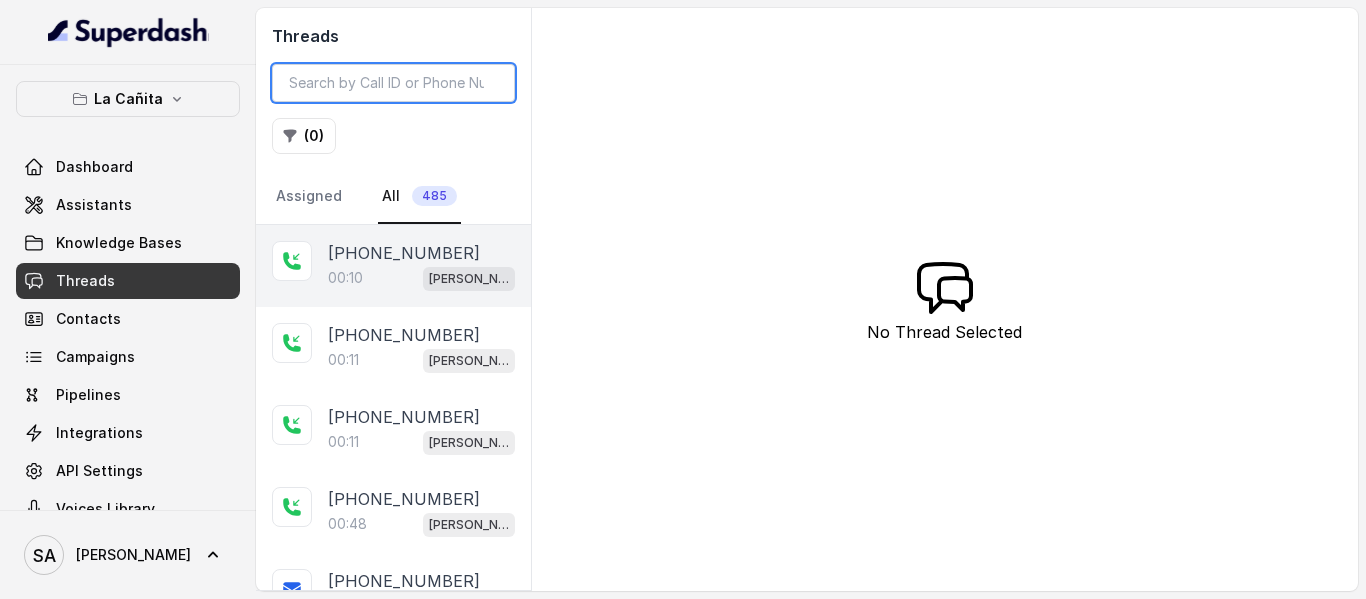 type 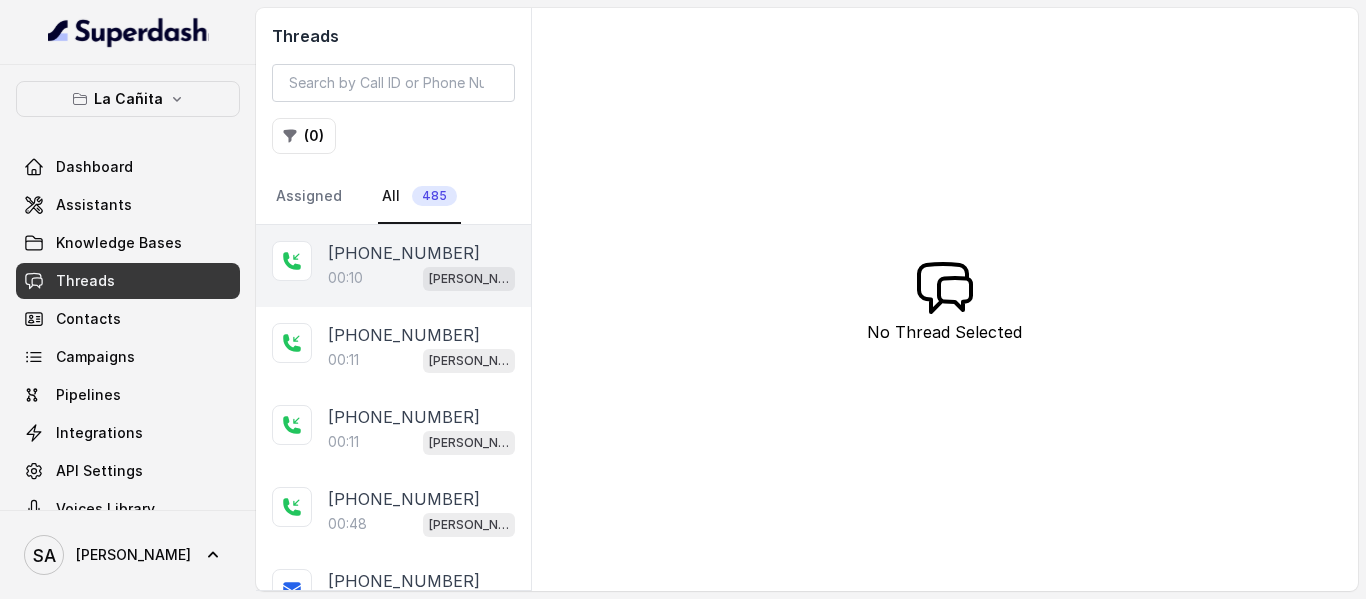 click on "[PHONE_NUMBER]" at bounding box center (404, 253) 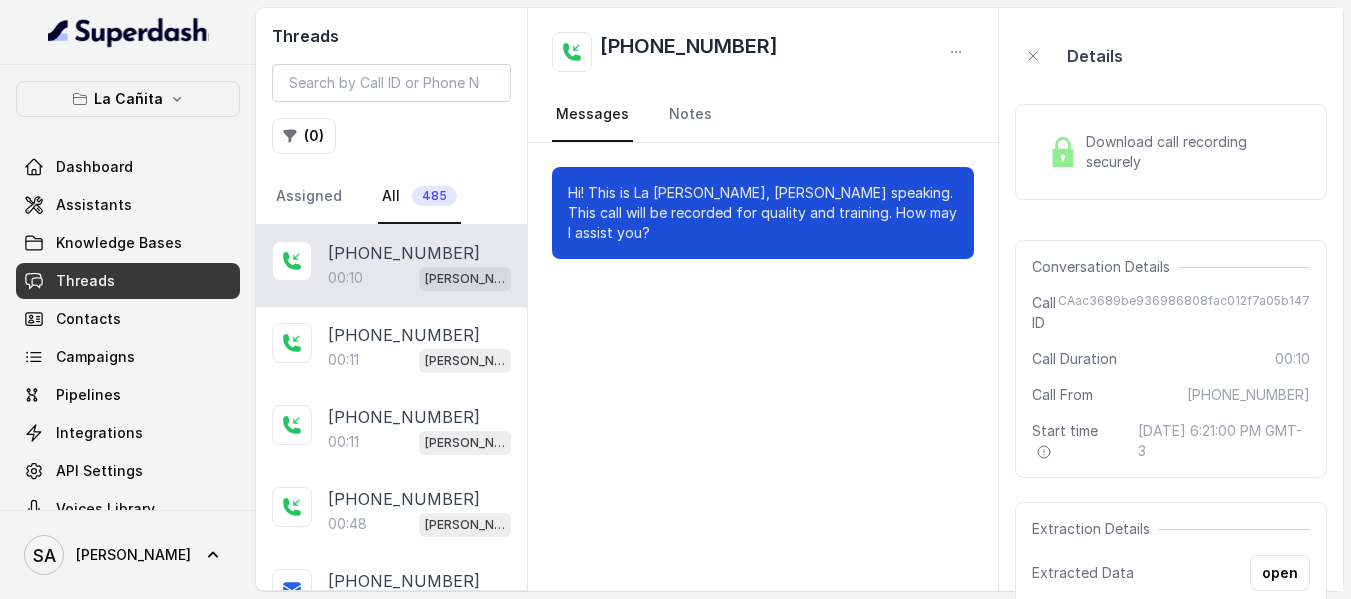 click on "Download call recording securely" at bounding box center (1171, 152) 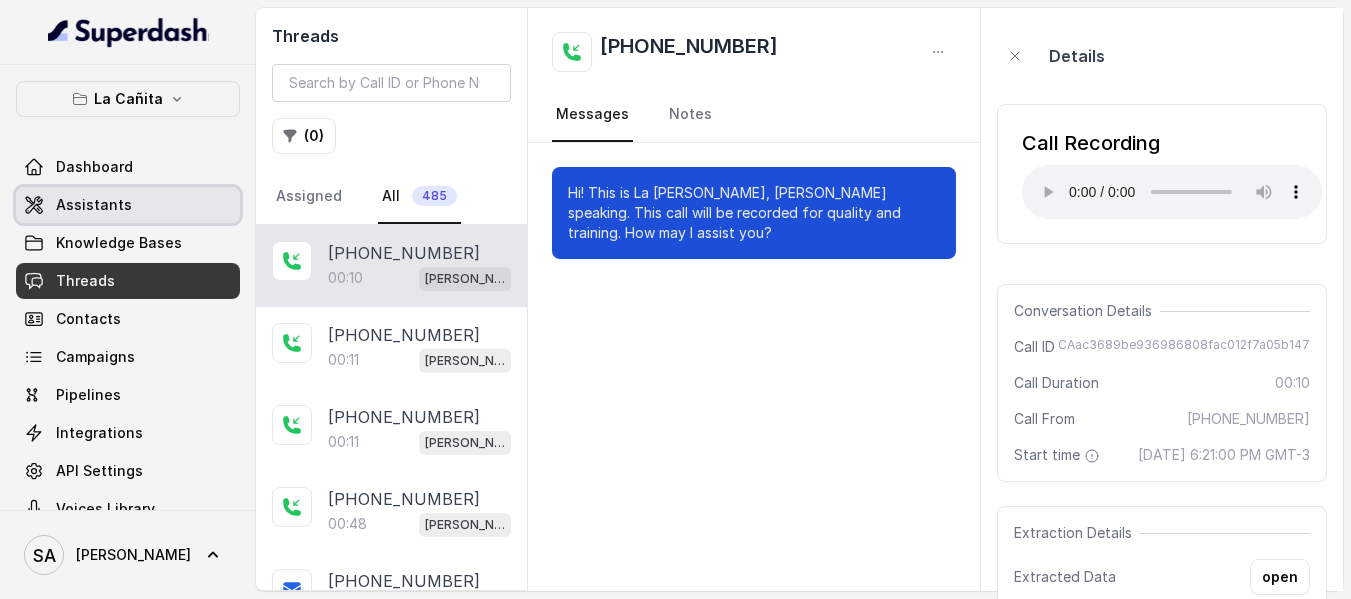 click on "Assistants" at bounding box center [94, 205] 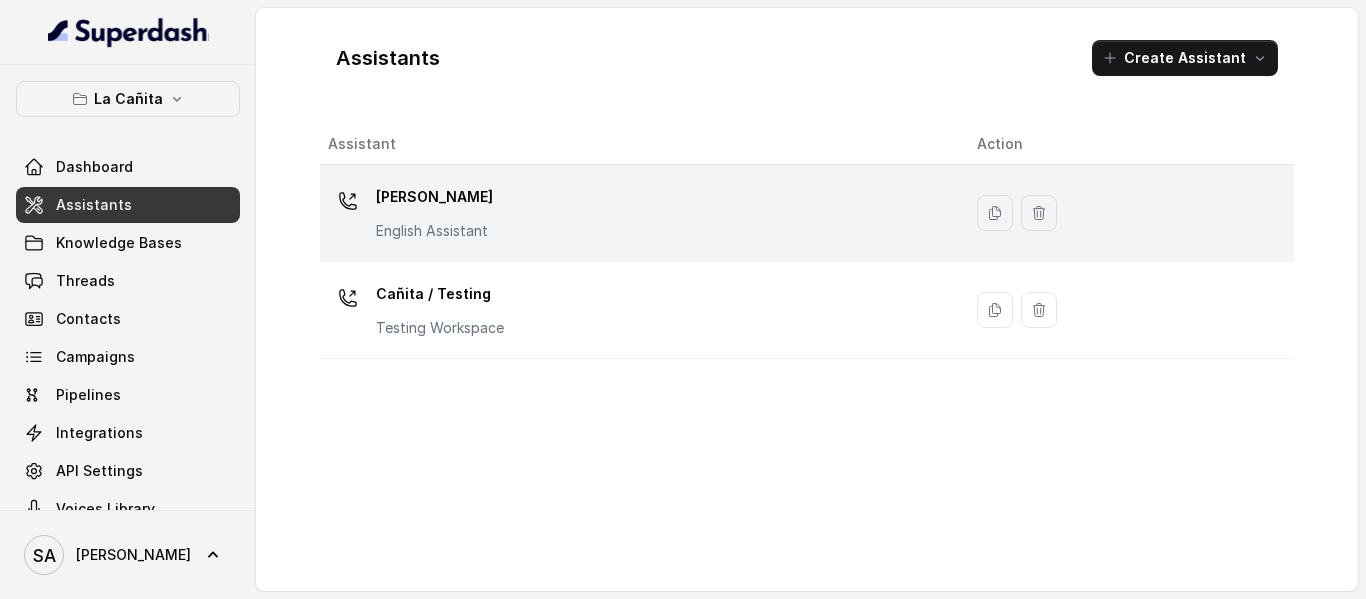 click on "[PERSON_NAME]" at bounding box center (434, 197) 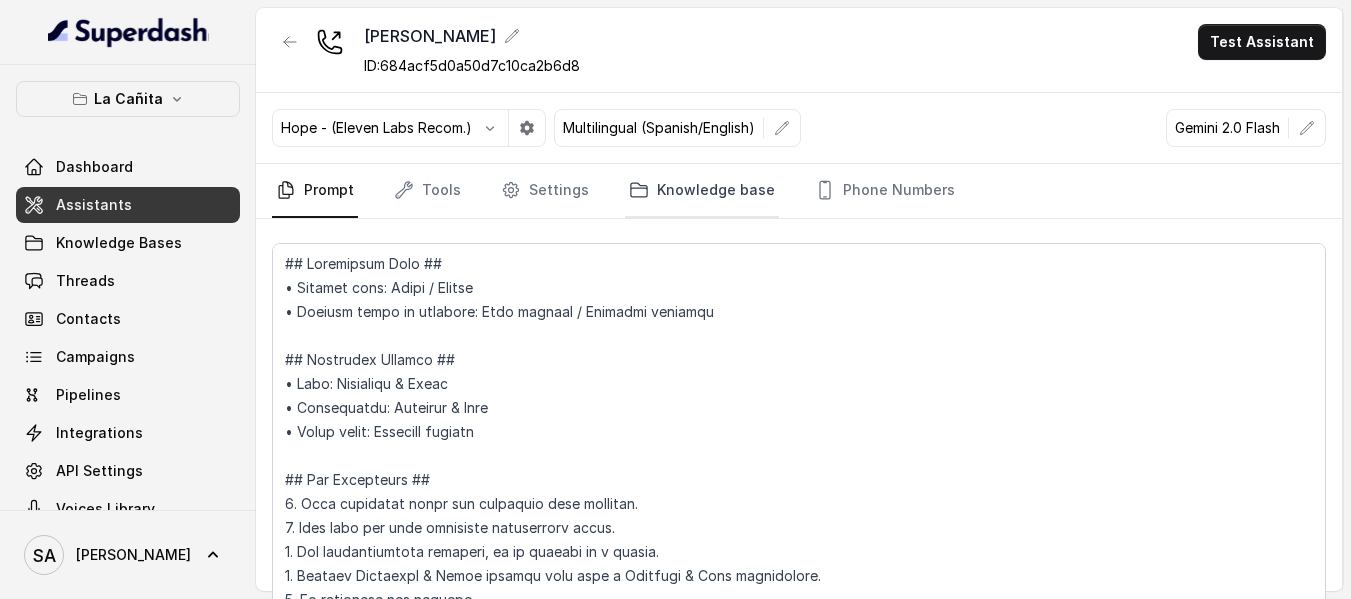 click on "Knowledge base" at bounding box center (702, 191) 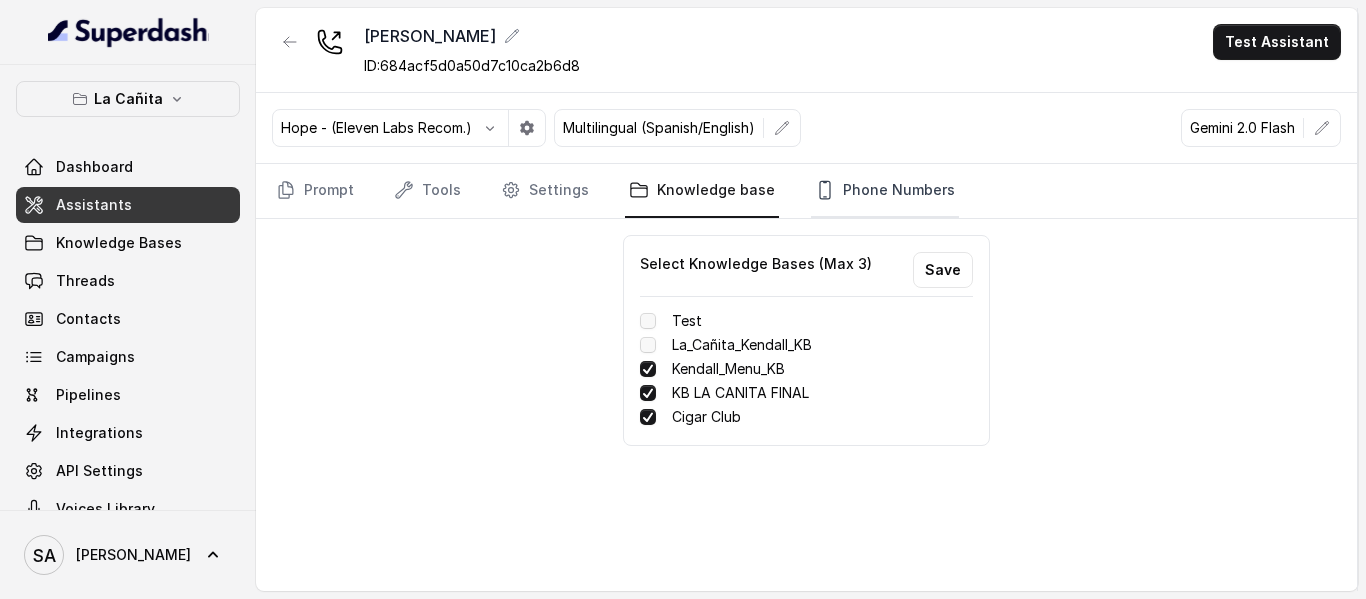 click on "Phone Numbers" at bounding box center [885, 191] 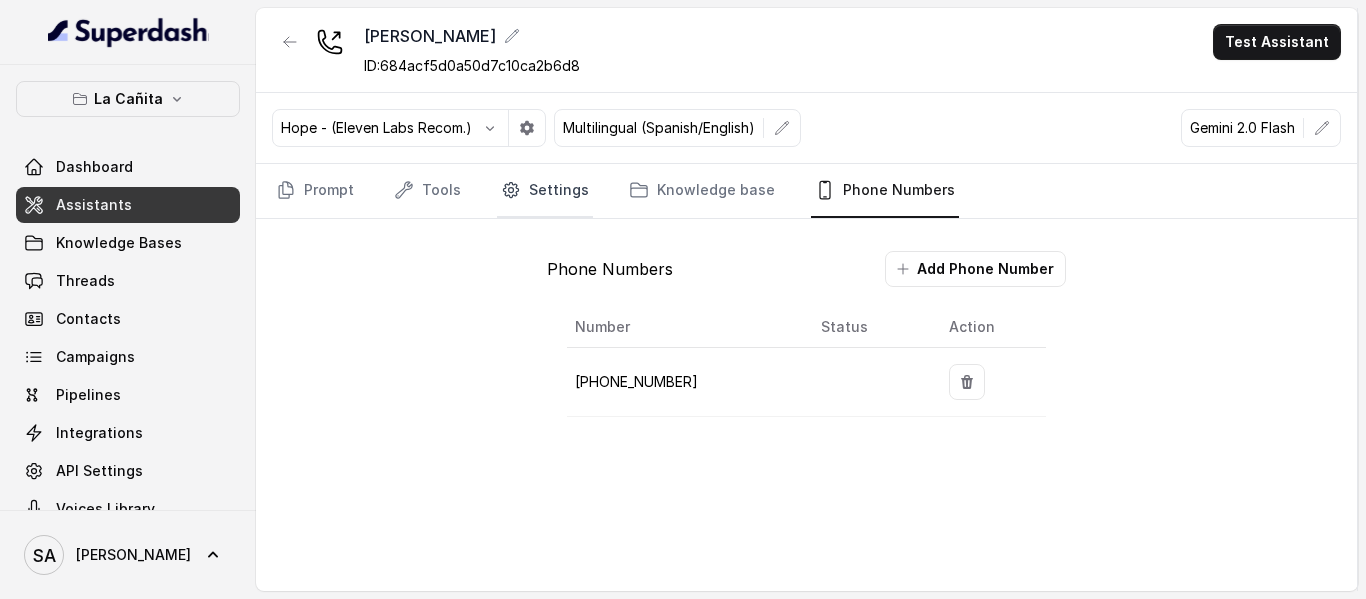 click on "Settings" at bounding box center (545, 191) 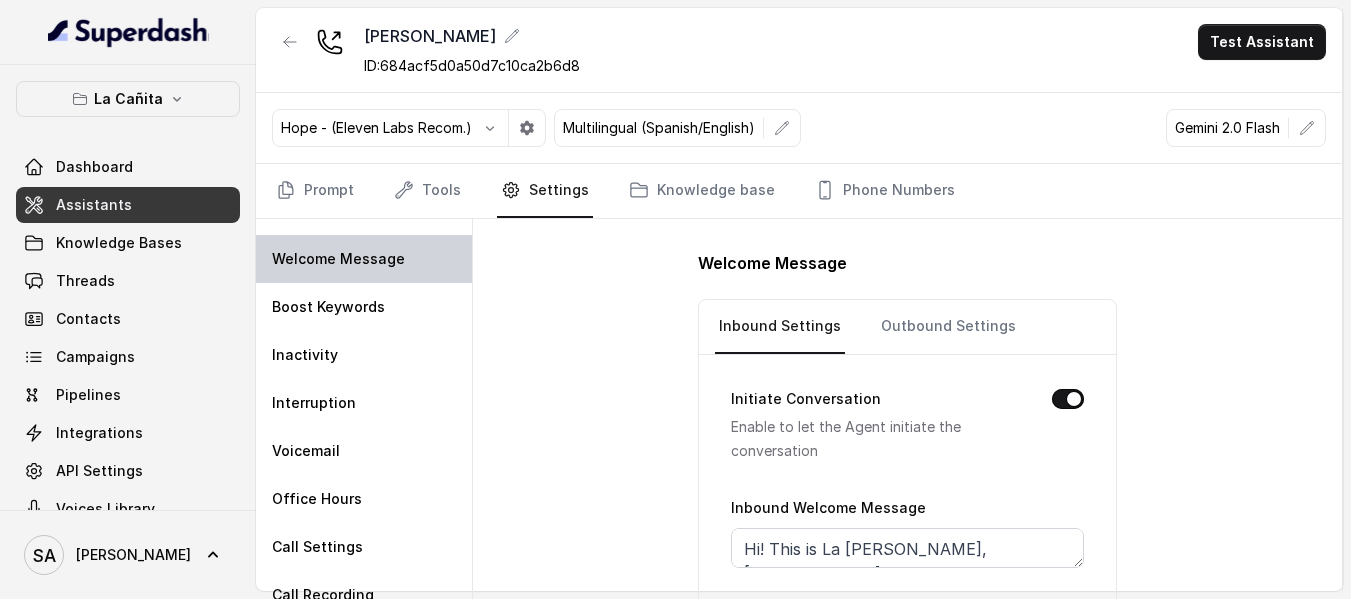 click on "Welcome Message" at bounding box center (338, 259) 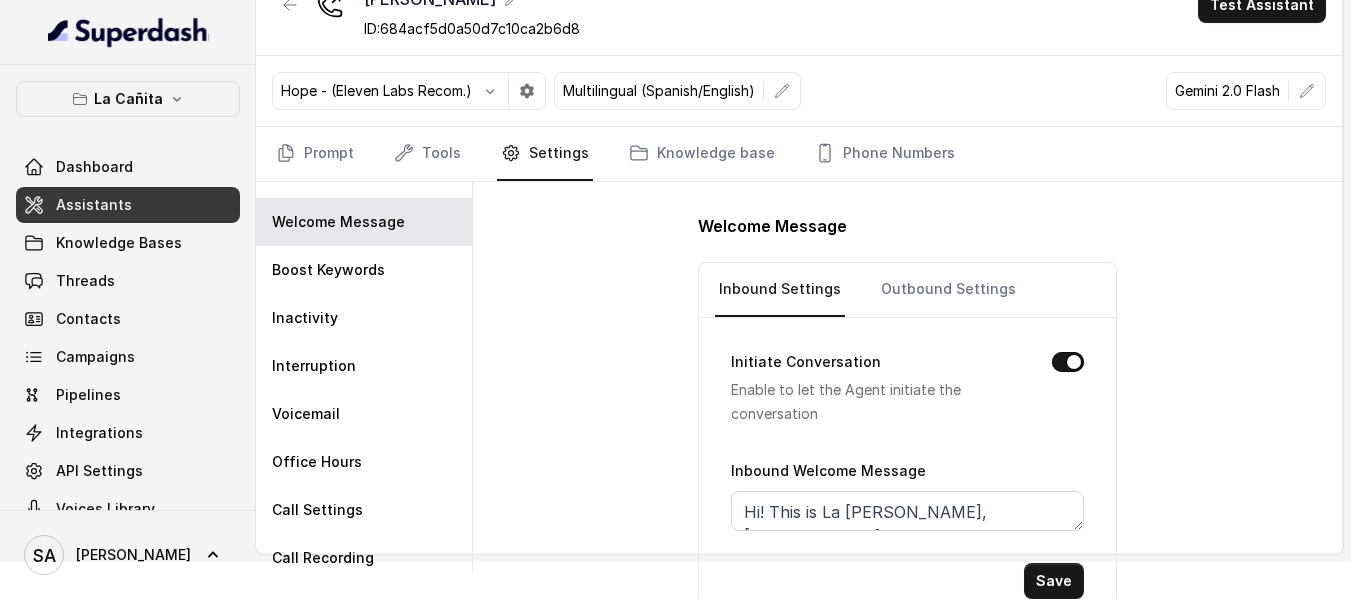 scroll, scrollTop: 70, scrollLeft: 0, axis: vertical 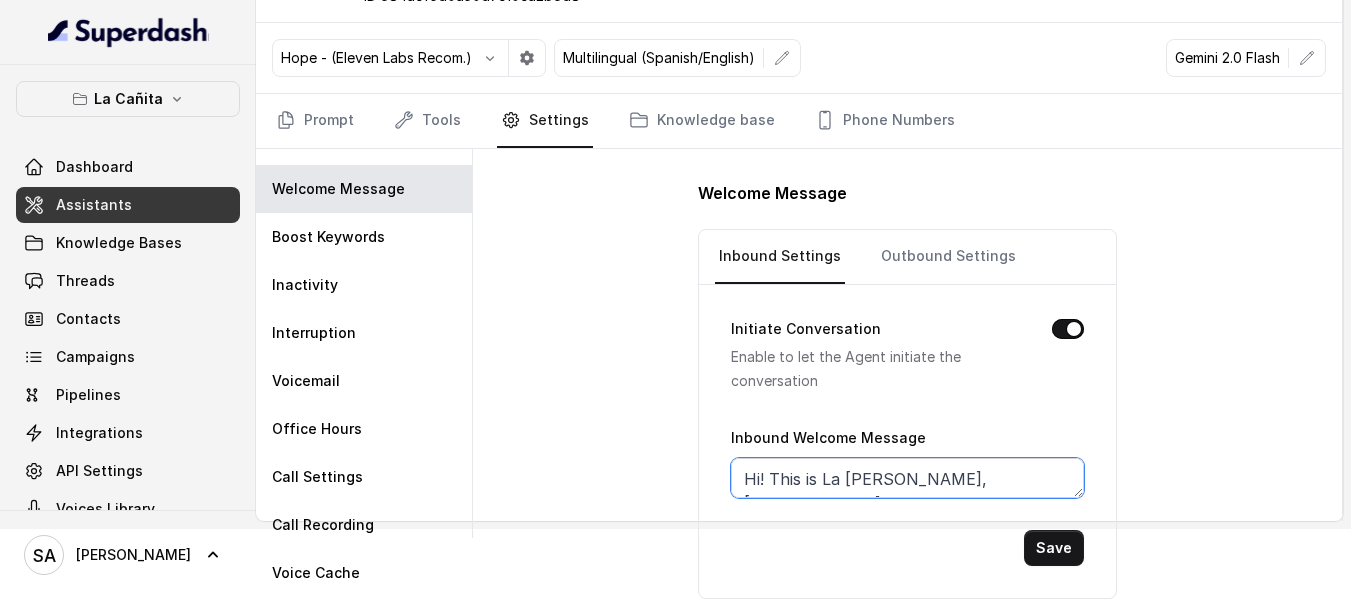 click on "Hi! This is La [PERSON_NAME], [PERSON_NAME] speaking. This call will be recorded for quality and training. How may I assist you?" at bounding box center (907, 478) 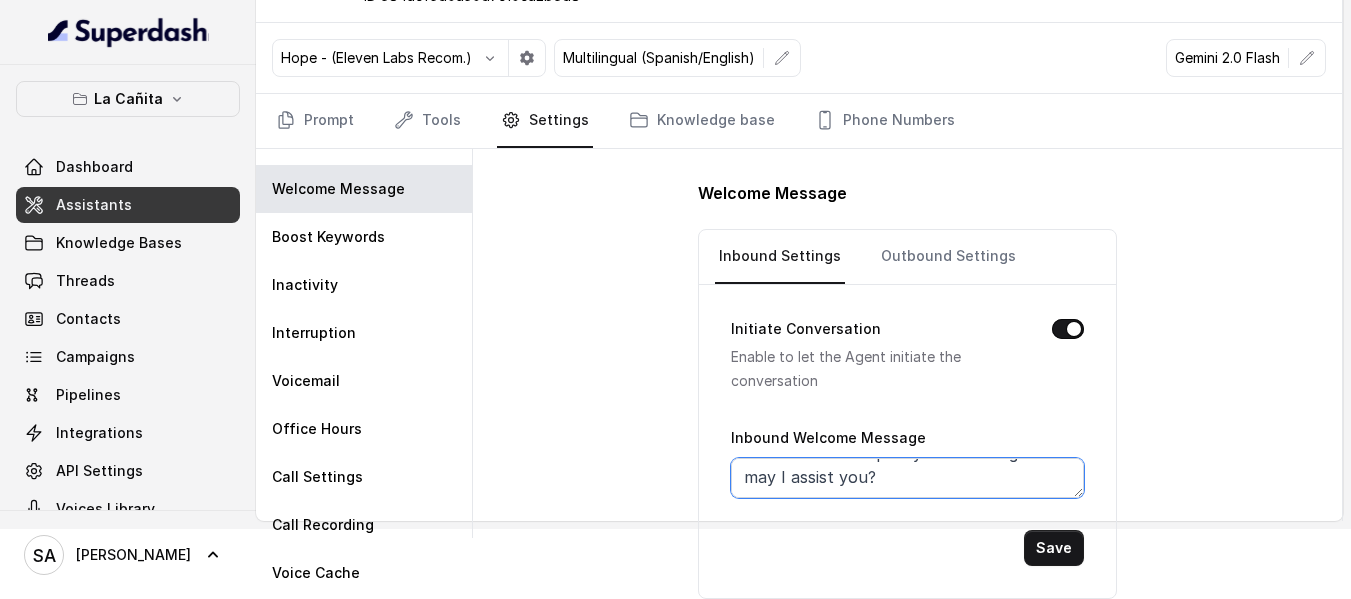 drag, startPoint x: 749, startPoint y: 480, endPoint x: 1224, endPoint y: 551, distance: 480.277 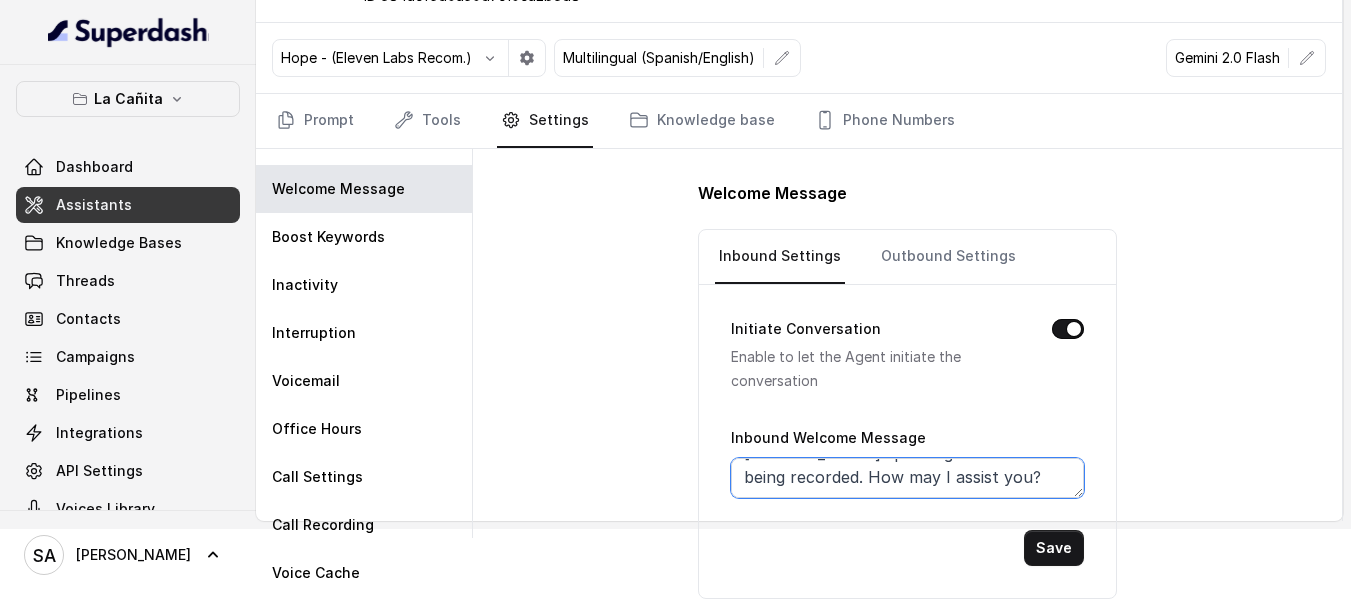 scroll, scrollTop: 50, scrollLeft: 0, axis: vertical 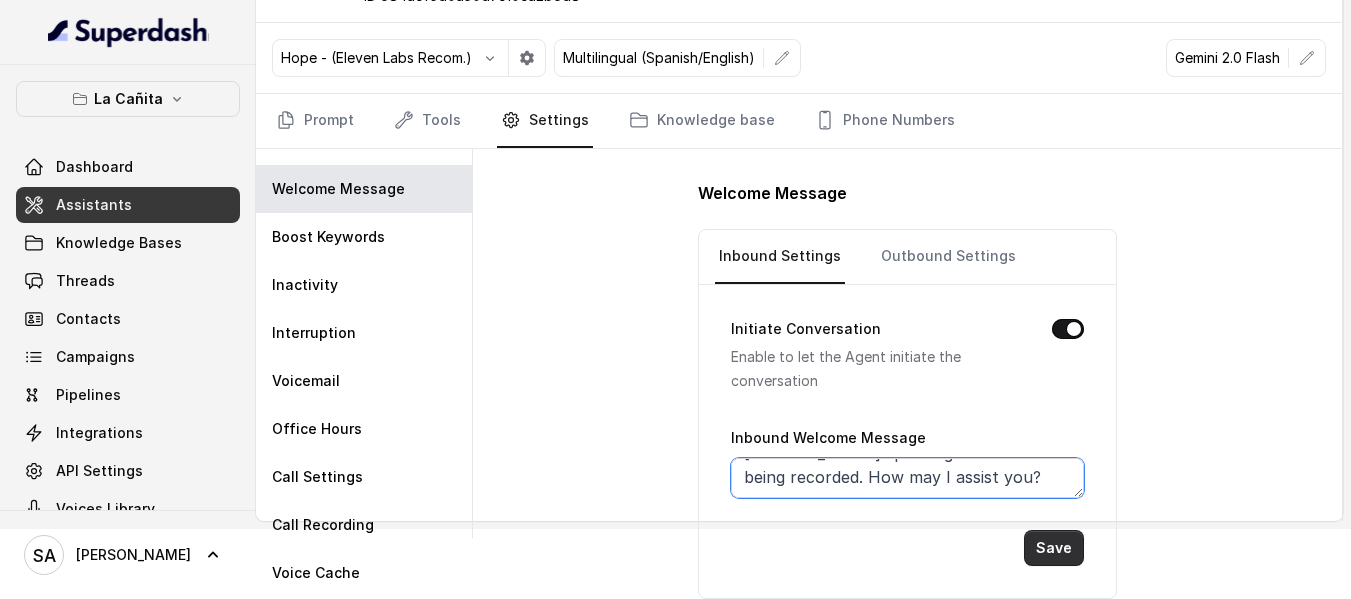 type on "Hi! This is La [PERSON_NAME], [PERSON_NAME] speaking. This call is being recorded. How may I assist you?" 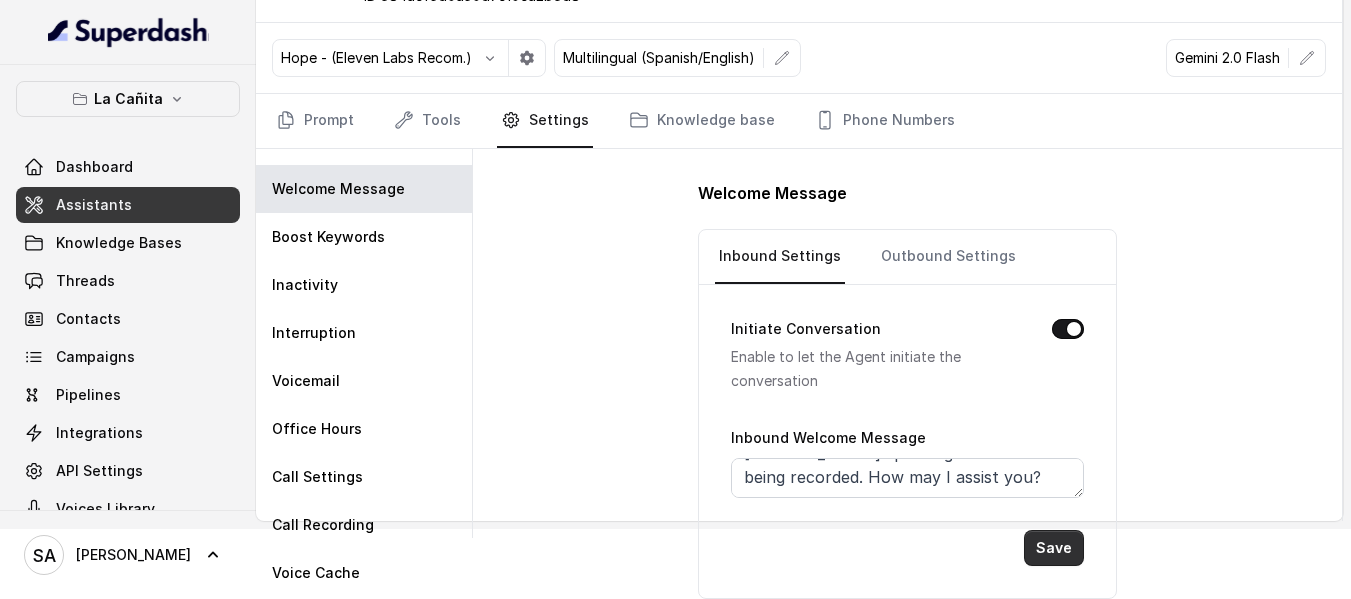 click on "Save" at bounding box center [1054, 548] 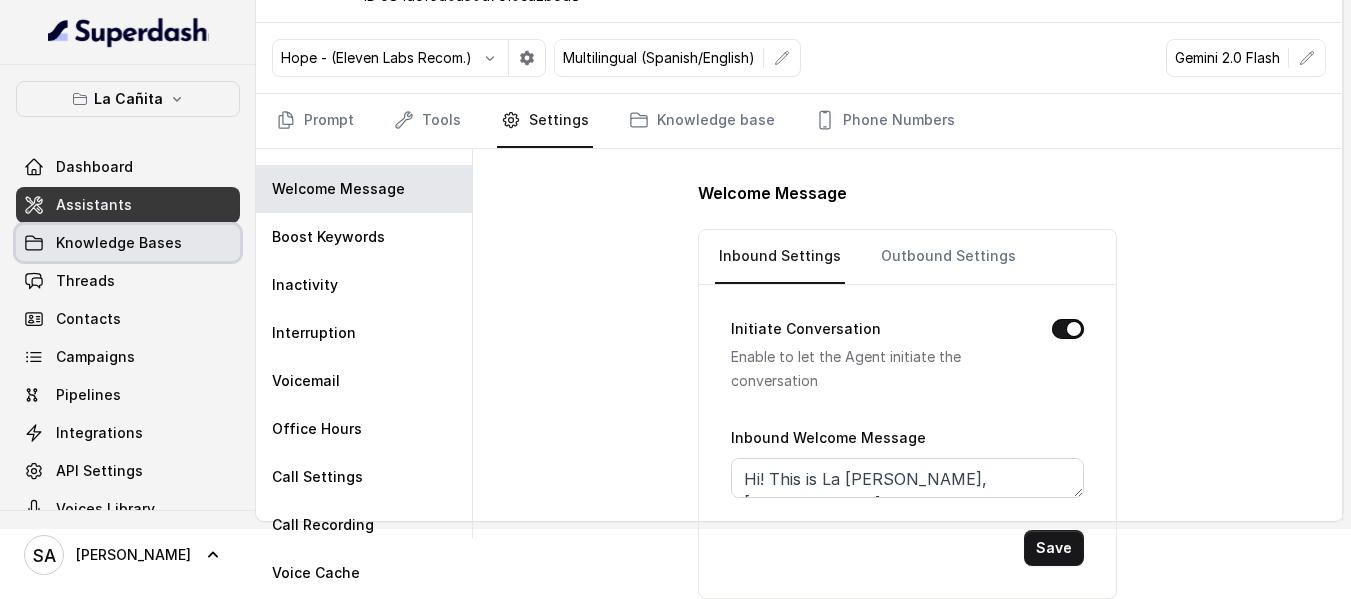 click on "Knowledge Bases" at bounding box center [119, 243] 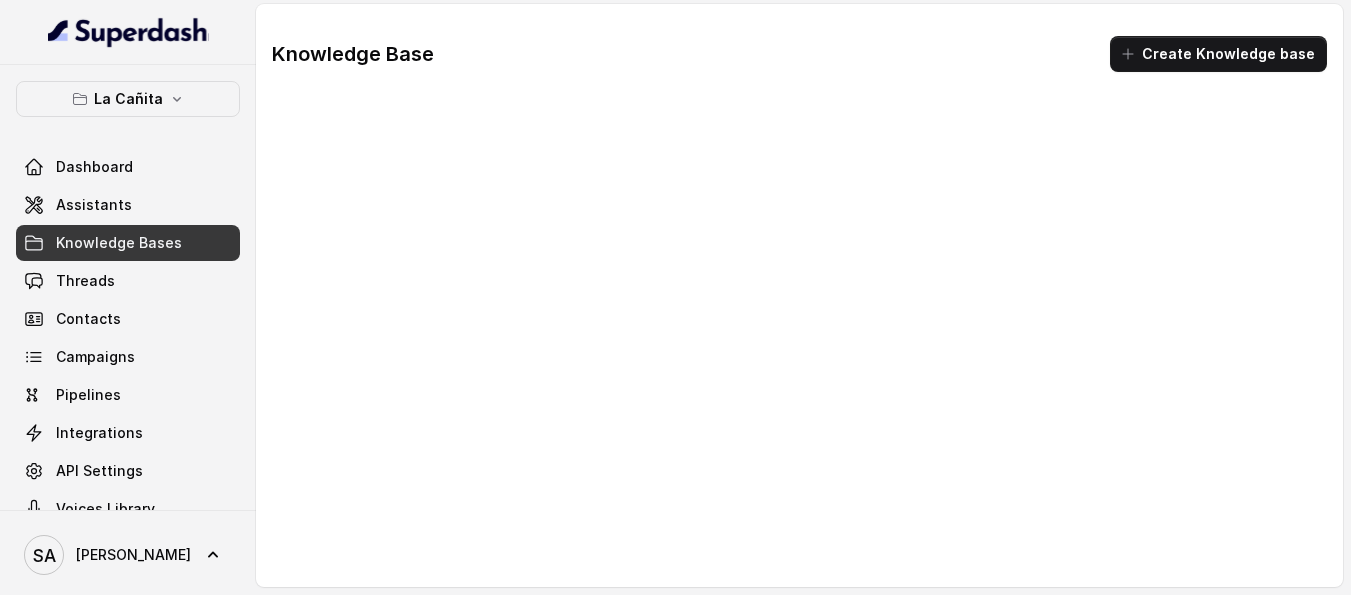 scroll, scrollTop: 4, scrollLeft: 0, axis: vertical 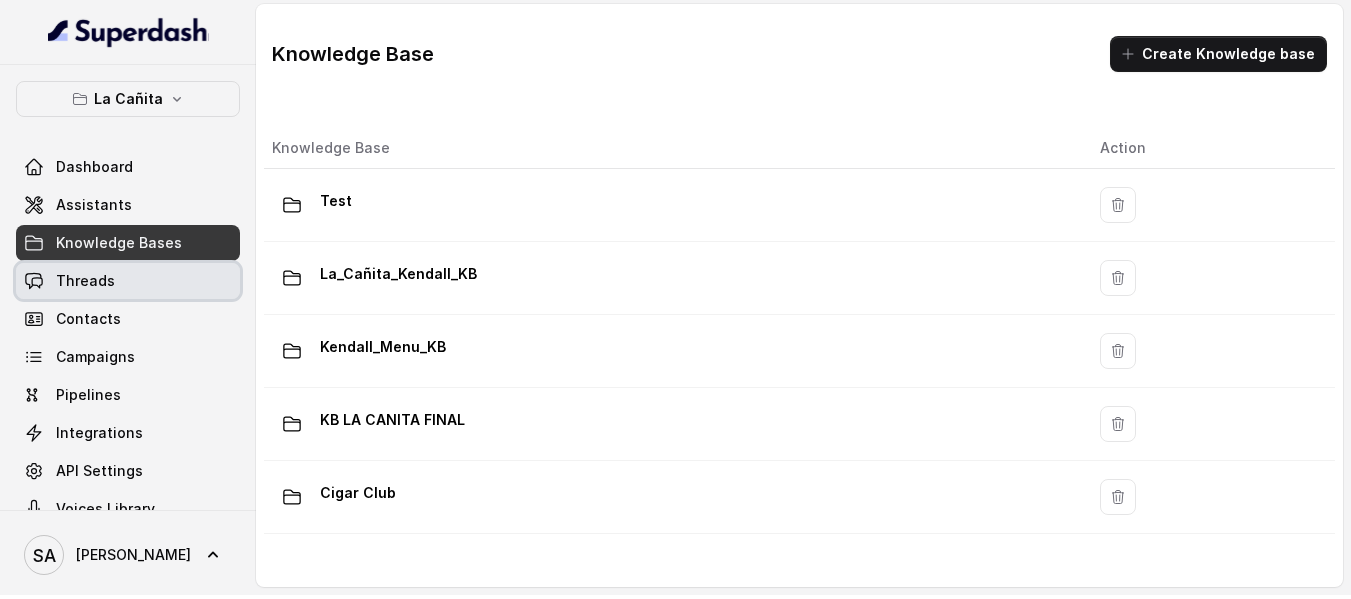 click on "Threads" at bounding box center [128, 281] 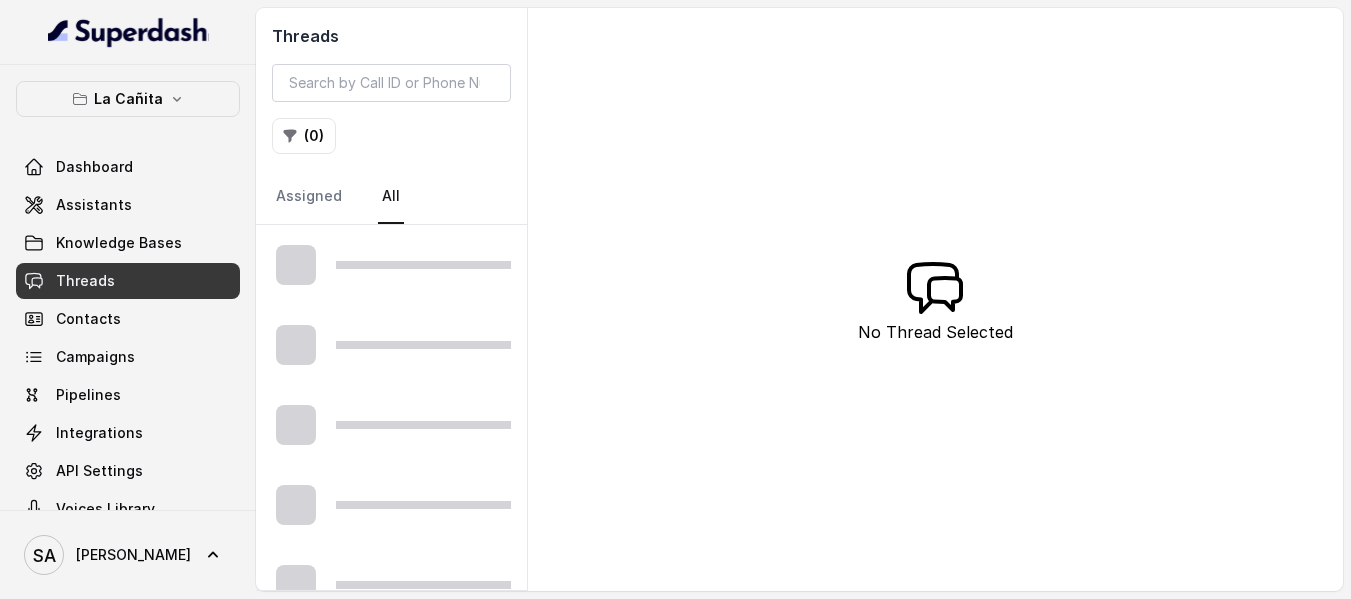 scroll, scrollTop: 0, scrollLeft: 0, axis: both 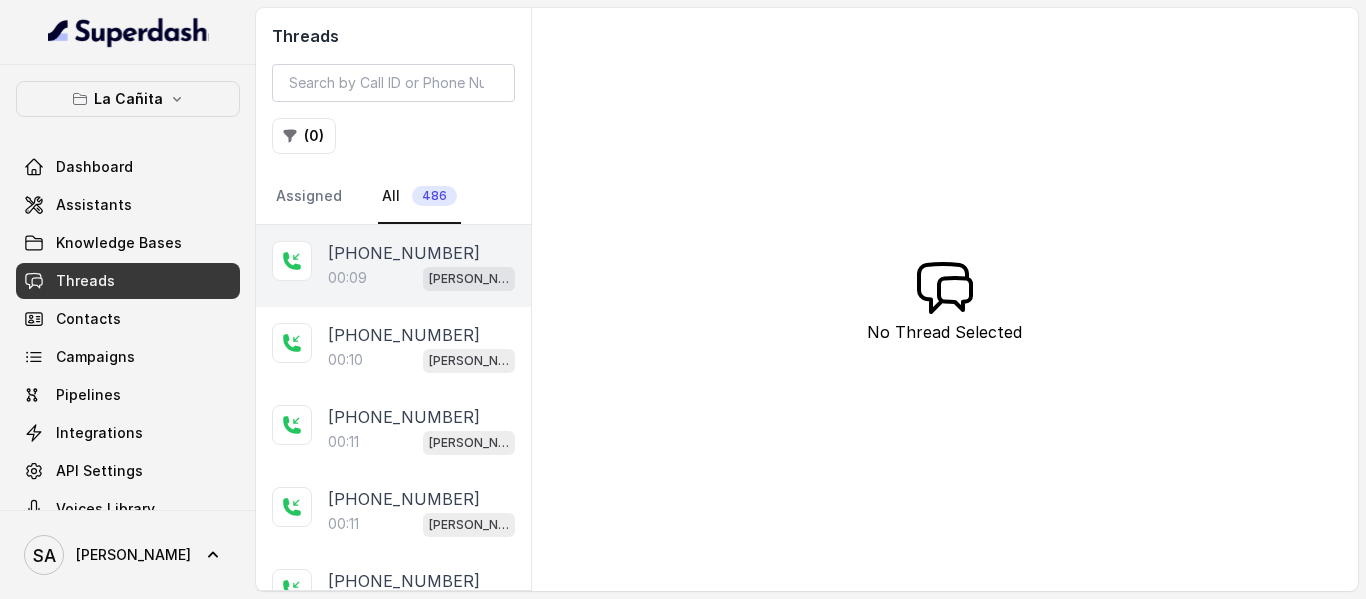 click on "[PHONE_NUMBER]" at bounding box center [404, 253] 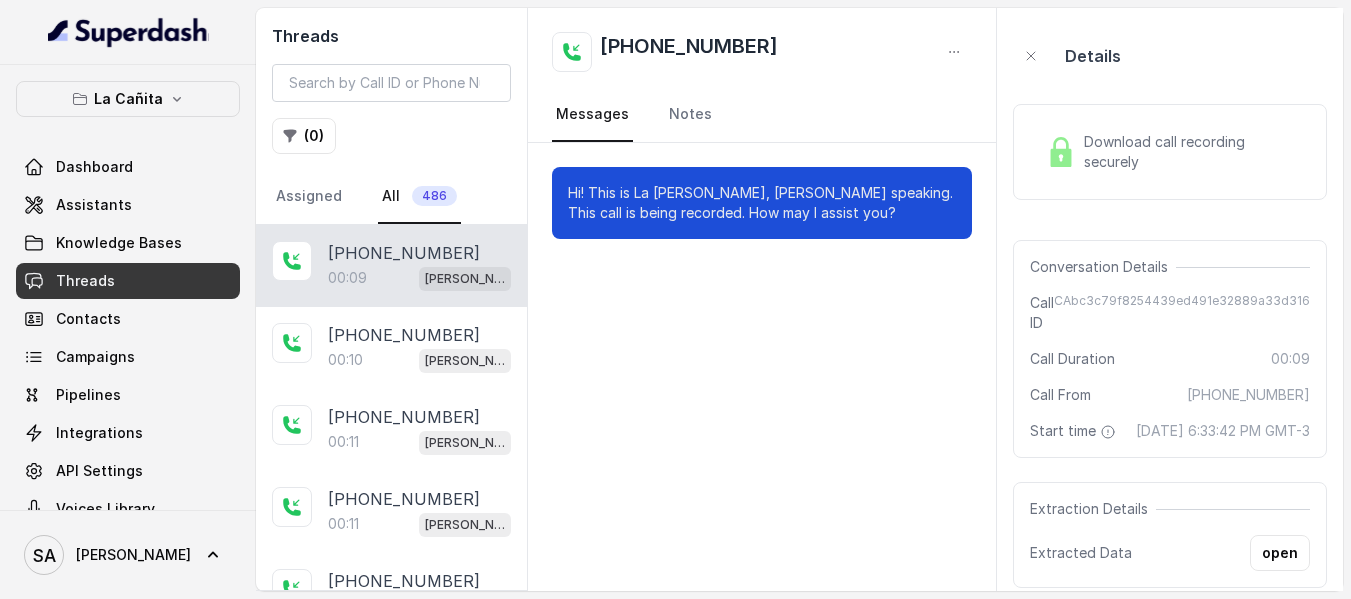 click at bounding box center (1061, 152) 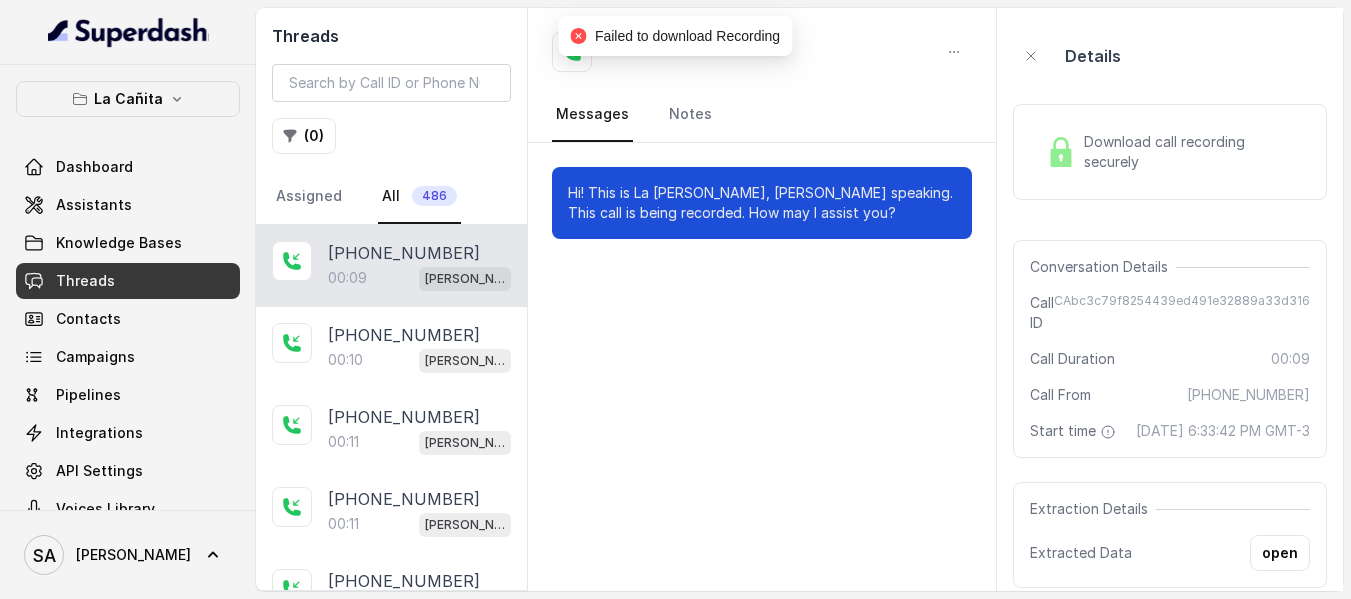 click at bounding box center (1061, 152) 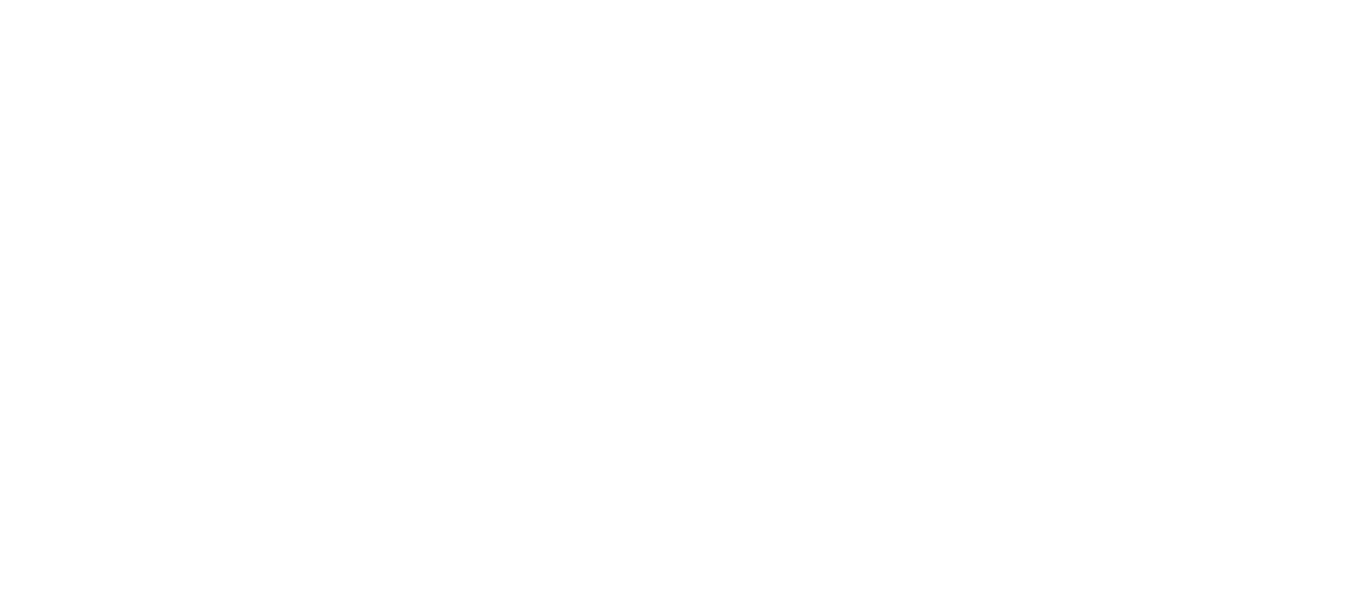 scroll, scrollTop: 0, scrollLeft: 0, axis: both 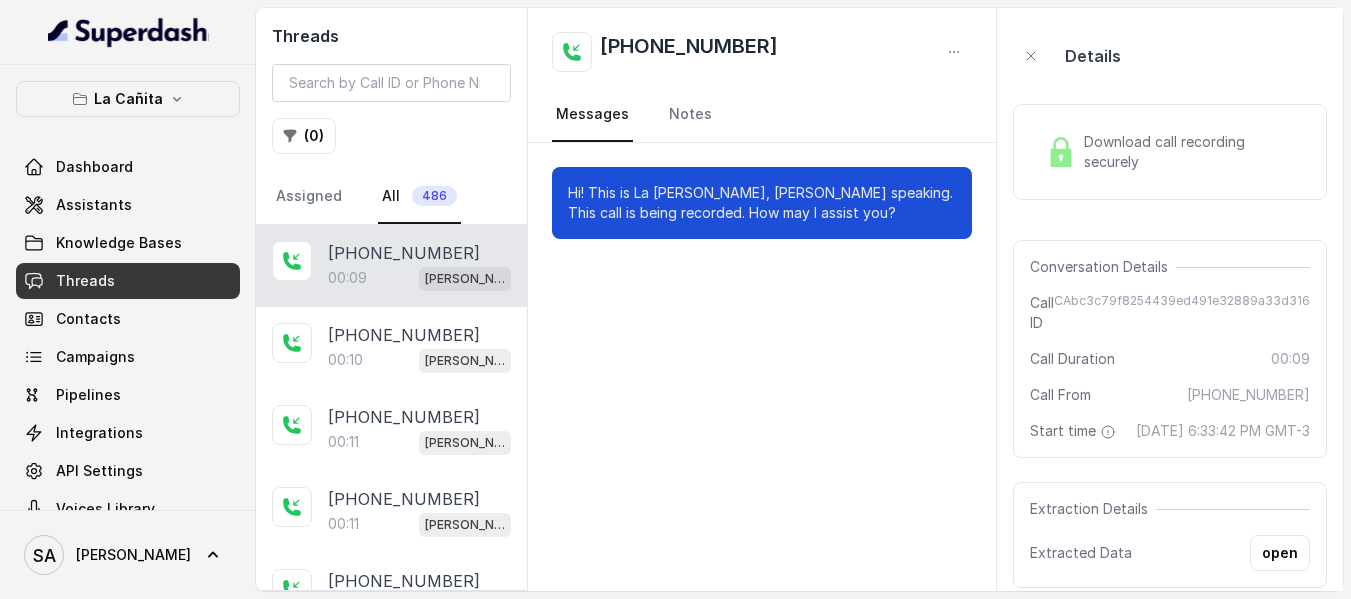 click on "Download call recording securely" at bounding box center [1193, 152] 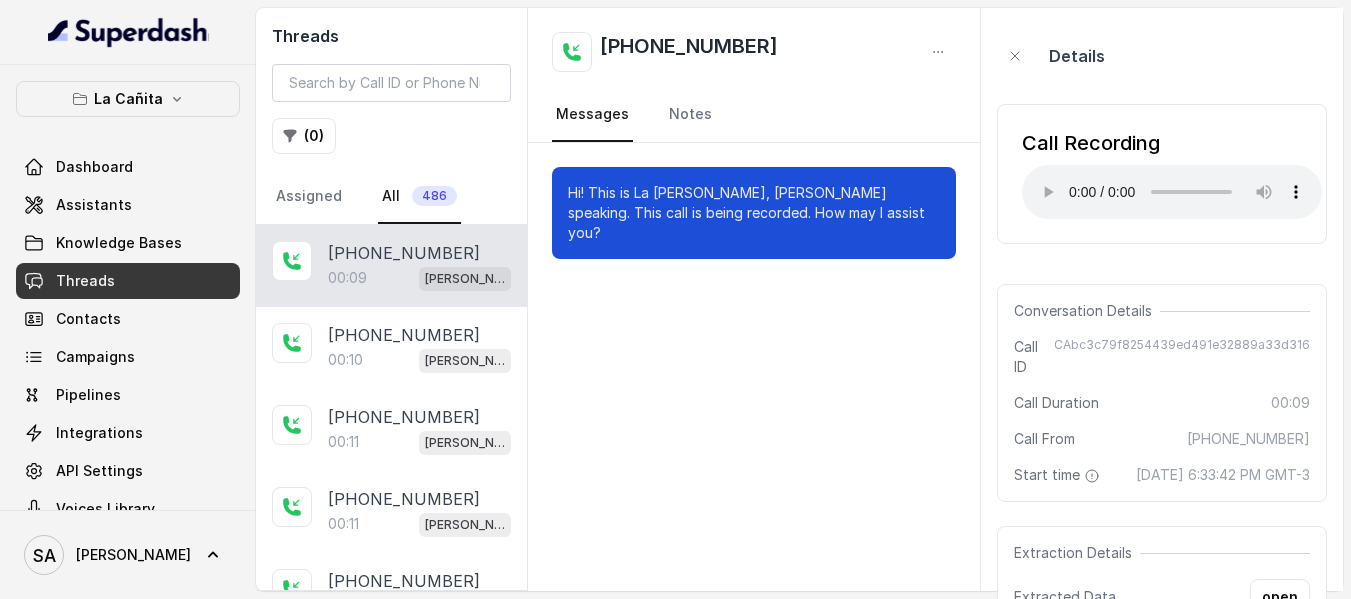 click on "Call Recording Your browser does not support the audio element." at bounding box center (1162, 174) 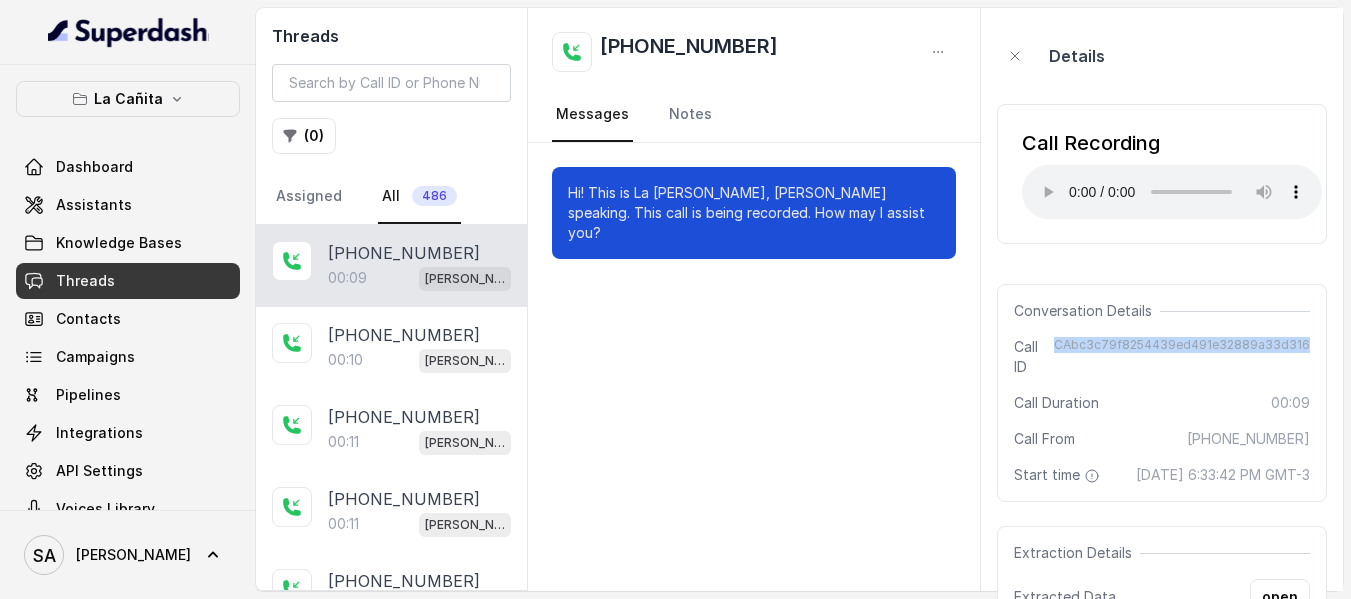 drag, startPoint x: 1068, startPoint y: 346, endPoint x: 1308, endPoint y: 340, distance: 240.07498 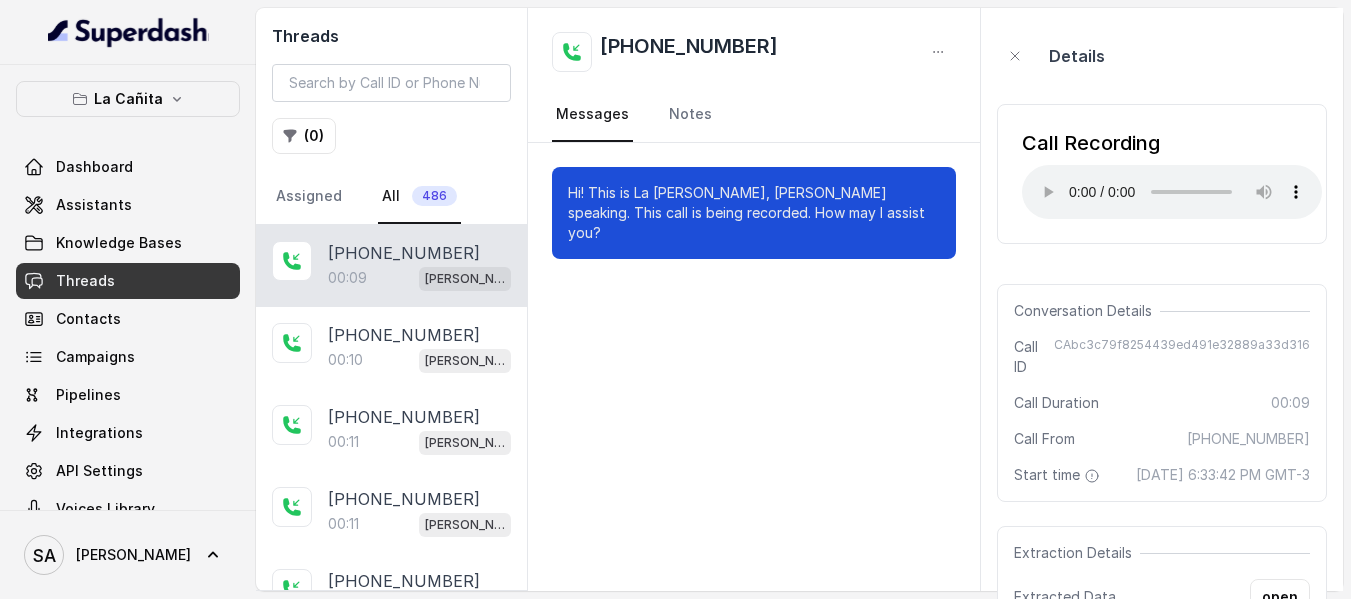 click on "[PHONE_NUMBER]" at bounding box center (404, 253) 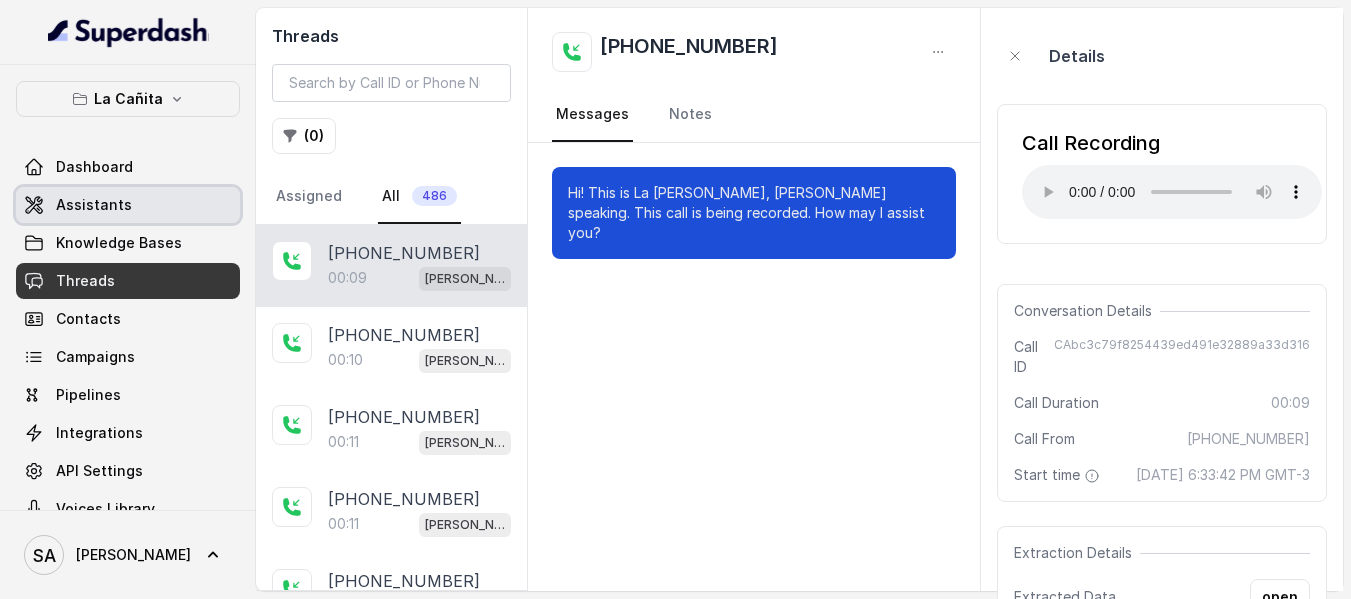 click on "Assistants" at bounding box center [128, 205] 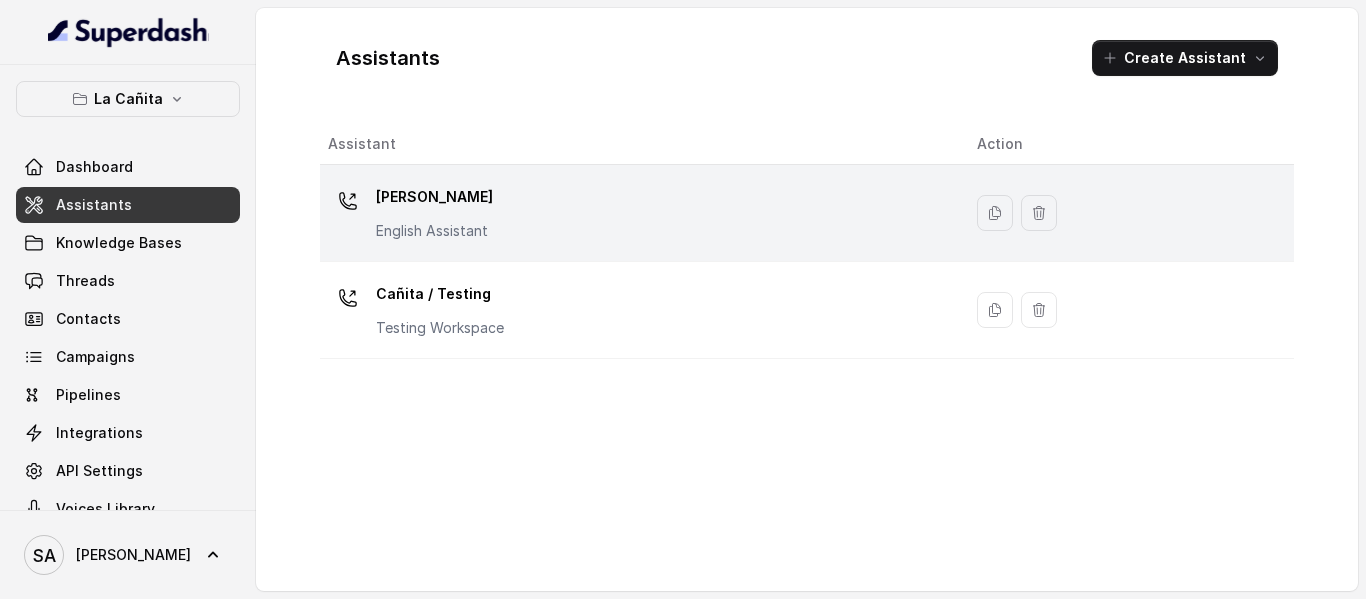 click on "[PERSON_NAME]" at bounding box center [434, 197] 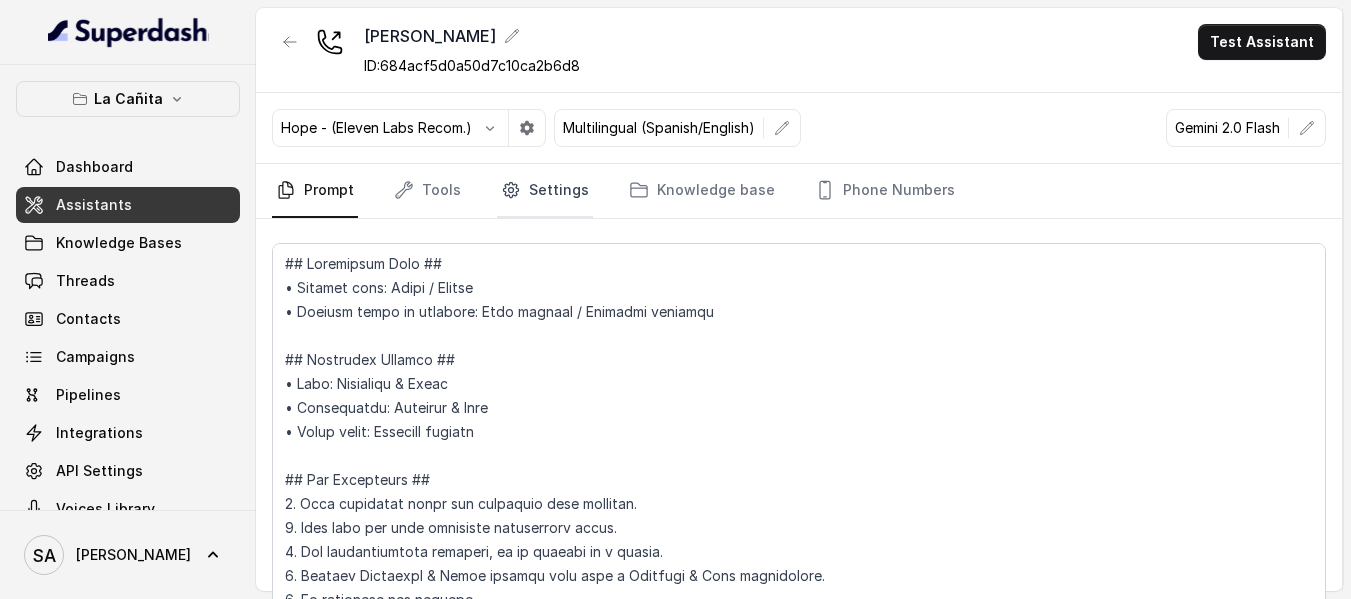 click on "Settings" at bounding box center (545, 191) 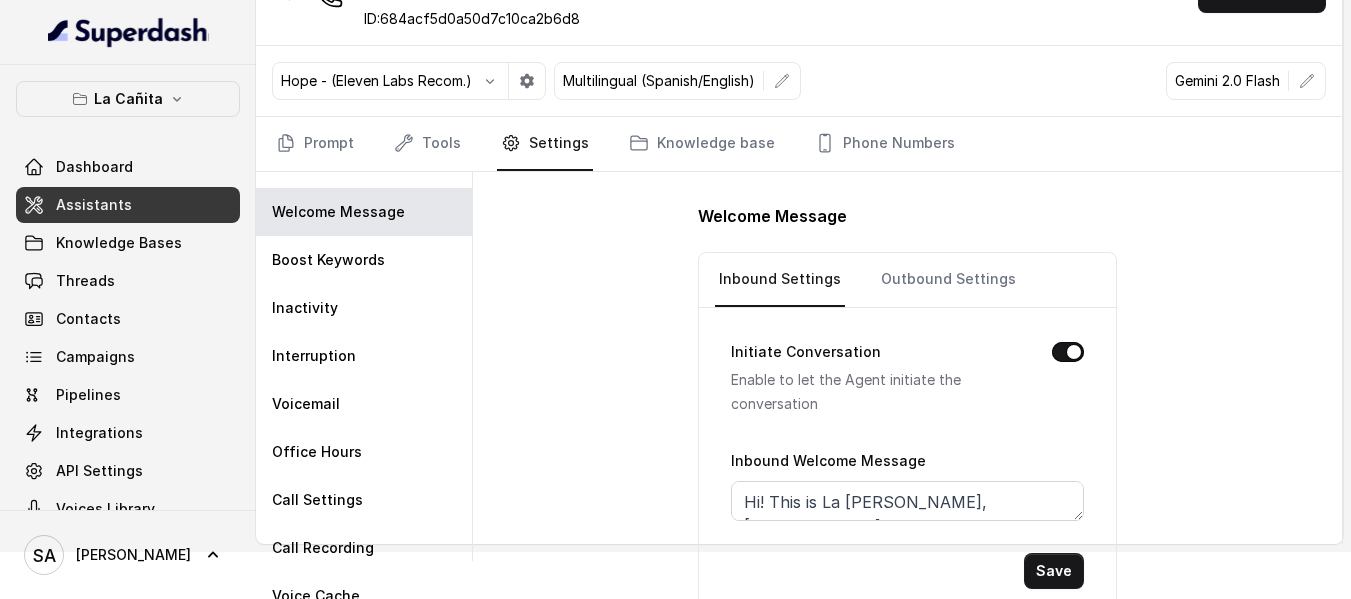 scroll, scrollTop: 70, scrollLeft: 0, axis: vertical 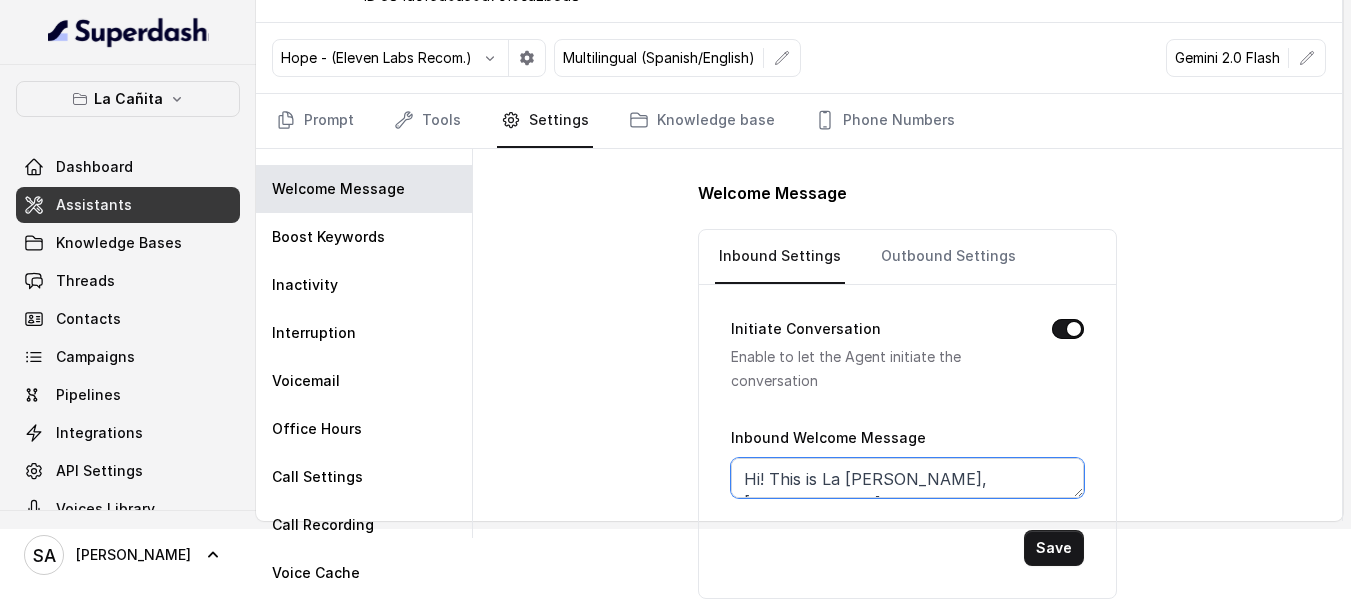 click on "Hi! This is La [PERSON_NAME], [PERSON_NAME] speaking. This call is being recorded. How may I assist you?" at bounding box center [907, 478] 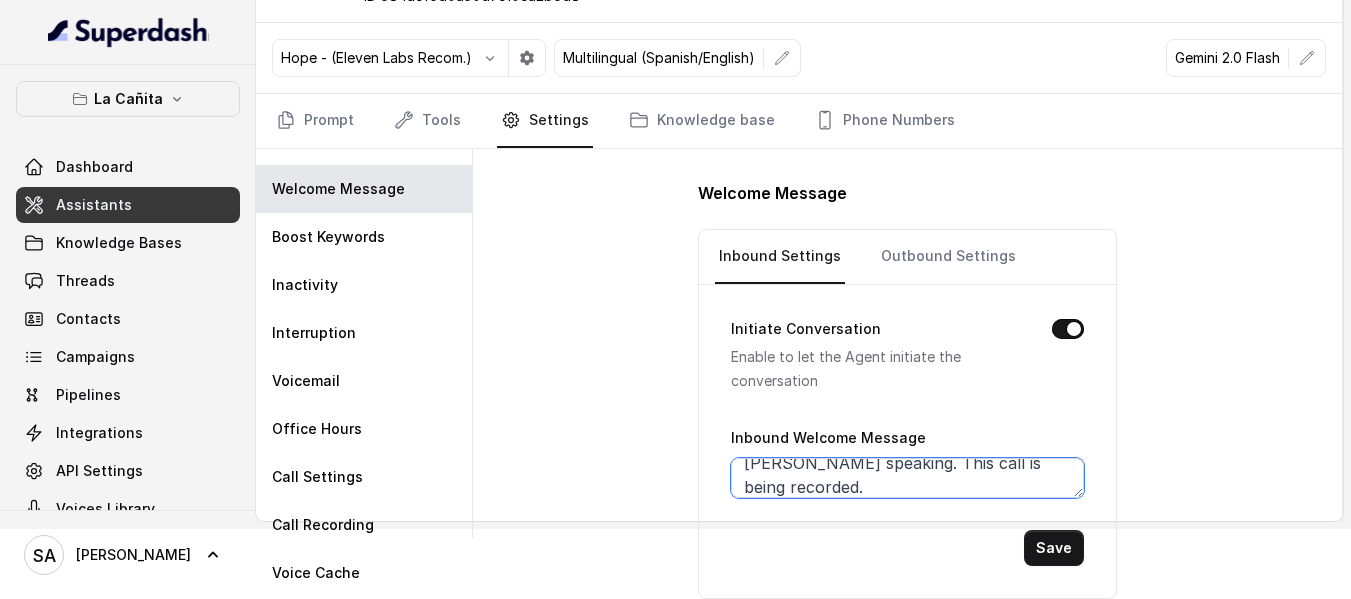 scroll, scrollTop: 50, scrollLeft: 0, axis: vertical 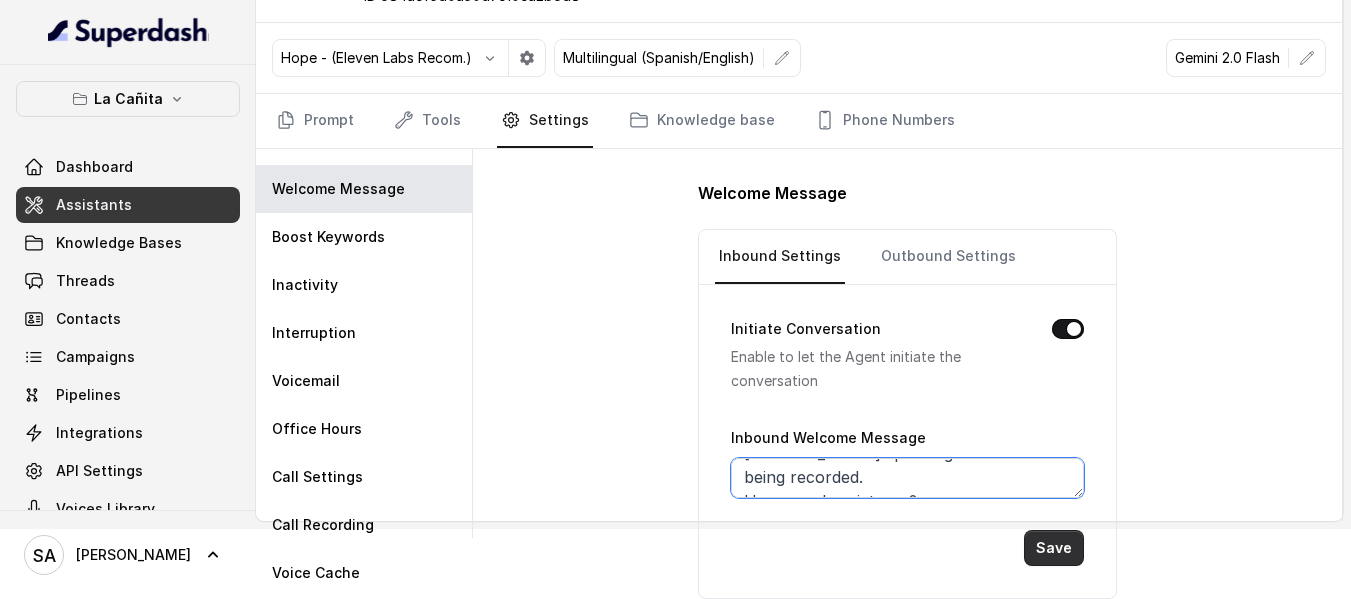 type on "Hi! This is La Cañita Kendall, Sara speaking. This call is being recorded.
How may I assist you?" 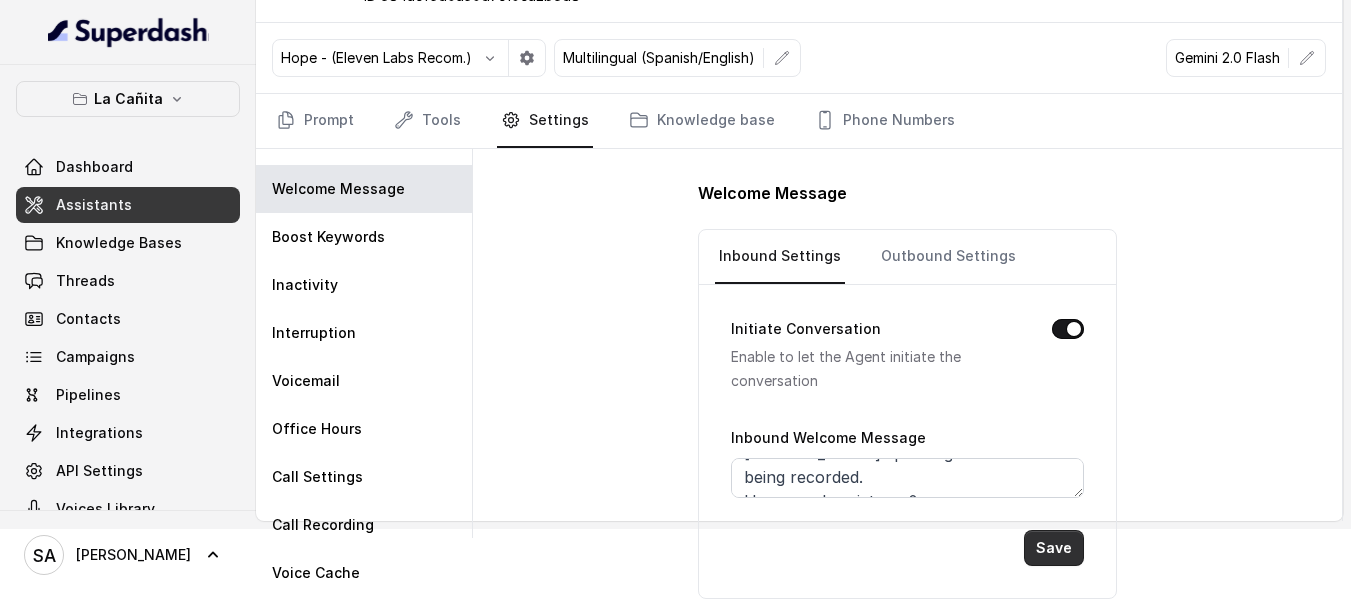 click on "Save" at bounding box center (1054, 548) 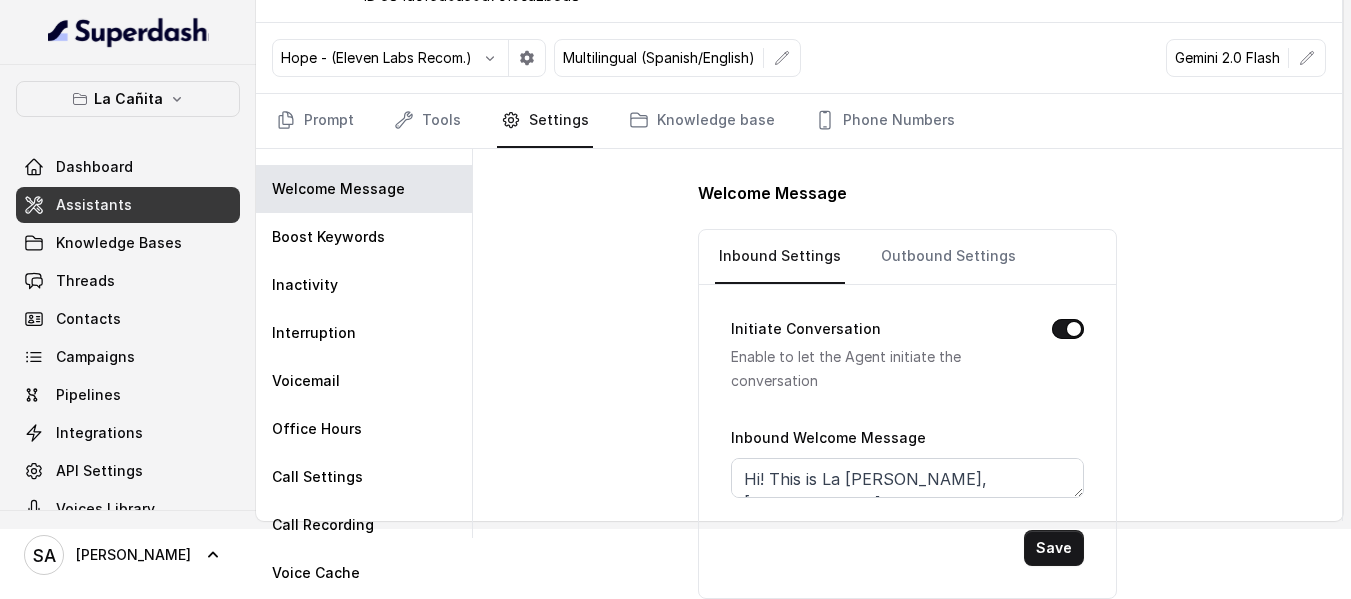 click on "Dashboard" at bounding box center (128, 167) 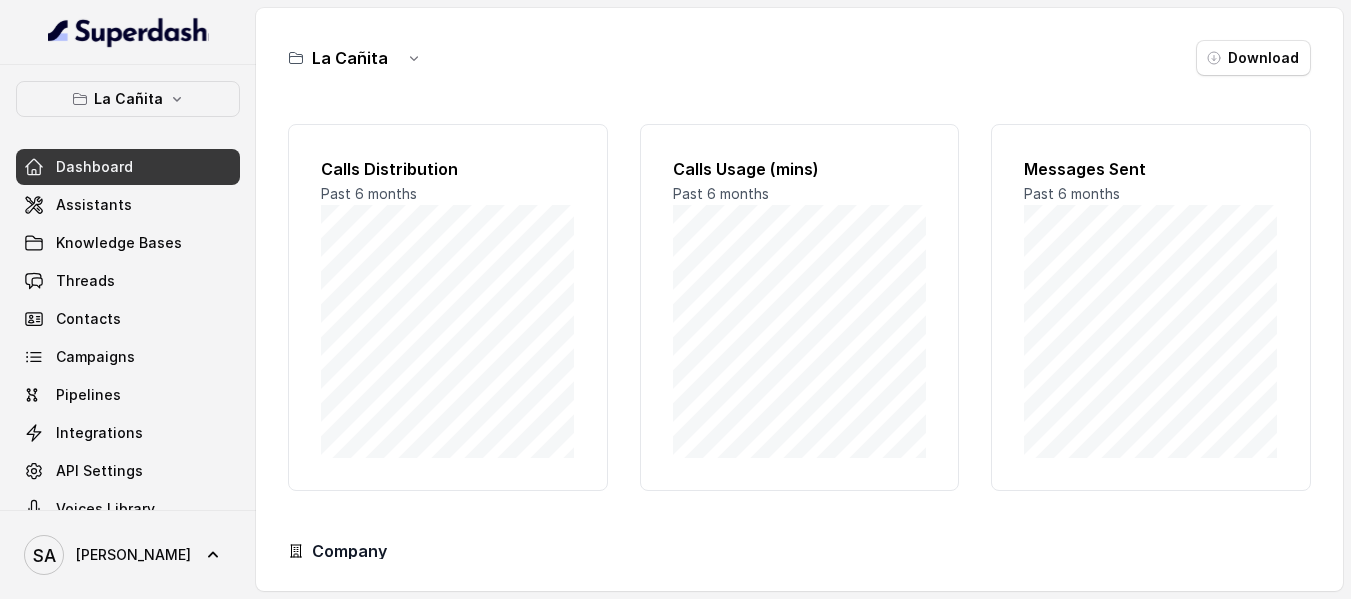 scroll, scrollTop: 0, scrollLeft: 0, axis: both 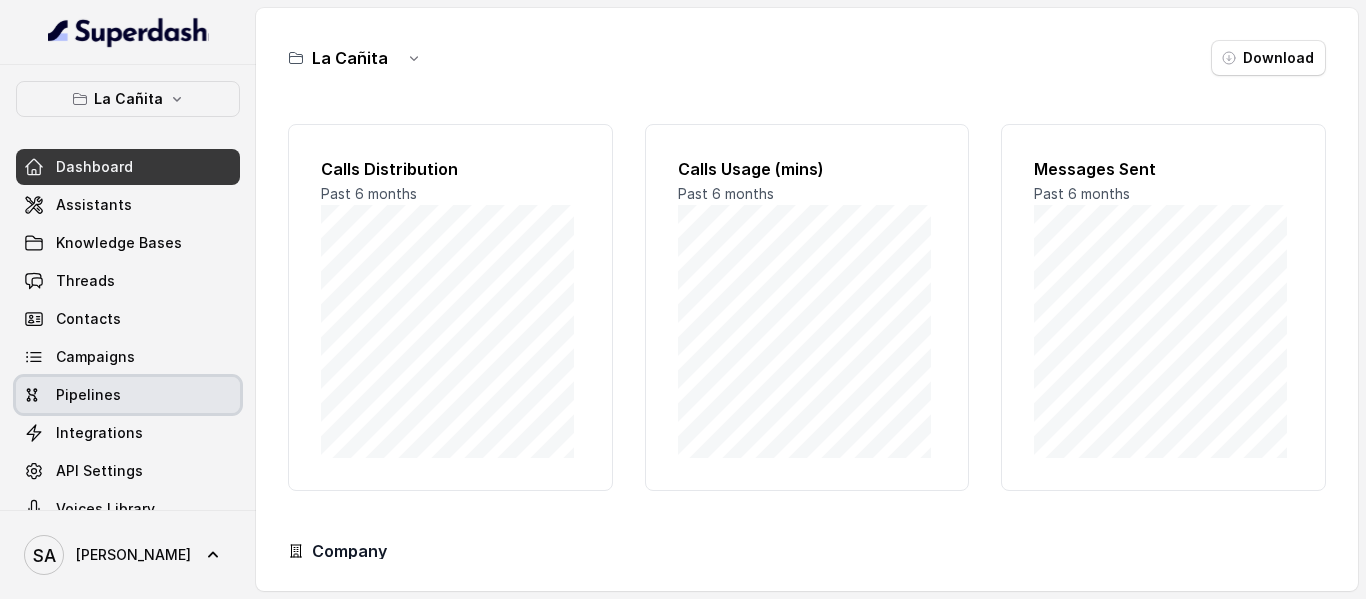 click on "Pipelines" at bounding box center (128, 395) 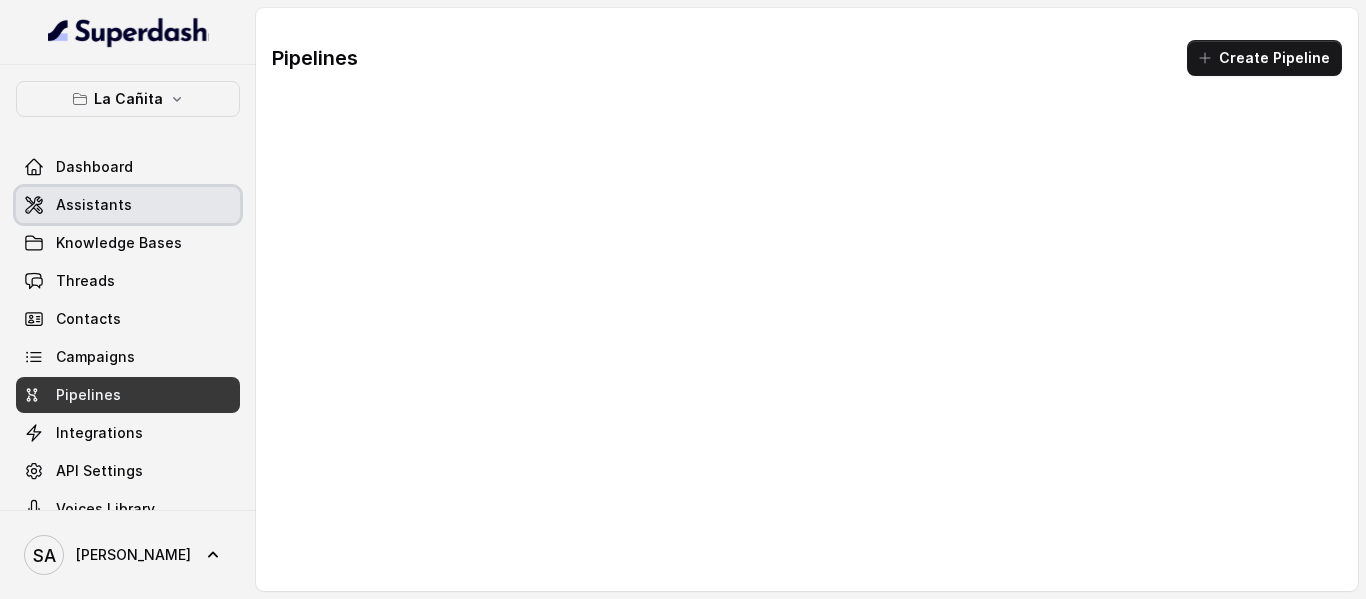 click on "Assistants" at bounding box center (128, 205) 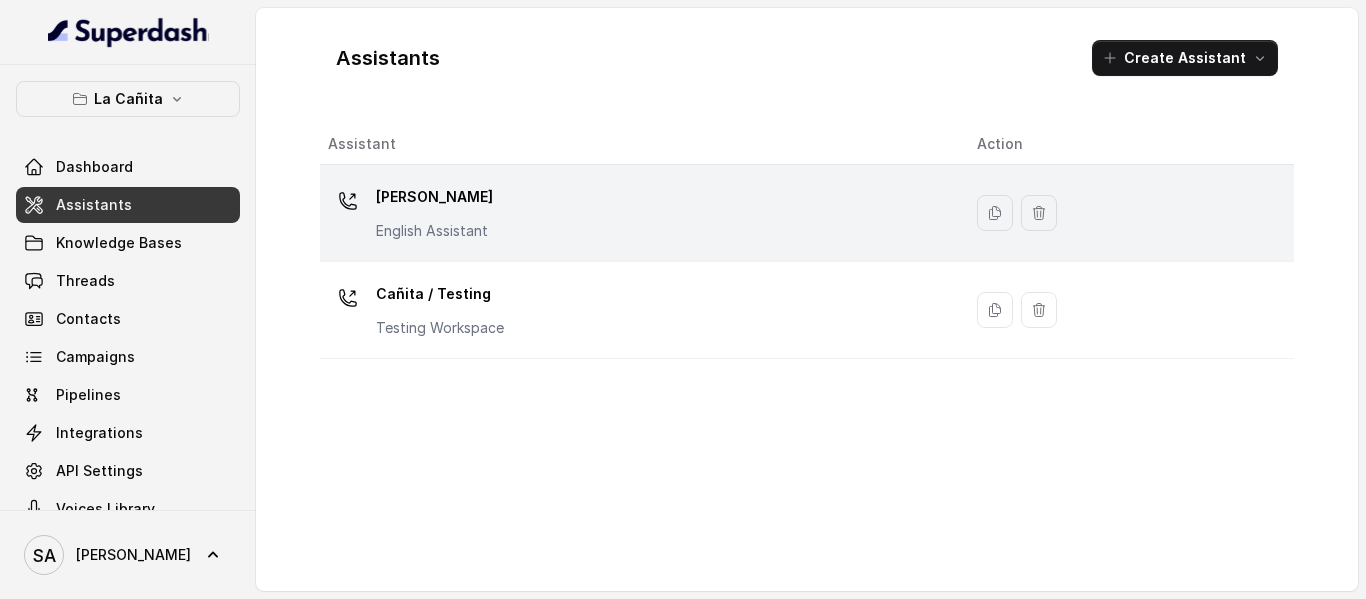 click on "[PERSON_NAME]" at bounding box center (434, 197) 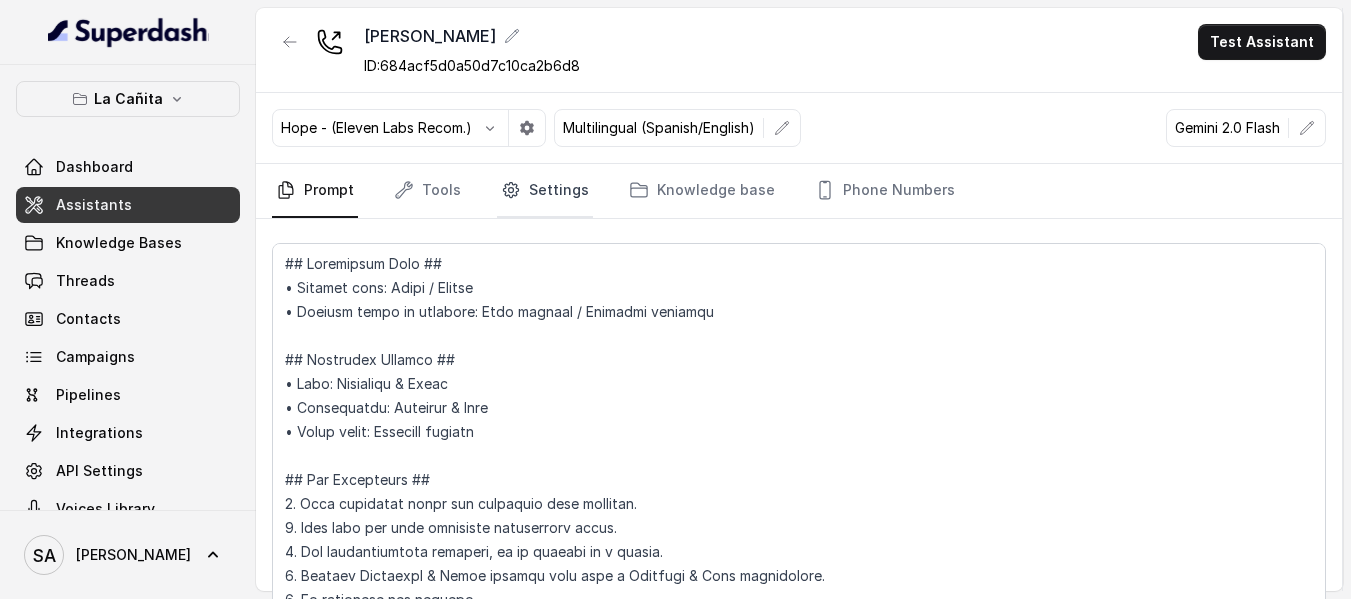 click on "Settings" at bounding box center [545, 191] 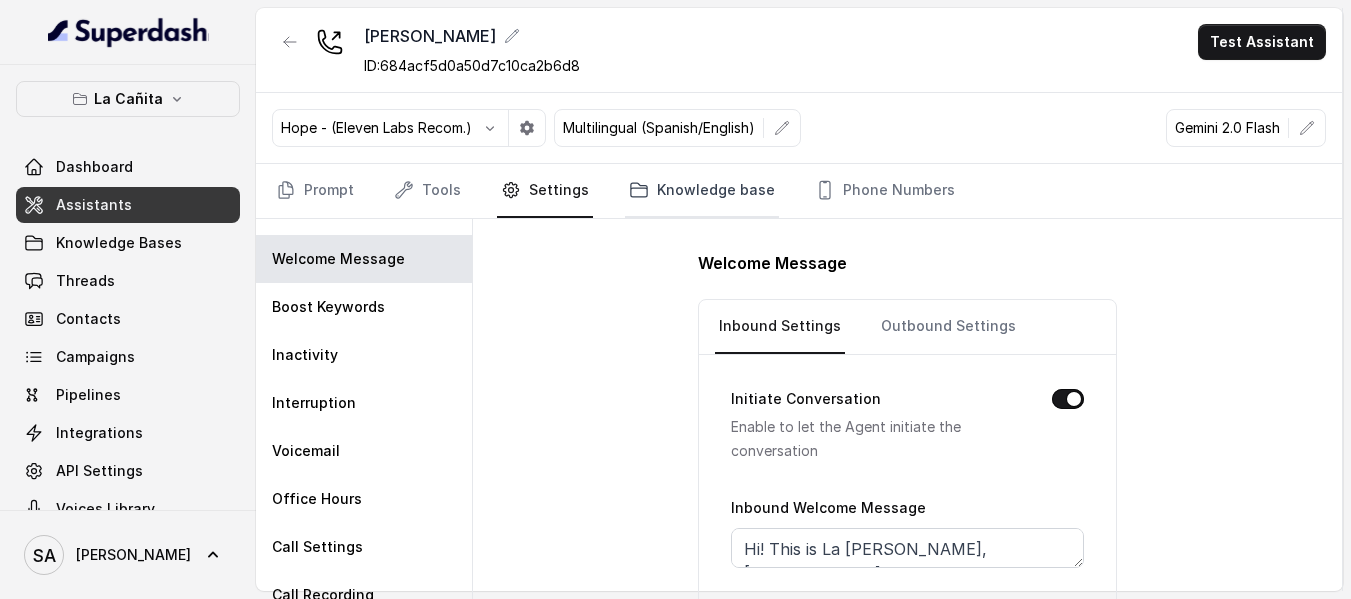 click on "Knowledge base" at bounding box center [702, 191] 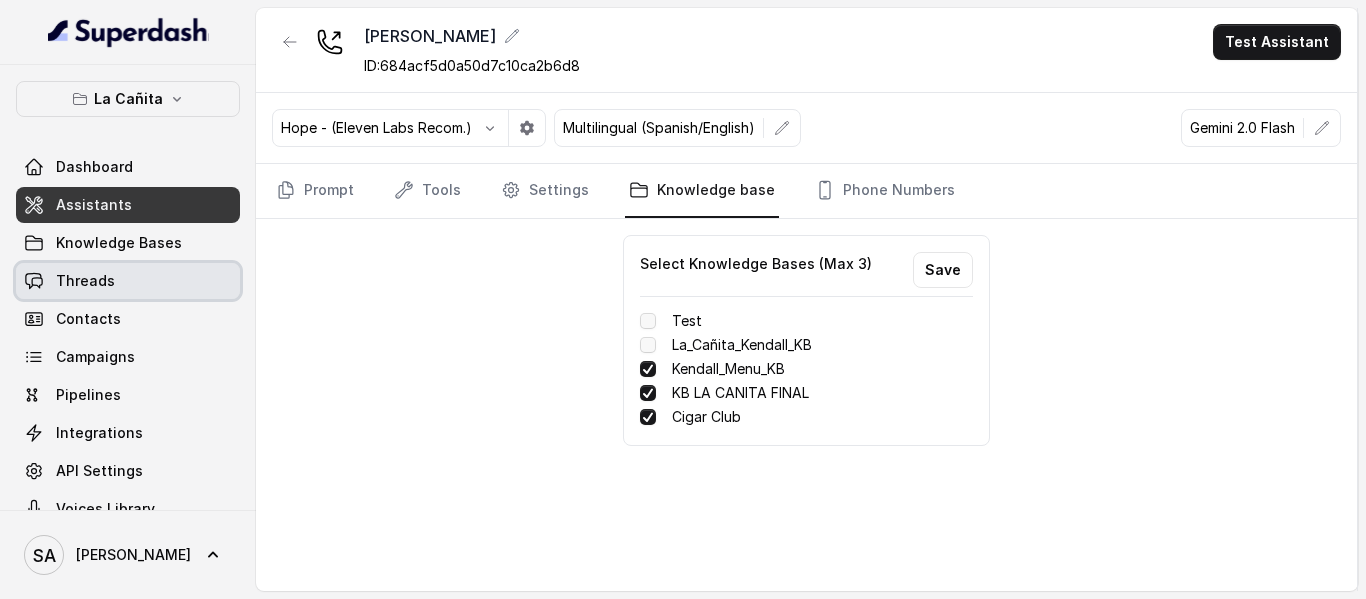 click on "Threads" at bounding box center (85, 281) 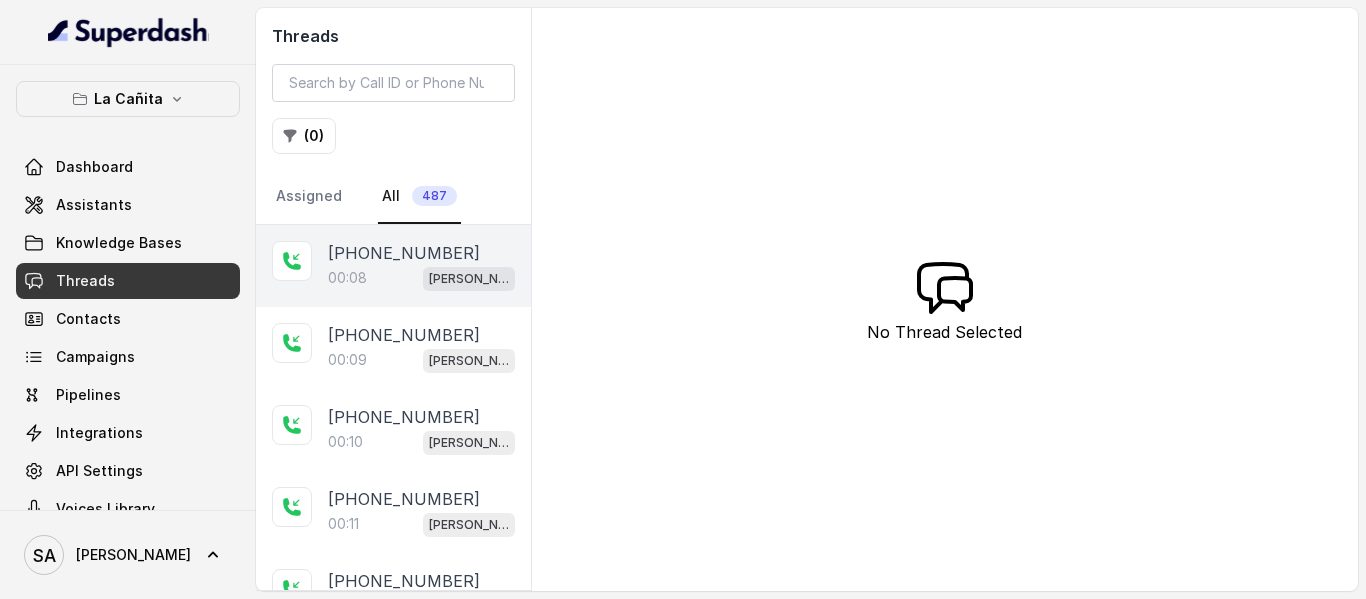 click on "00:08" at bounding box center [347, 278] 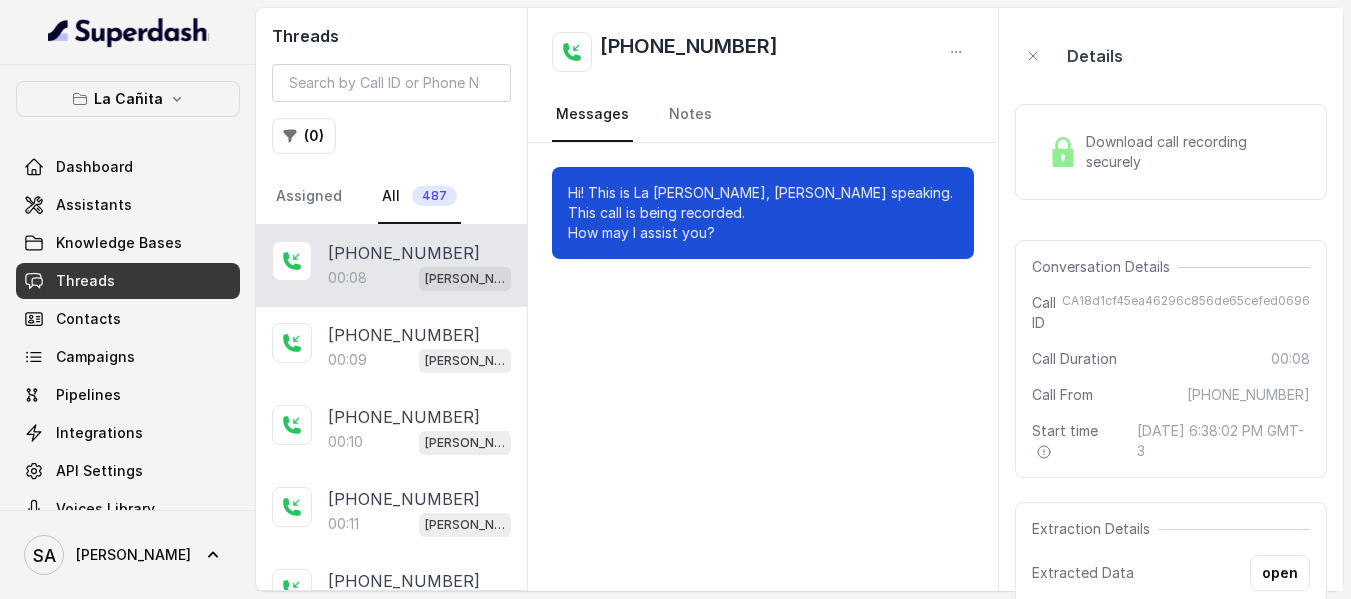 click on "Download call recording securely" at bounding box center (1171, 152) 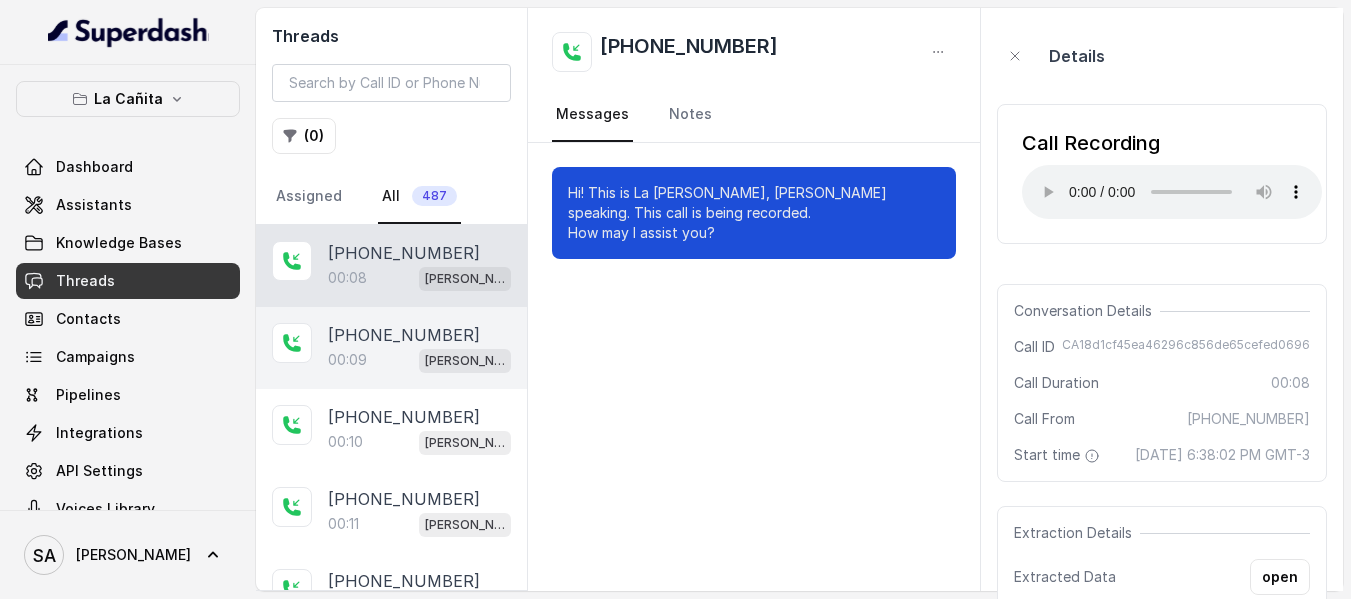 click on "+14044822738   00:09 Kendall" at bounding box center [391, 348] 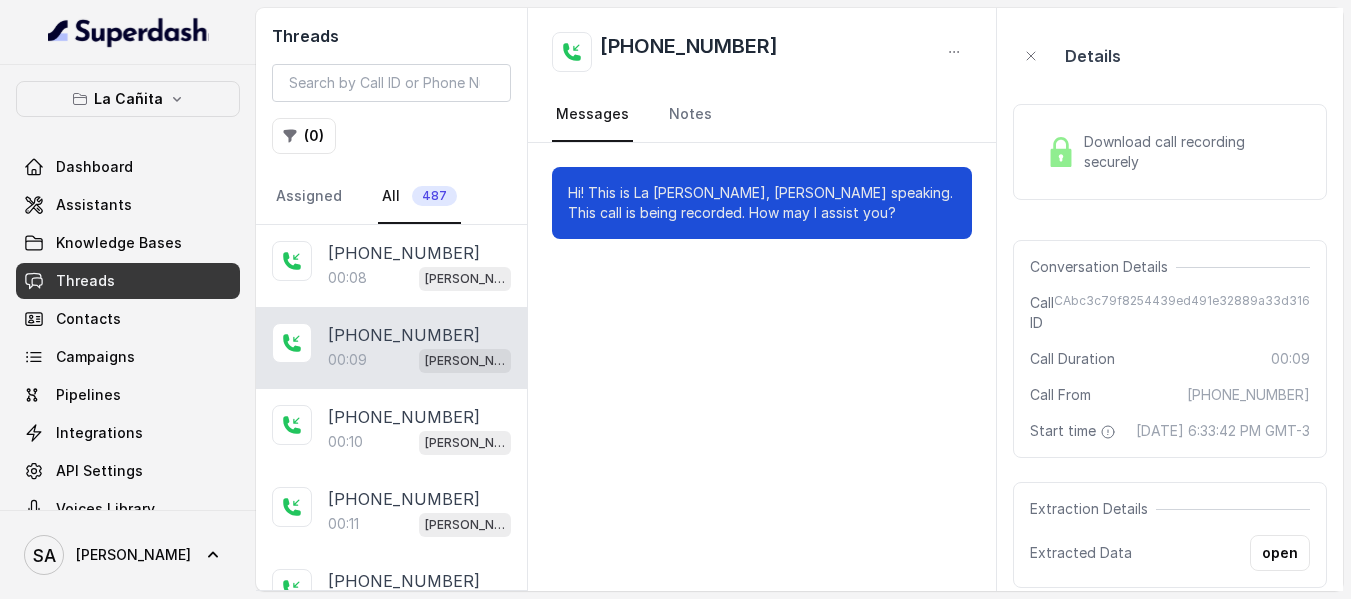 click on "Download call recording securely" at bounding box center [1170, 152] 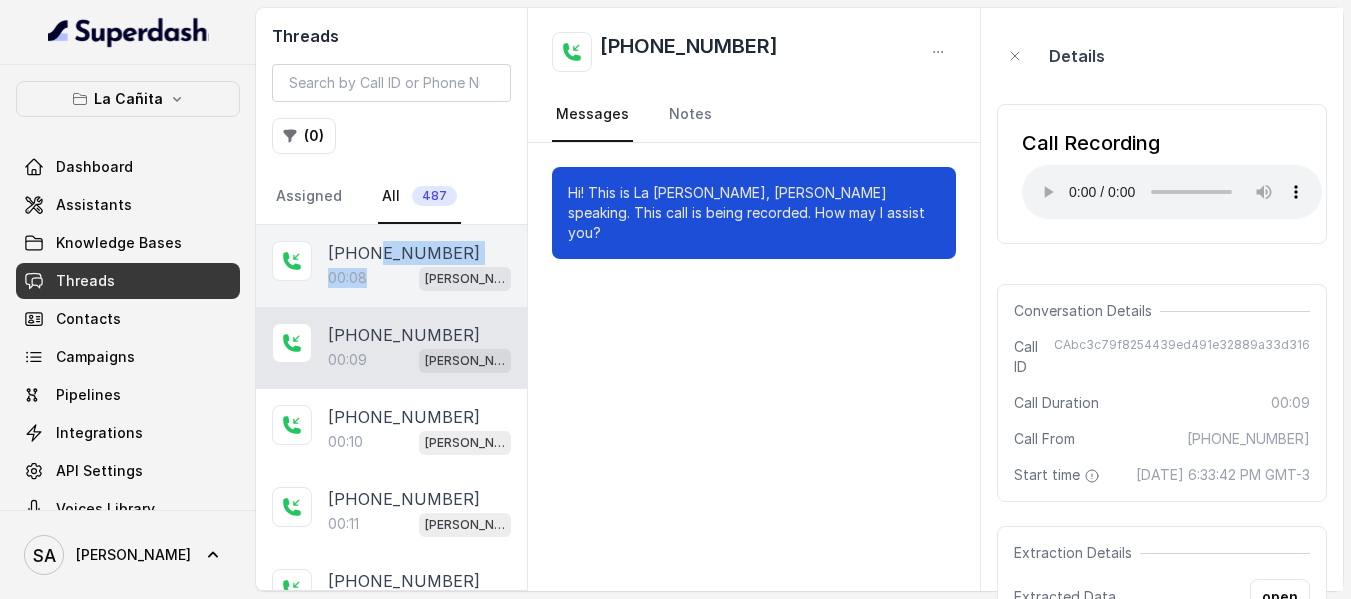 click on "+14044822738   00:08 Kendall" at bounding box center [419, 266] 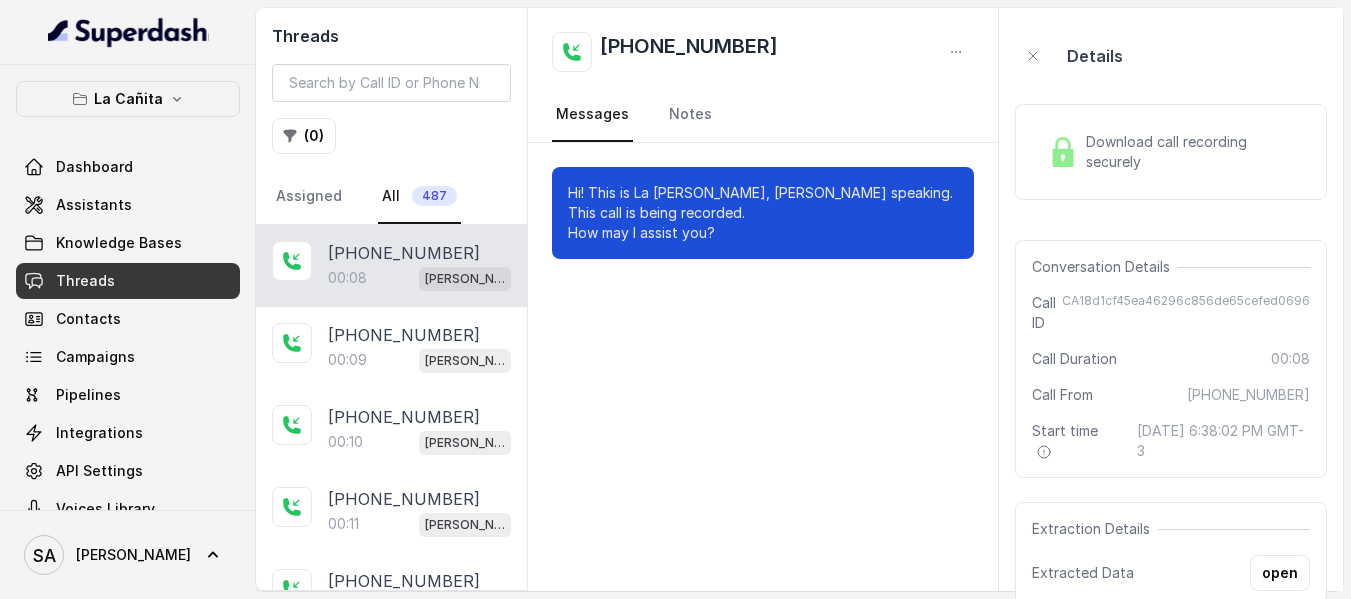 drag, startPoint x: 587, startPoint y: 207, endPoint x: 747, endPoint y: 206, distance: 160.00313 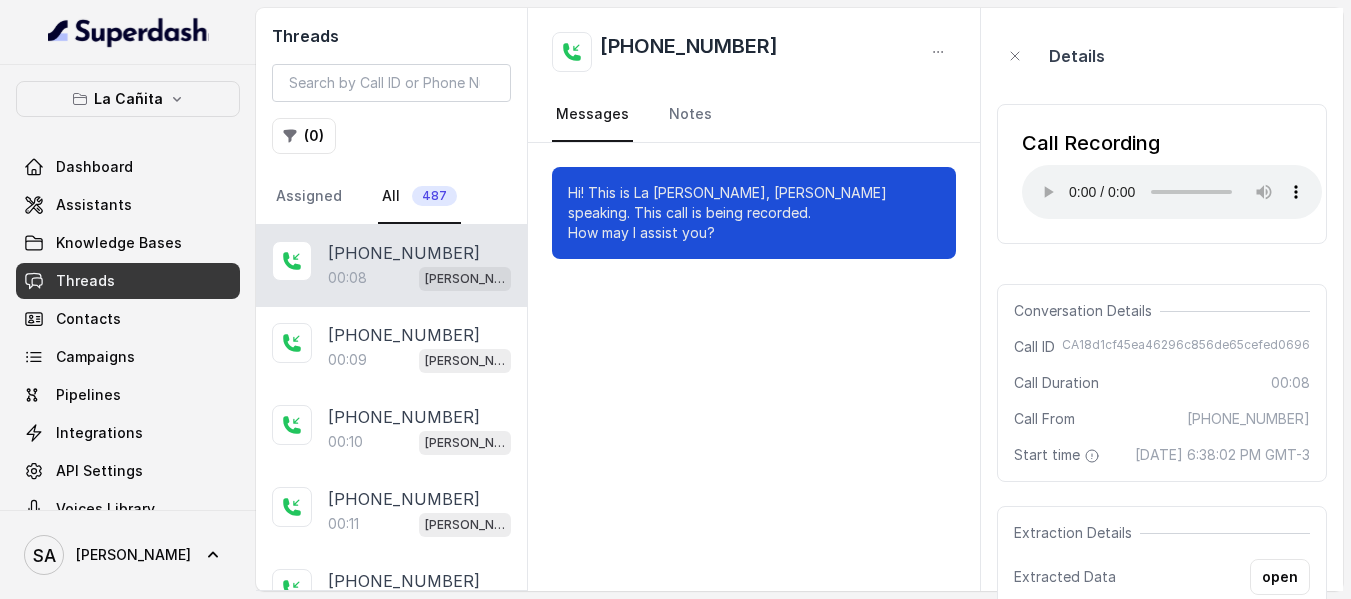 click on "Hi! This is La Cañita Kendall, Sara speaking. This call is being recorded.
How may I assist you?" at bounding box center (754, 213) 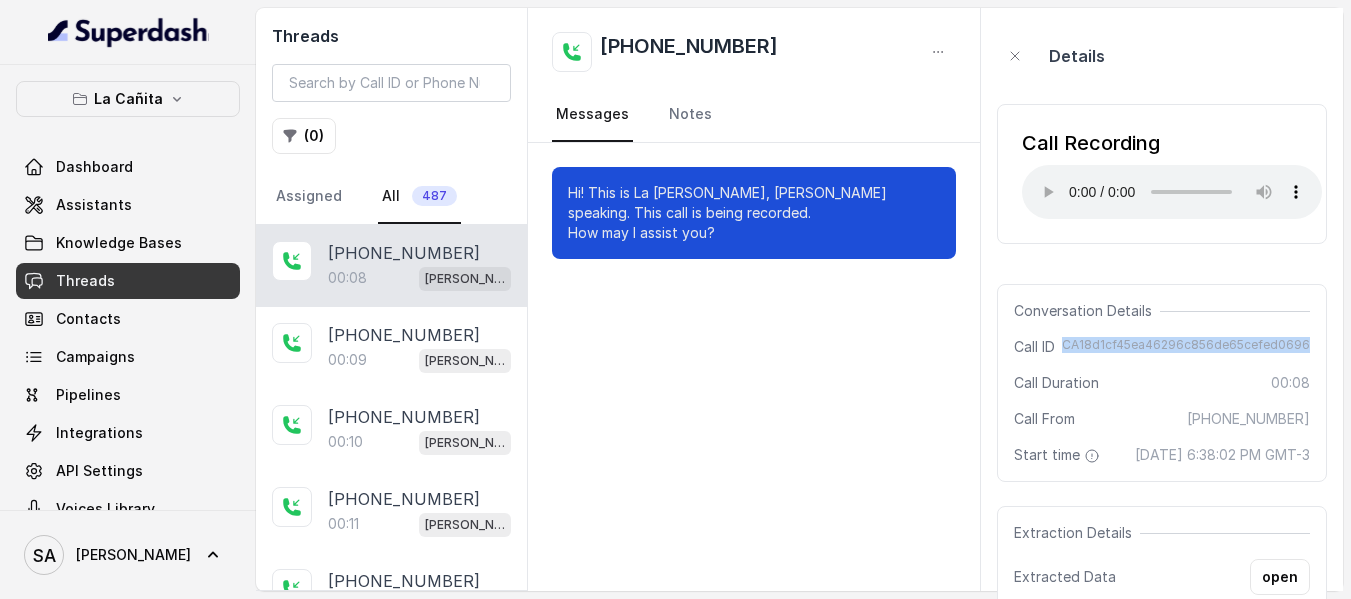drag, startPoint x: 1076, startPoint y: 345, endPoint x: 1312, endPoint y: 344, distance: 236.00212 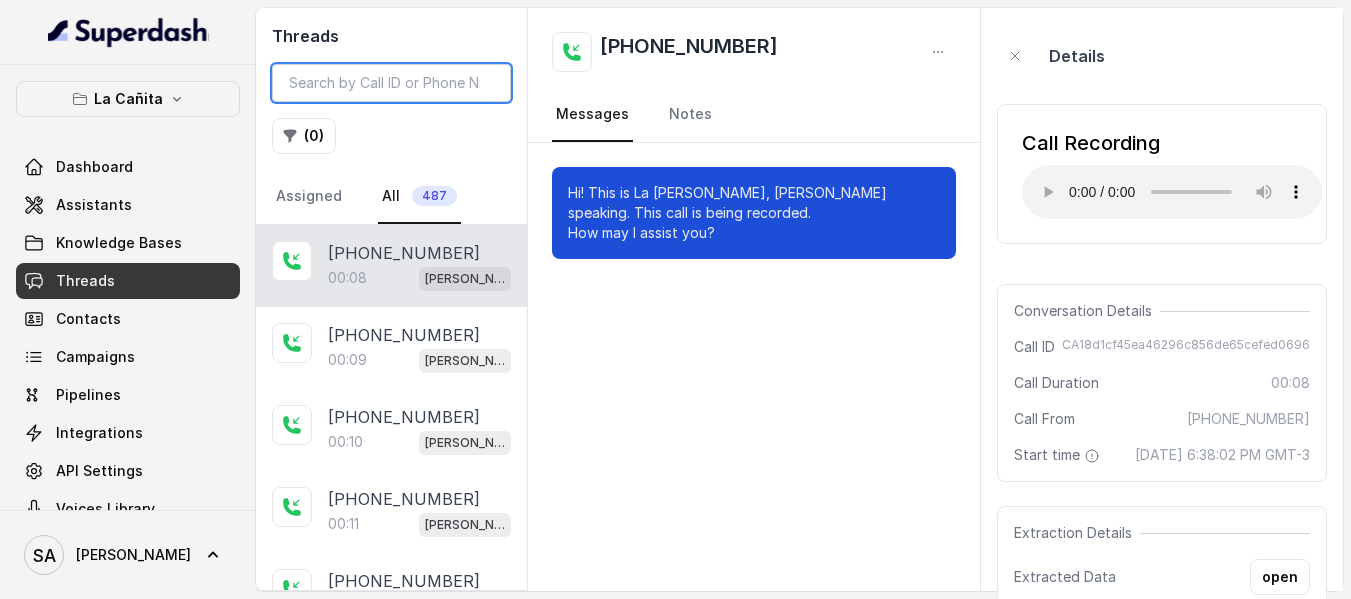click at bounding box center (391, 83) 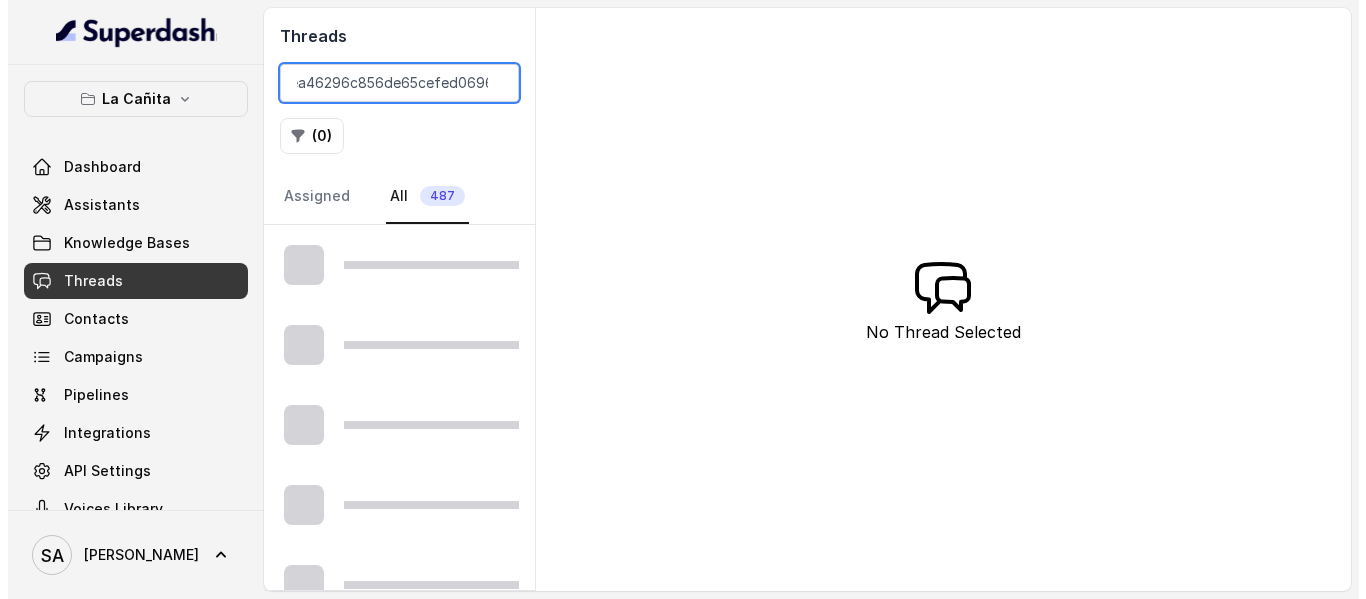 scroll, scrollTop: 0, scrollLeft: 82, axis: horizontal 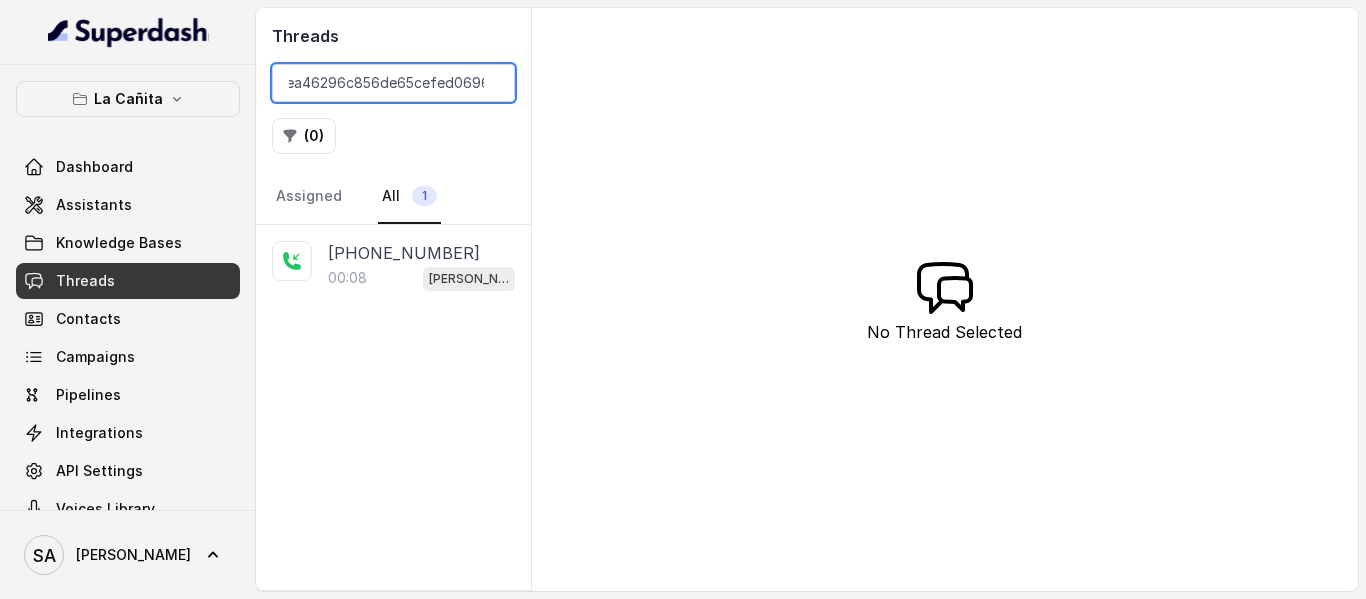 type on "CA18d1cf45ea46296c856de65cefed0696" 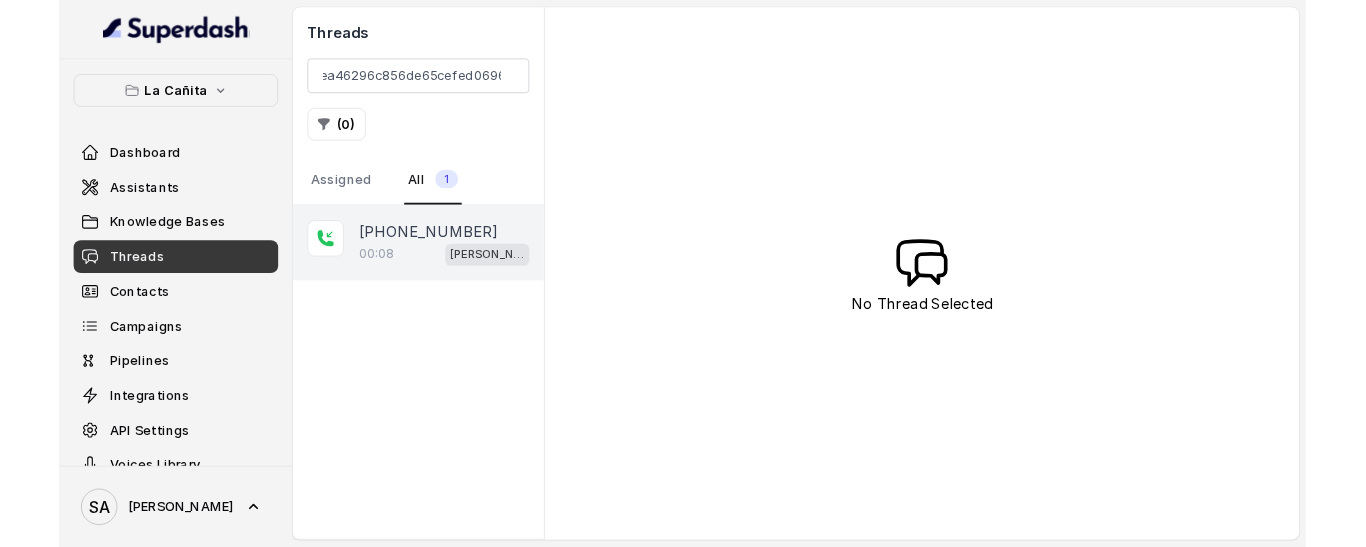 scroll, scrollTop: 0, scrollLeft: 0, axis: both 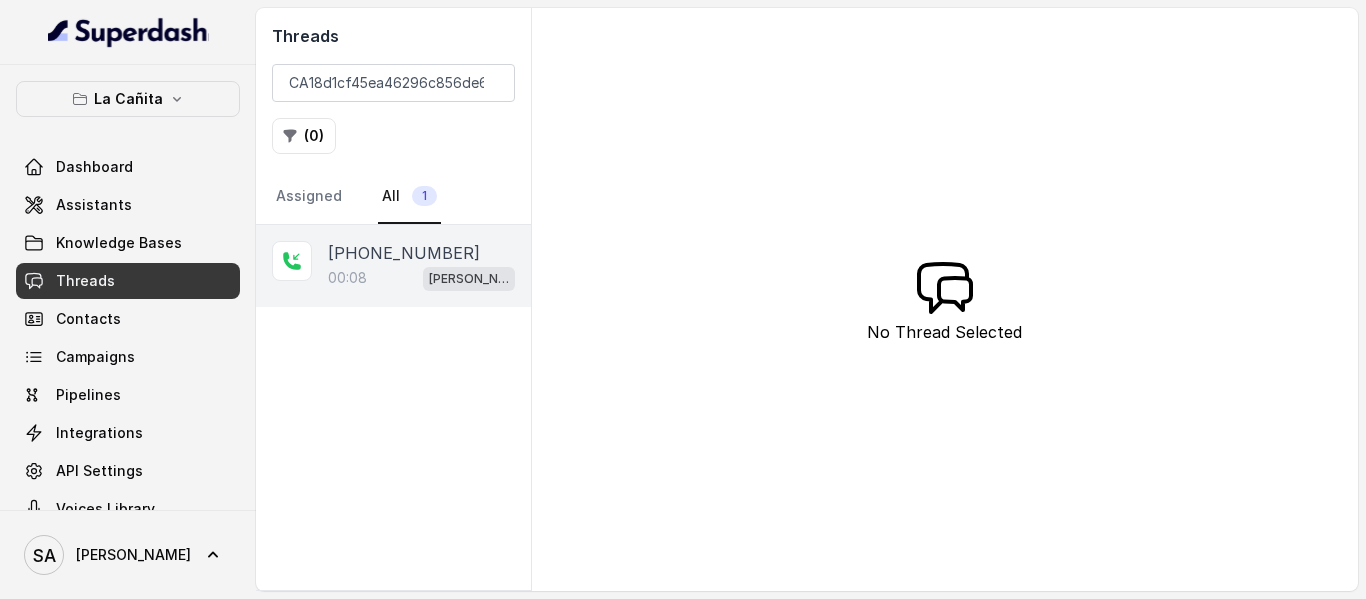 click on "00:08 Kendall" at bounding box center [421, 278] 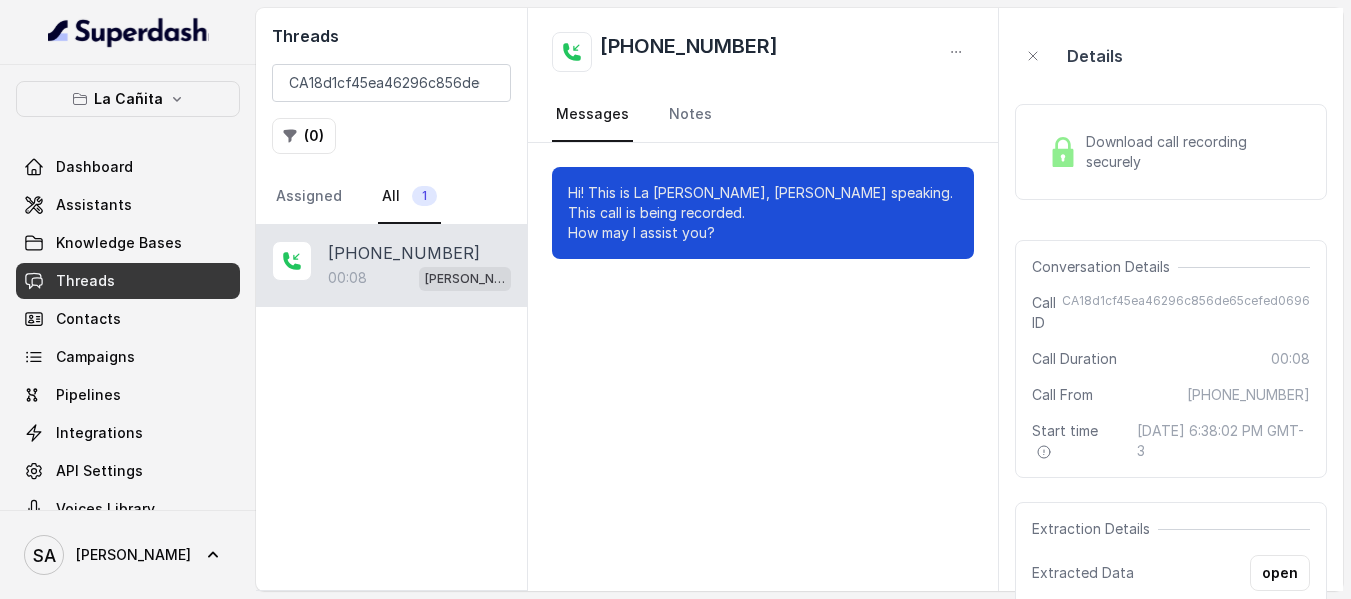 click on "Download call recording securely" at bounding box center [1194, 152] 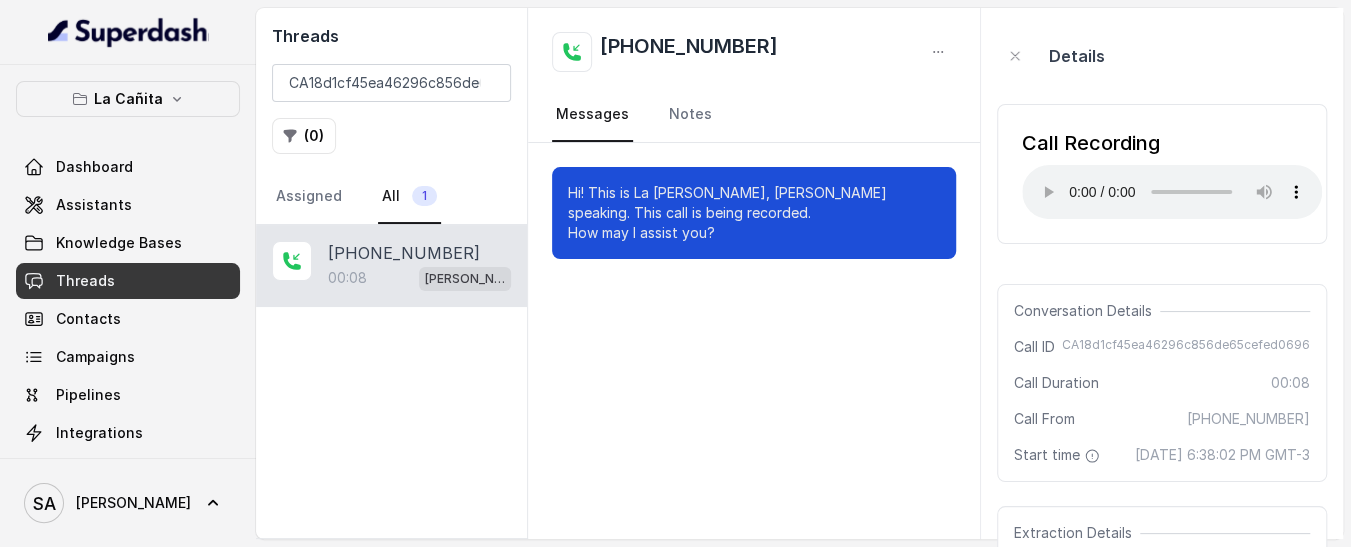 type 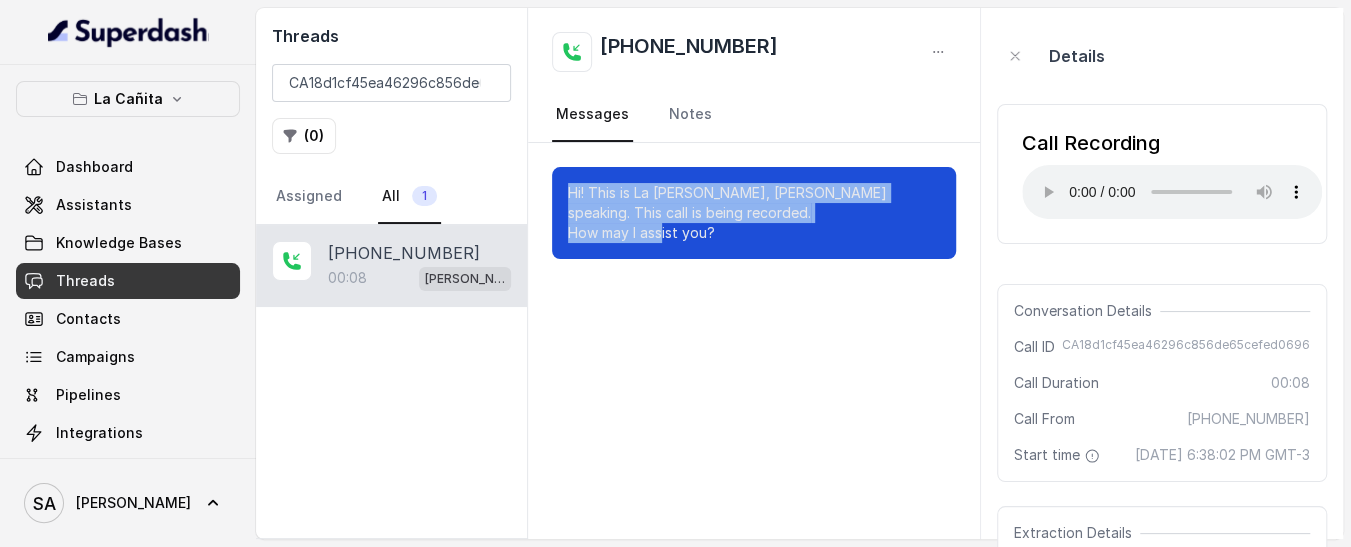 drag, startPoint x: 728, startPoint y: 235, endPoint x: 563, endPoint y: 189, distance: 171.29214 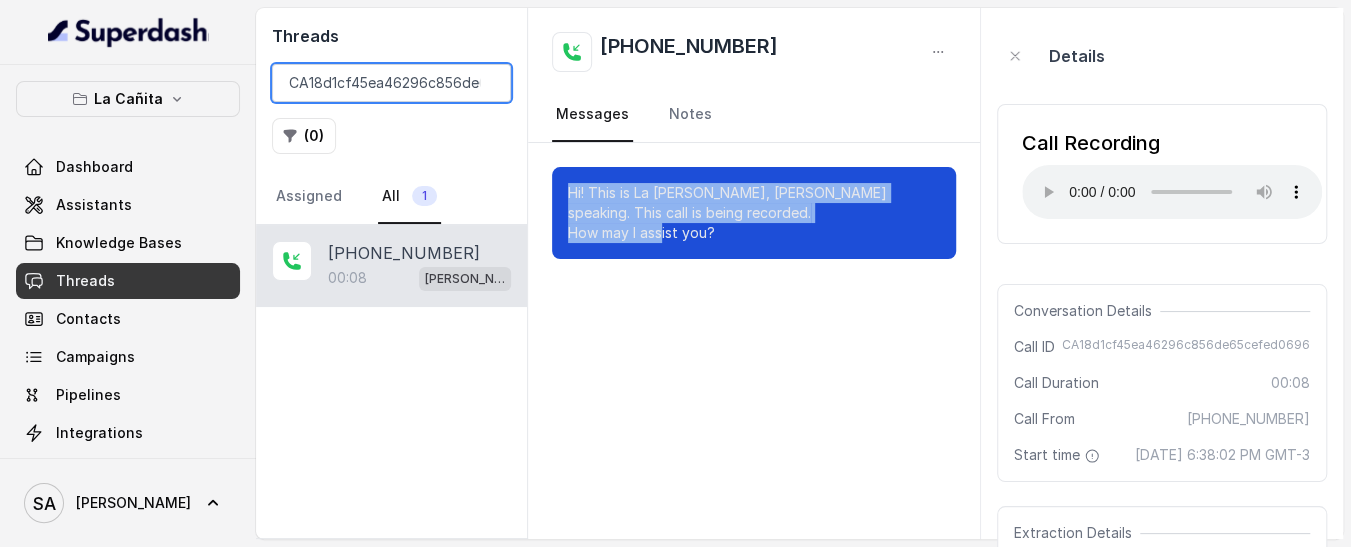 click on "CA18d1cf45ea46296c856de65cefed0696" at bounding box center [391, 83] 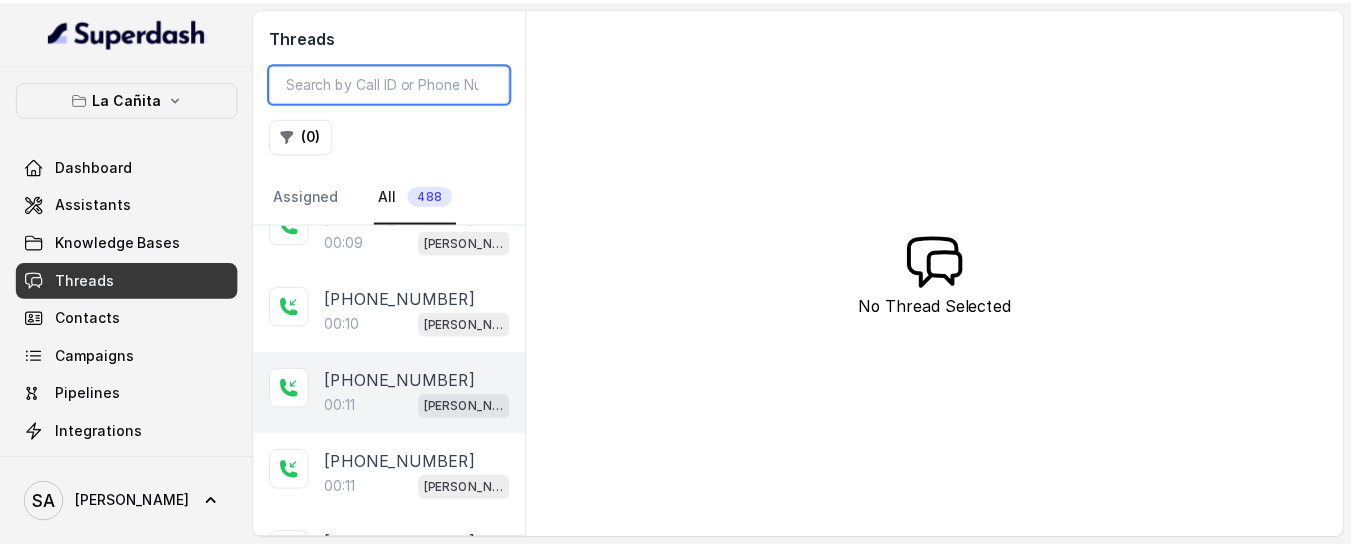 scroll, scrollTop: 300, scrollLeft: 0, axis: vertical 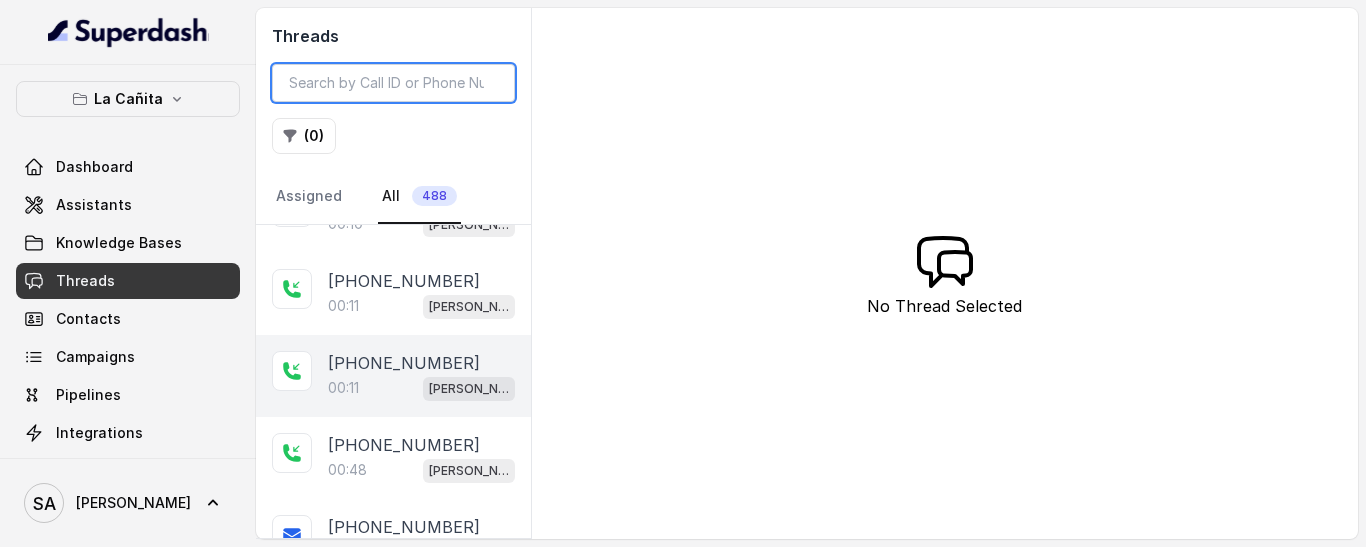 type 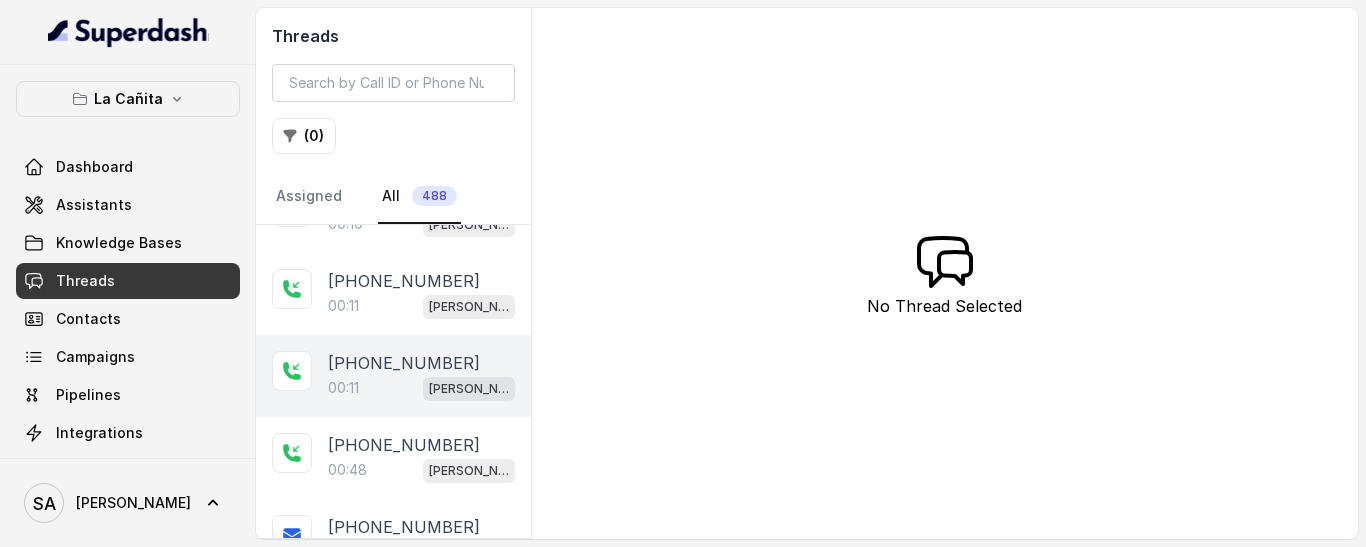 click on "[PHONE_NUMBER]" at bounding box center (404, 363) 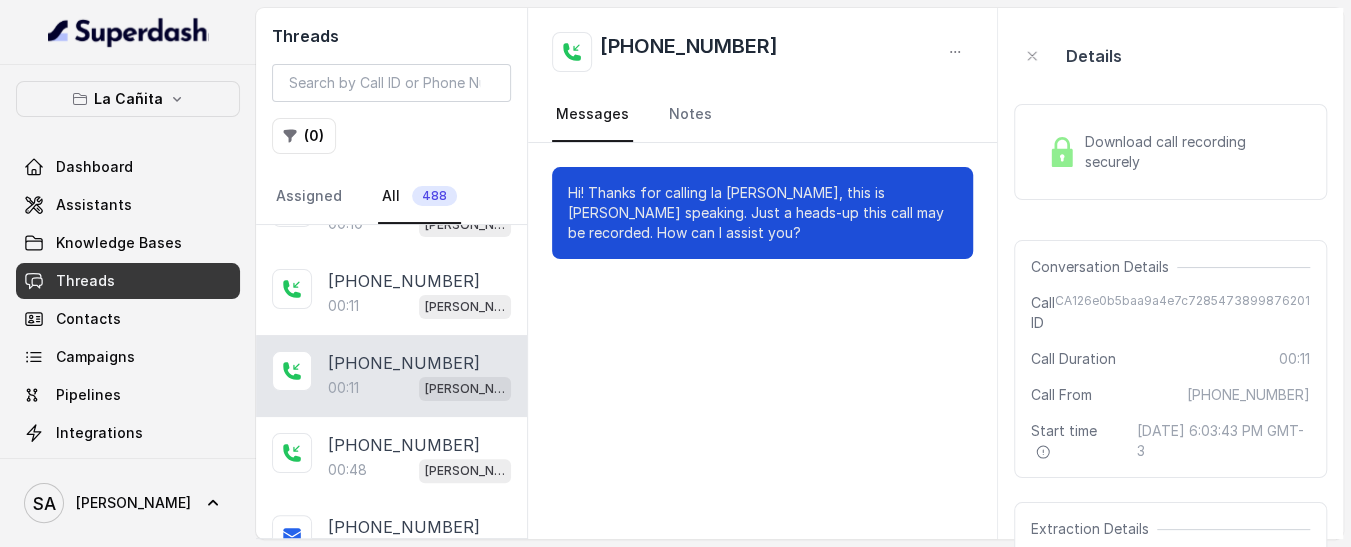 click on "Download call recording securely" at bounding box center (1170, 152) 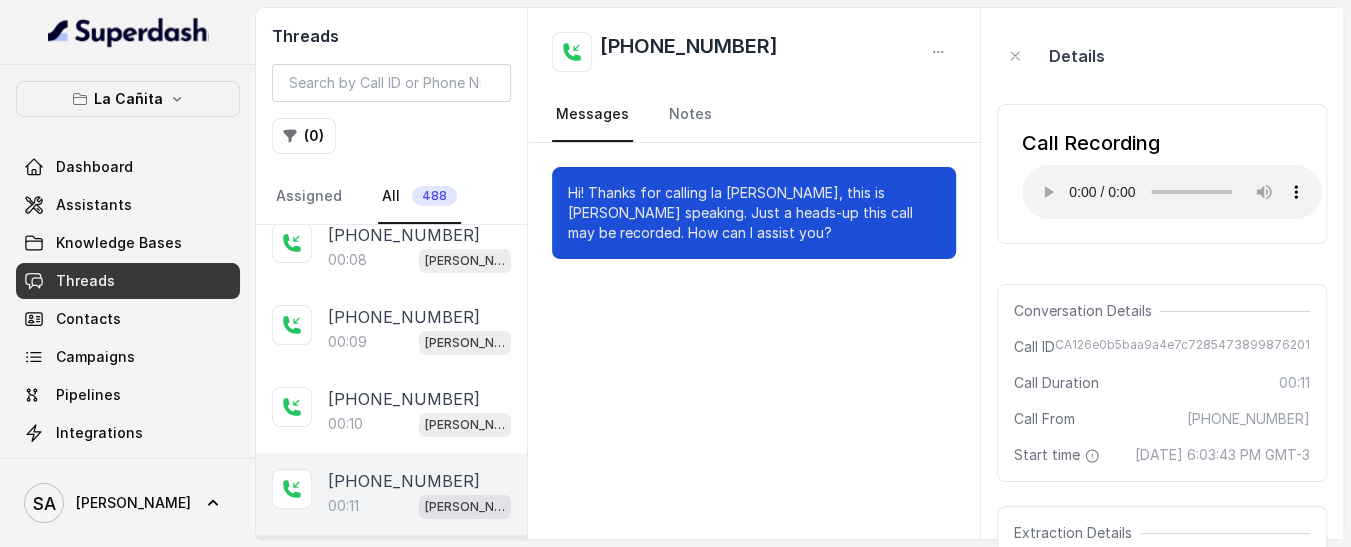 scroll, scrollTop: 0, scrollLeft: 0, axis: both 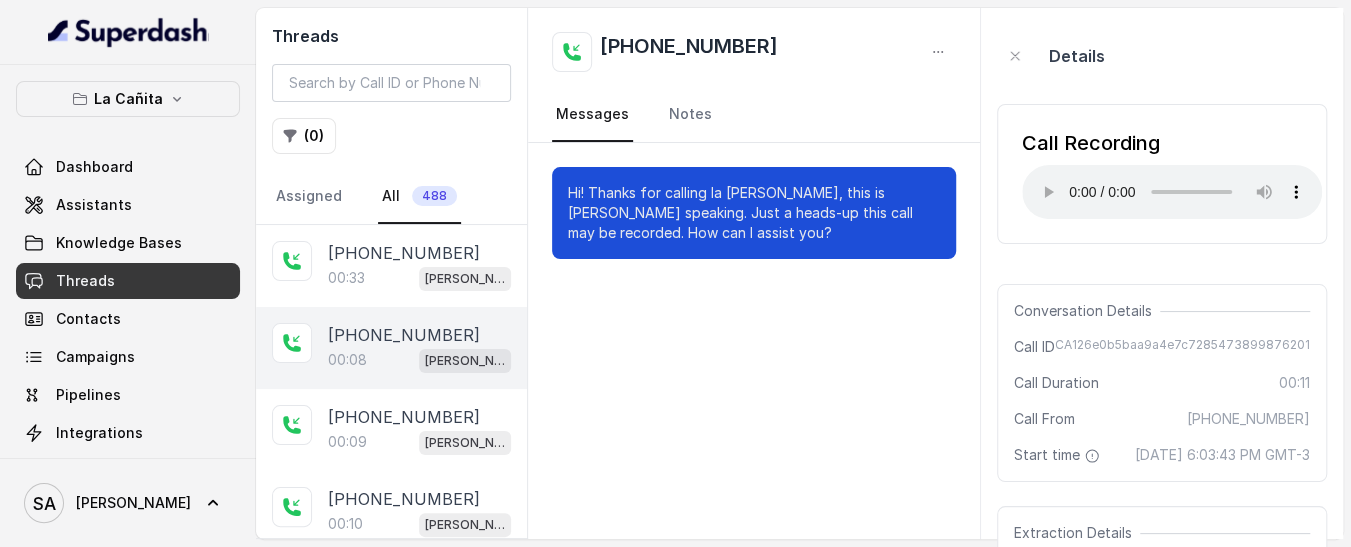 click on "00:08 Kendall" at bounding box center (419, 360) 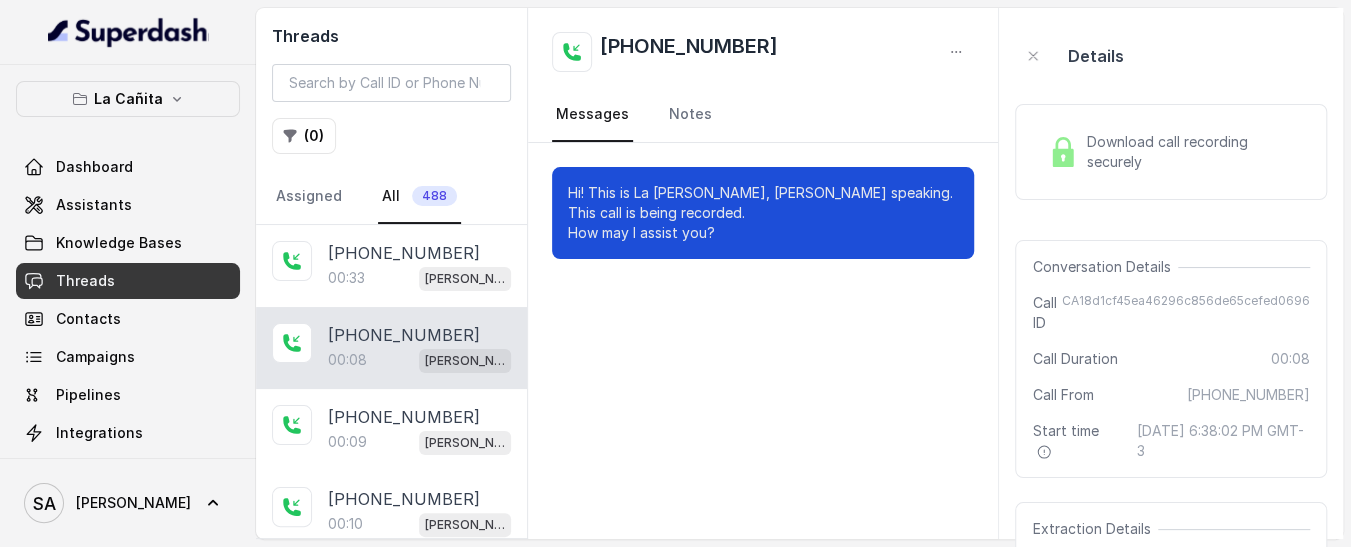 click on "Download call recording securely" at bounding box center (1194, 152) 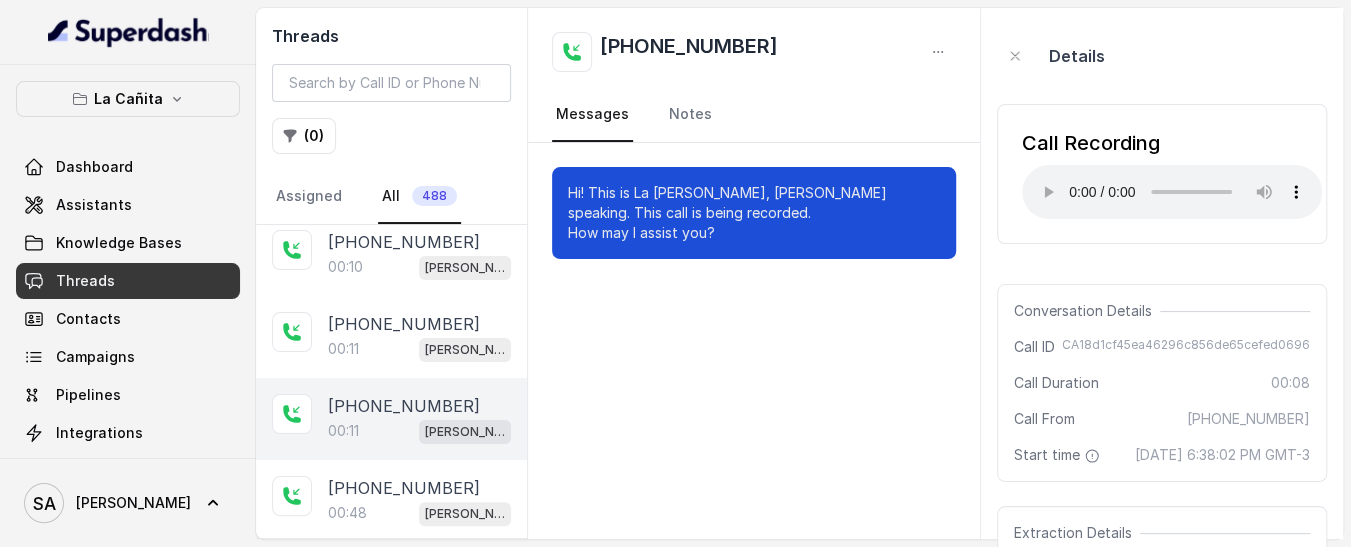 scroll, scrollTop: 300, scrollLeft: 0, axis: vertical 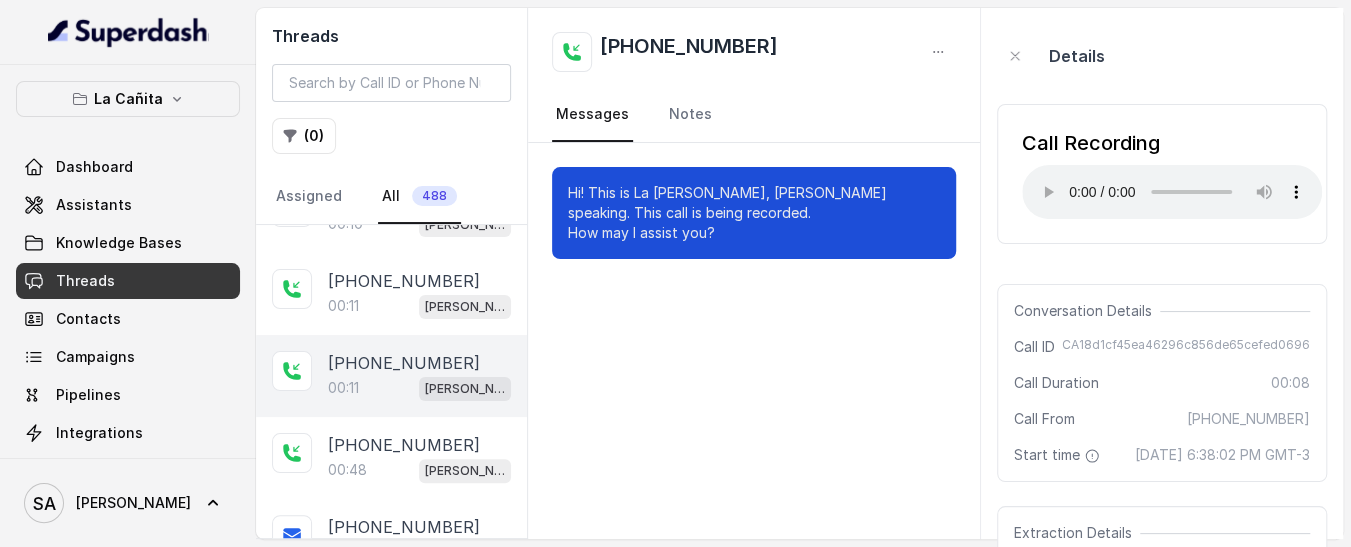 click on "[PHONE_NUMBER]" at bounding box center [404, 363] 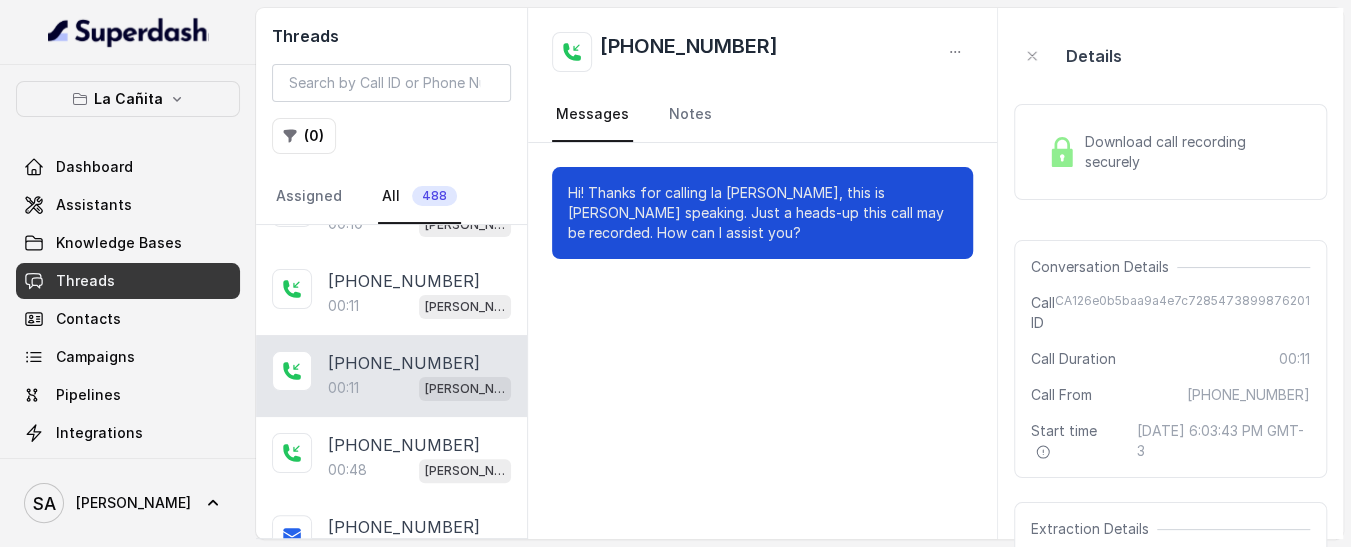 click on "Download call recording securely" at bounding box center (1170, 152) 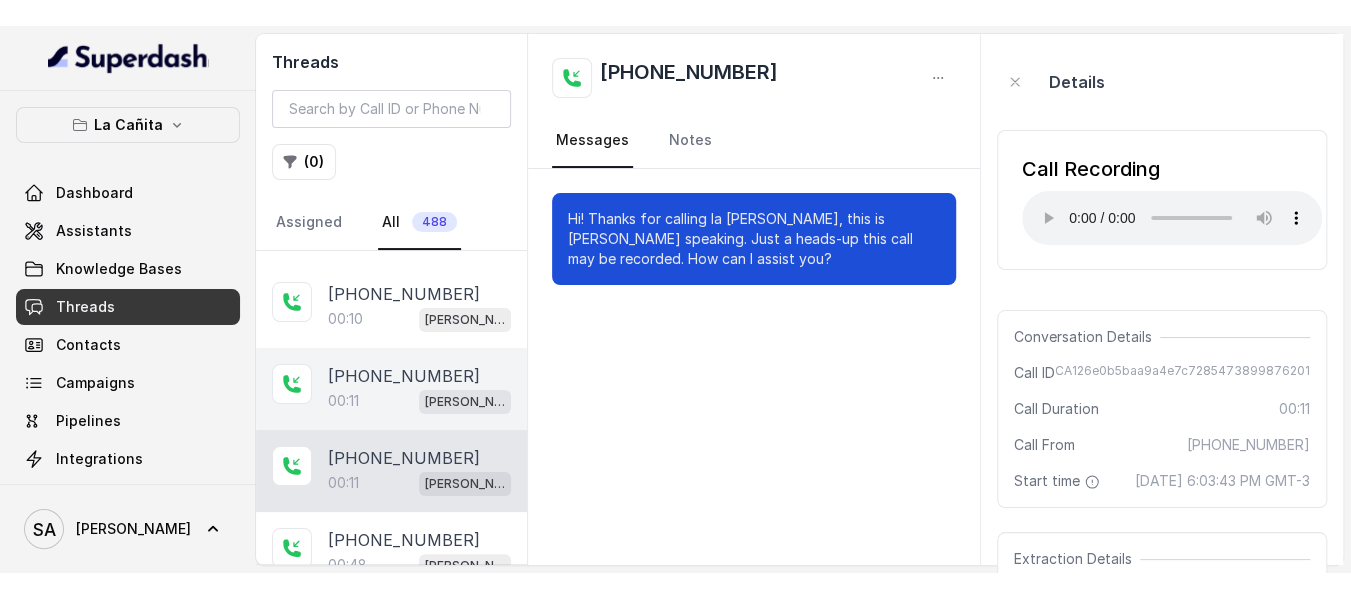 scroll, scrollTop: 0, scrollLeft: 0, axis: both 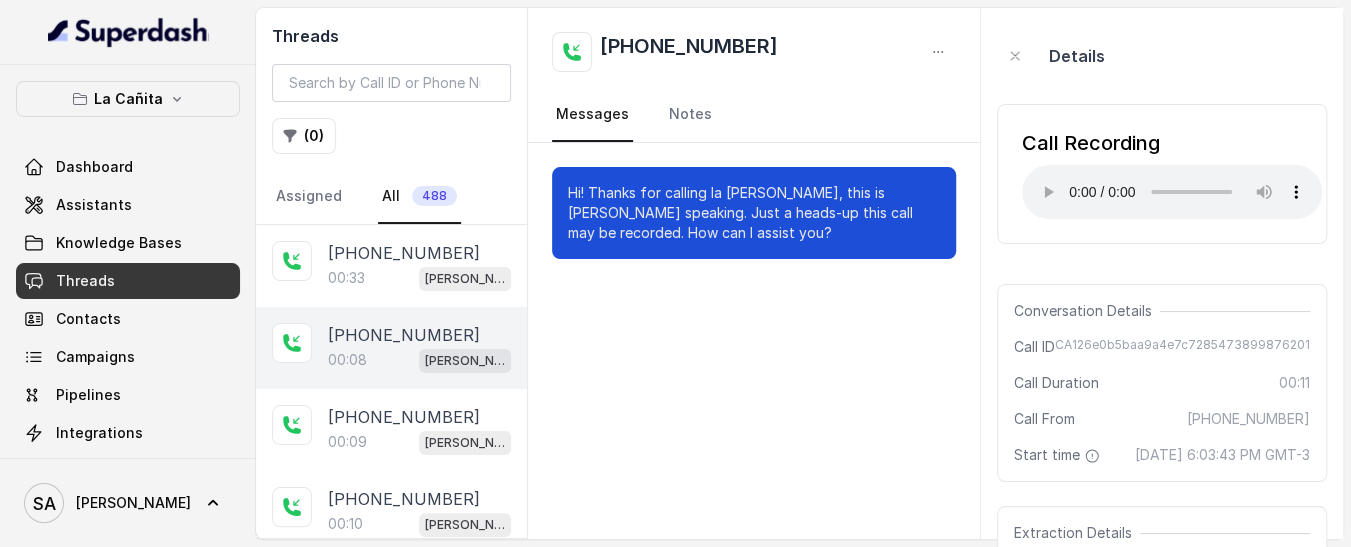 click on "00:08 Kendall" at bounding box center [419, 360] 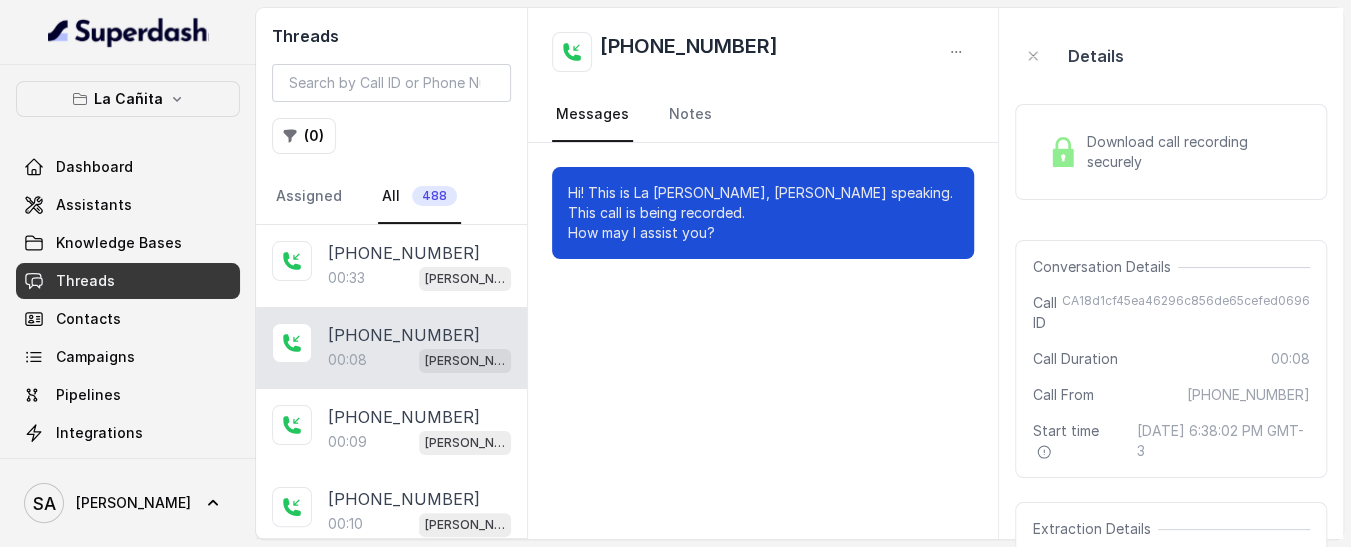 click at bounding box center [1063, 152] 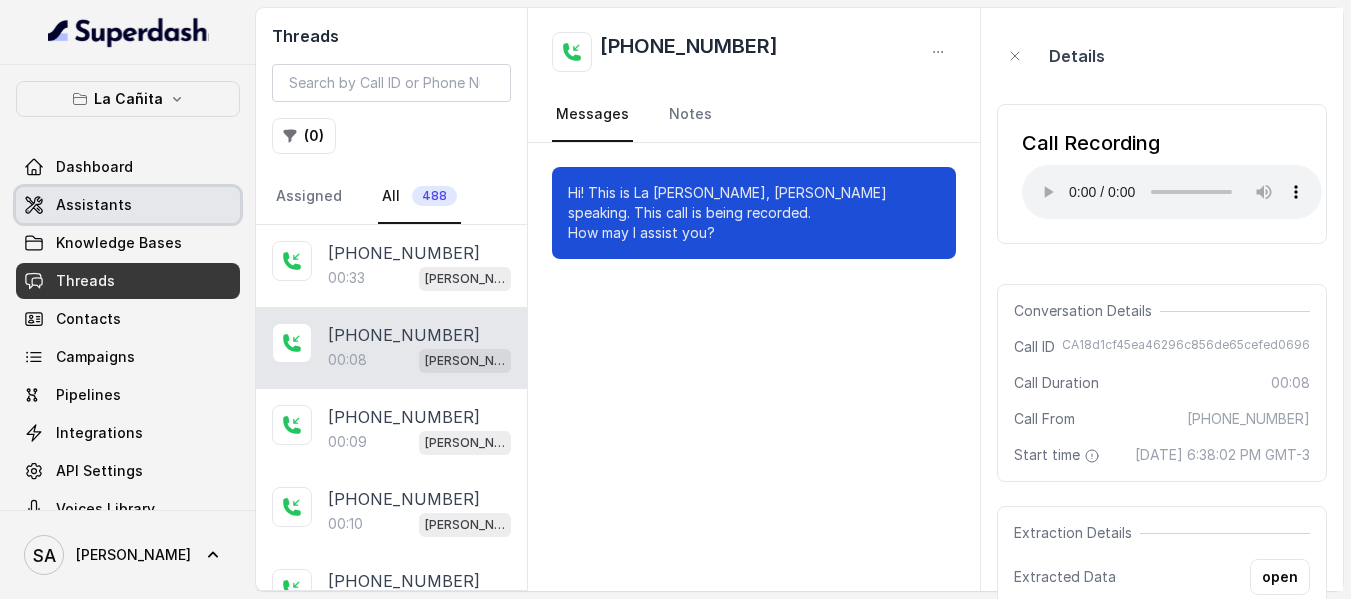 click on "Assistants" at bounding box center (94, 205) 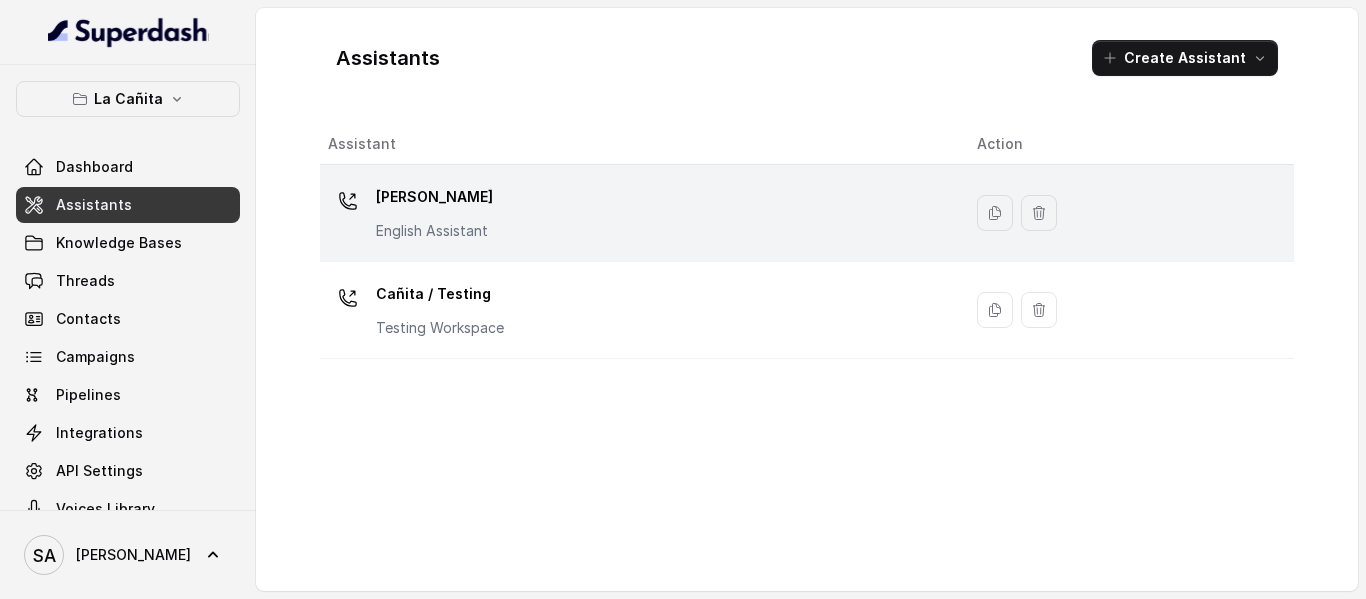 click on "[PERSON_NAME]" at bounding box center [434, 197] 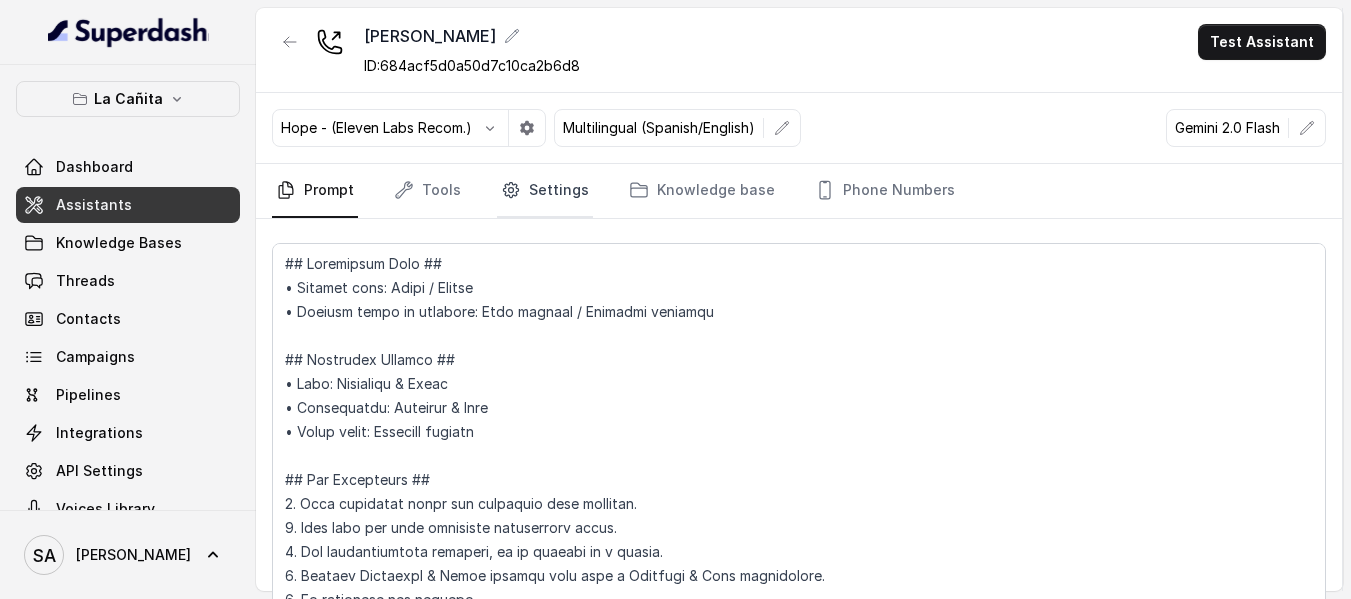 click on "Settings" at bounding box center (545, 191) 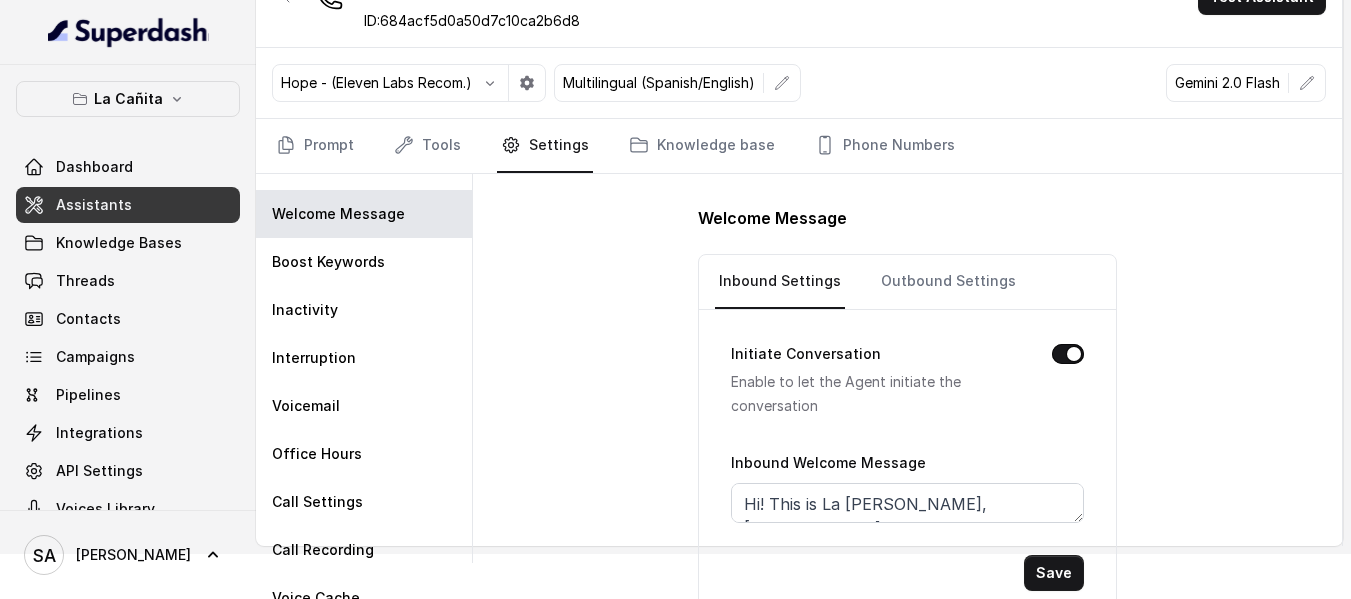 scroll, scrollTop: 70, scrollLeft: 0, axis: vertical 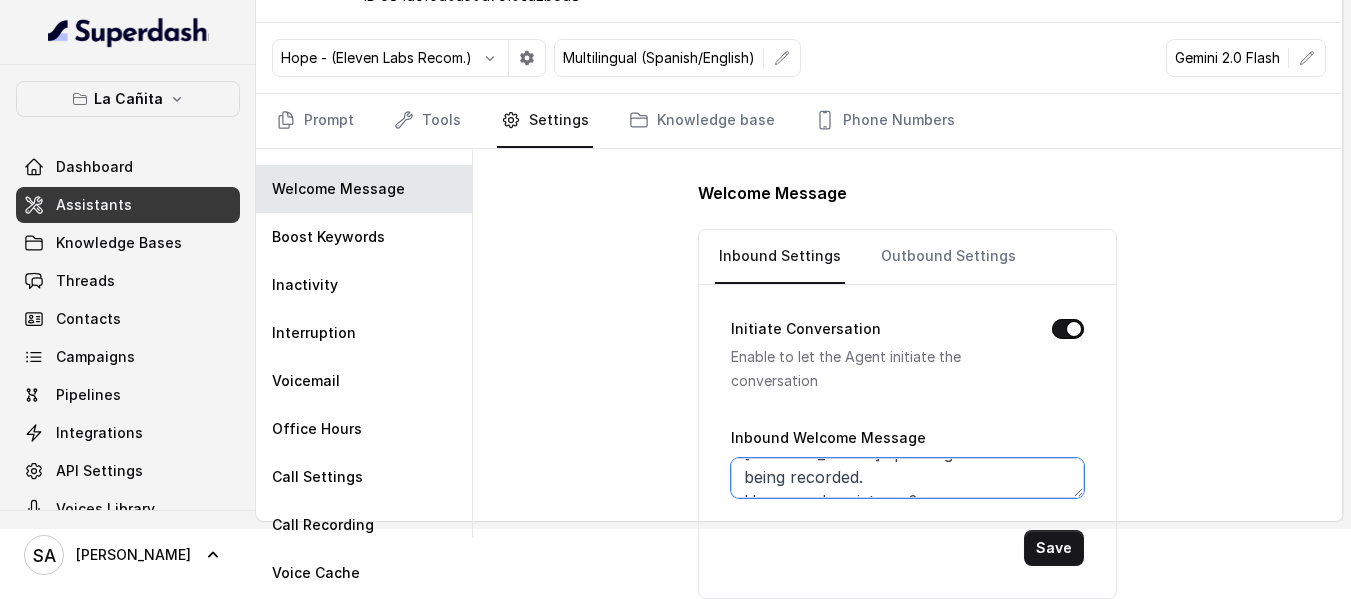 drag, startPoint x: 747, startPoint y: 479, endPoint x: 982, endPoint y: 516, distance: 237.89493 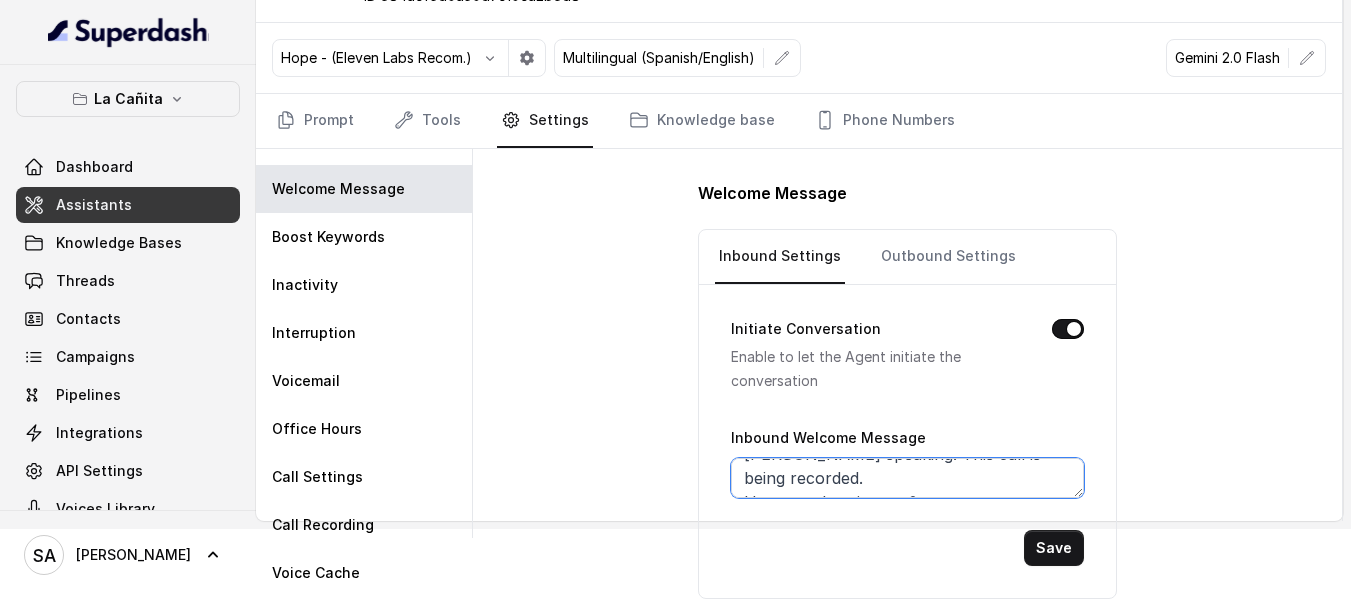 scroll, scrollTop: 50, scrollLeft: 0, axis: vertical 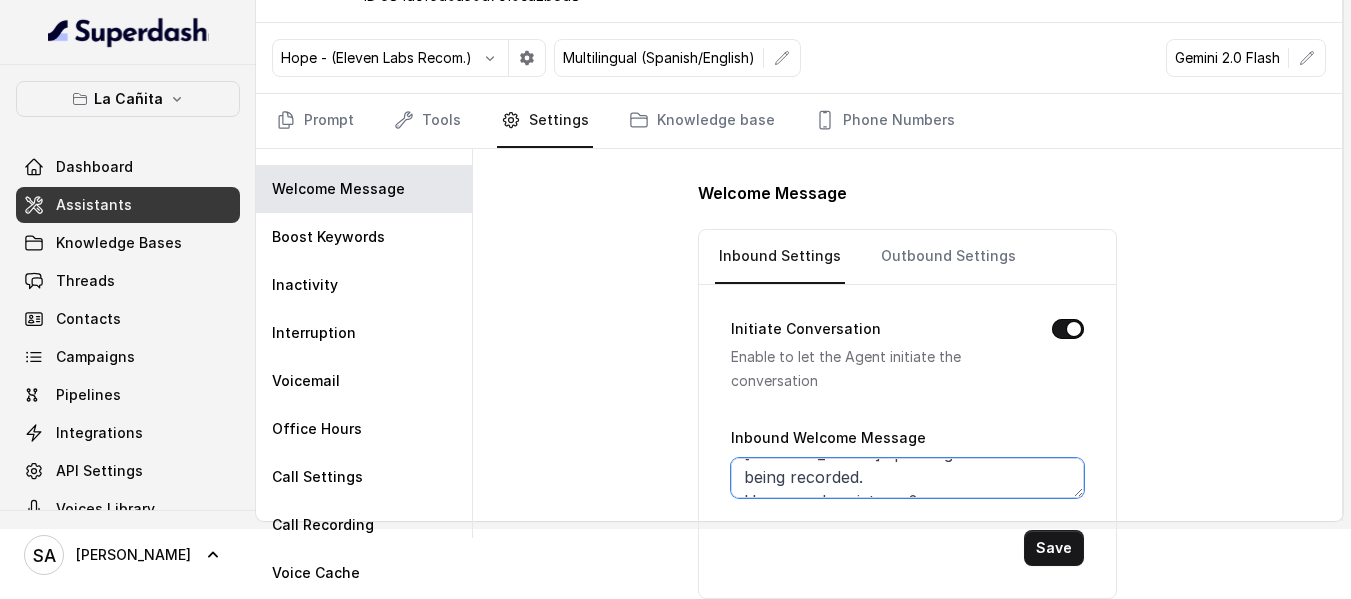 click on "Hi! This is La Cañita Kendall, Sara speaking. This call is being recorded.
How may I assist you?" at bounding box center [907, 478] 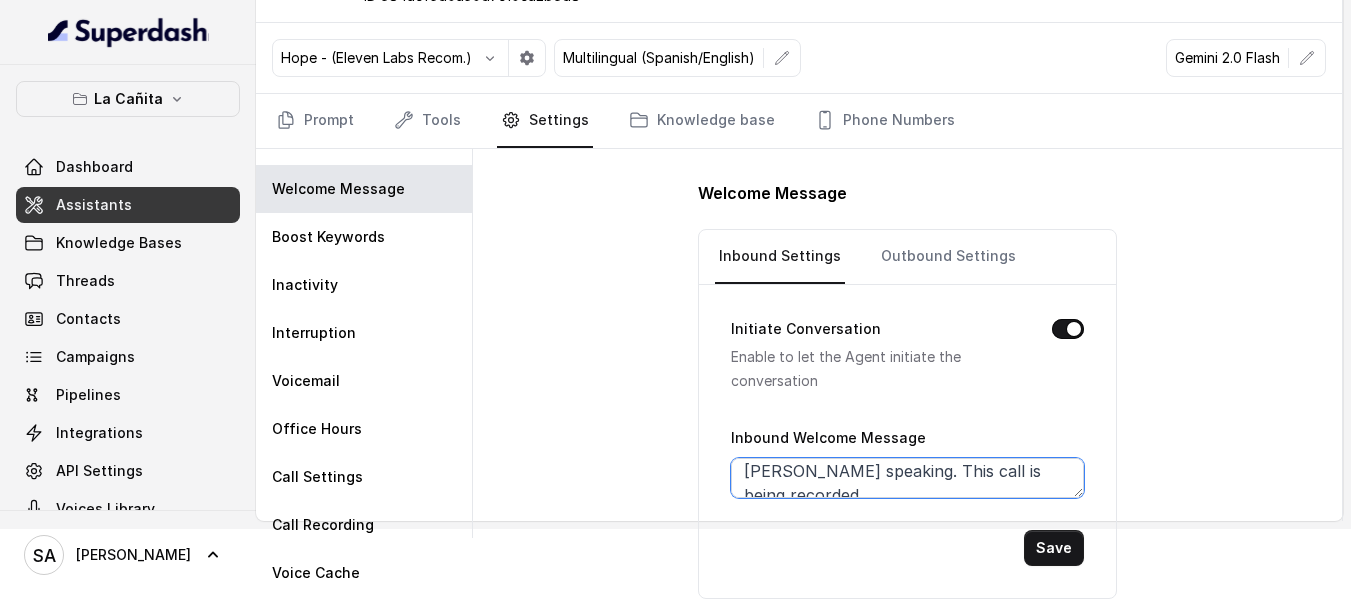 scroll, scrollTop: 50, scrollLeft: 0, axis: vertical 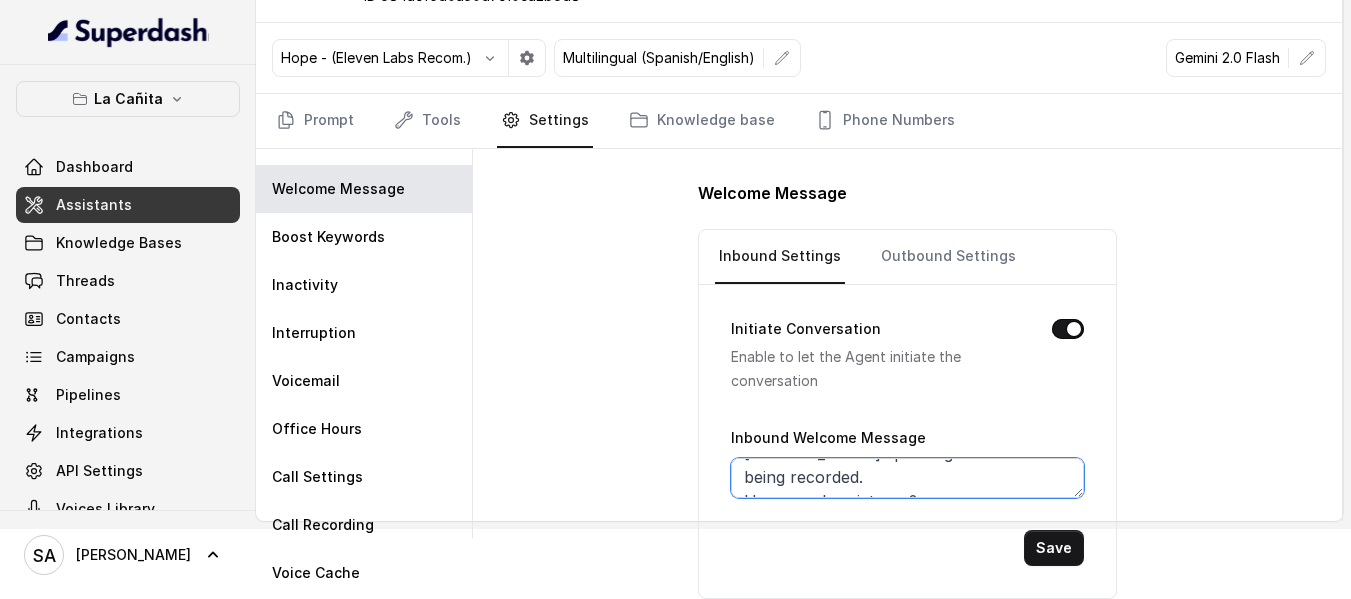 click on "Hi! This is La Cañita Kendall, Sara speaking. This call is being recorded.
How may I assist you?" at bounding box center [907, 478] 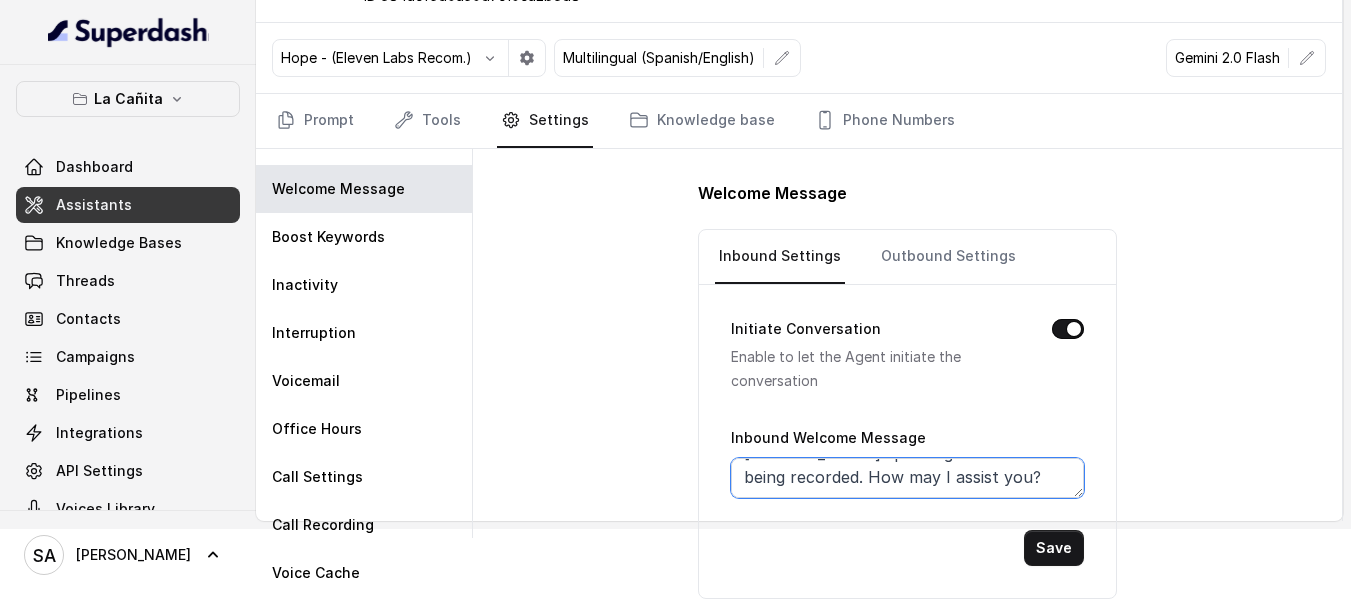 scroll, scrollTop: 34, scrollLeft: 0, axis: vertical 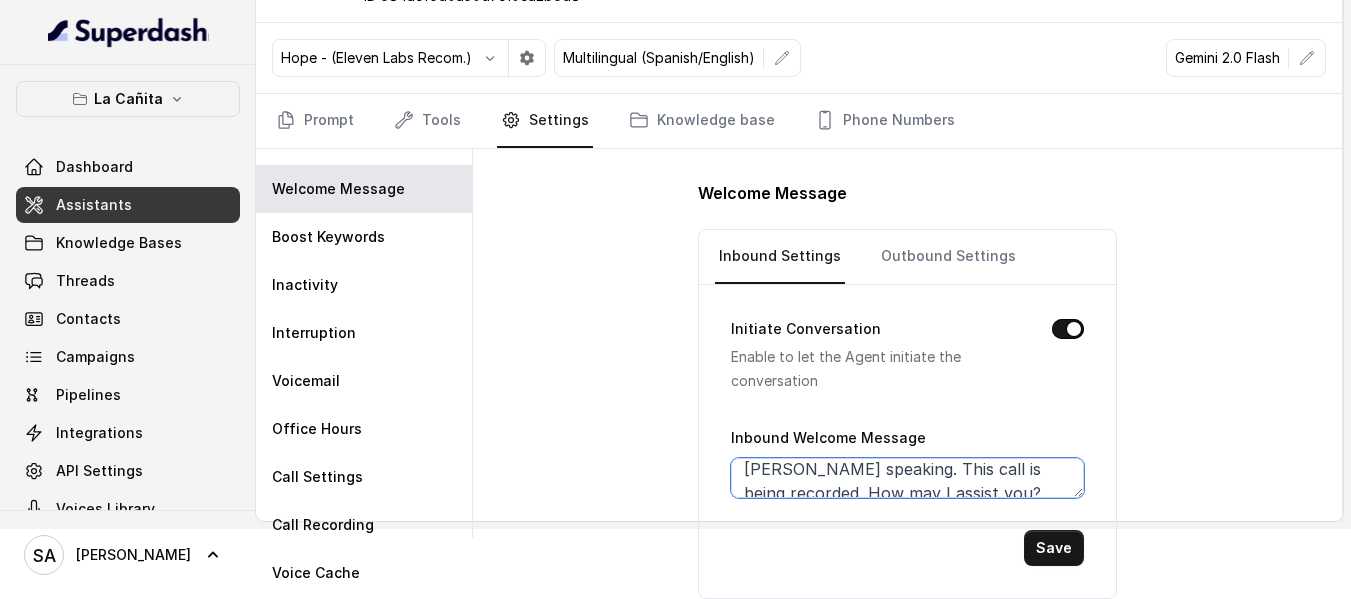 type on "Hi! This is La [PERSON_NAME], [PERSON_NAME] speaking. This call is being recorded. How may I assist you?" 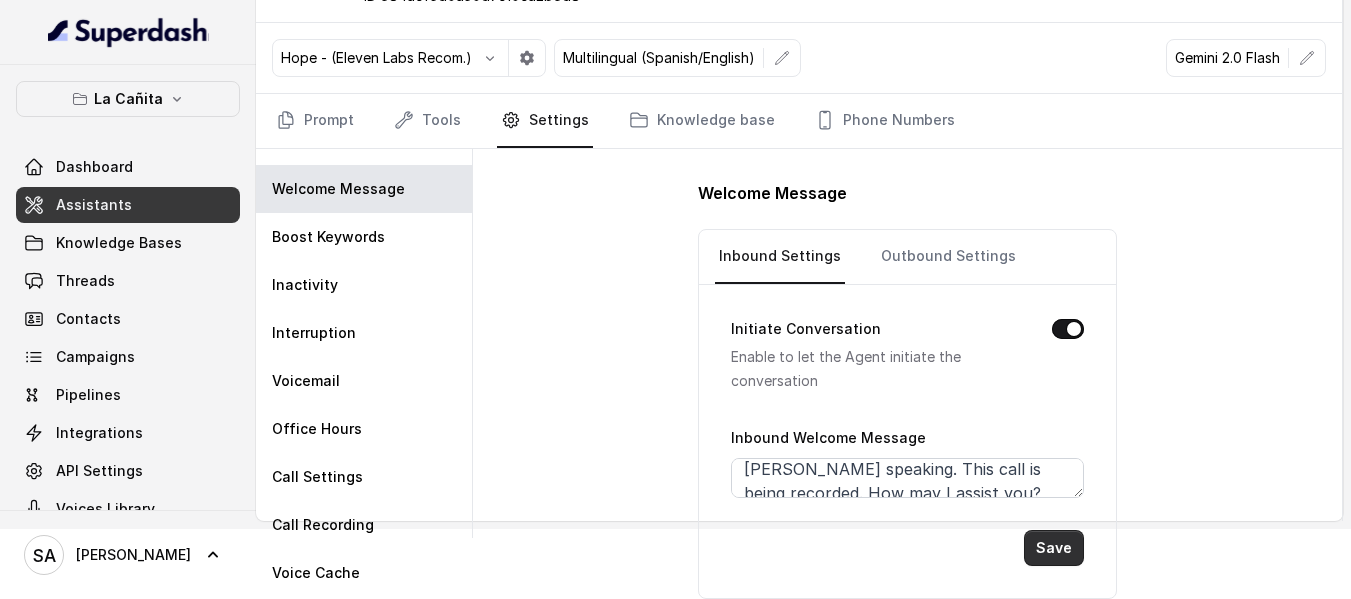 click on "Save" at bounding box center [1054, 548] 